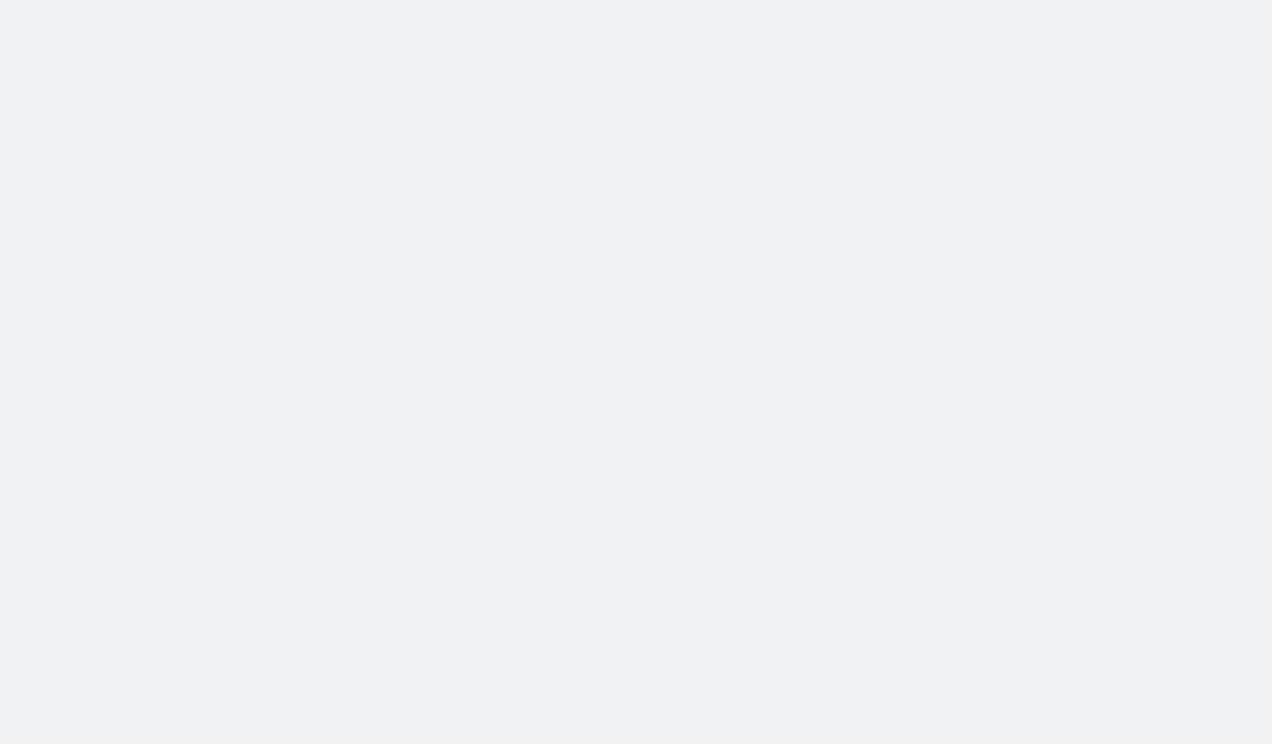 scroll, scrollTop: 0, scrollLeft: 0, axis: both 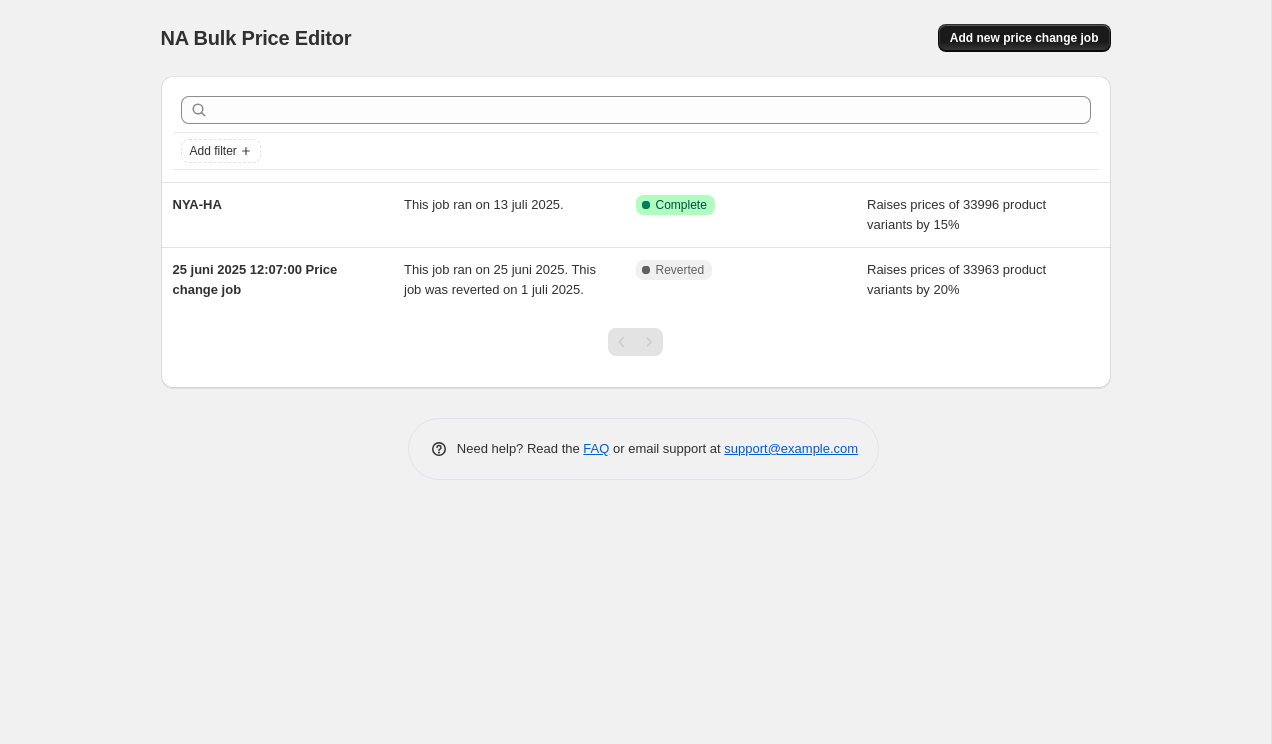 click on "Add new price change job" at bounding box center (1024, 38) 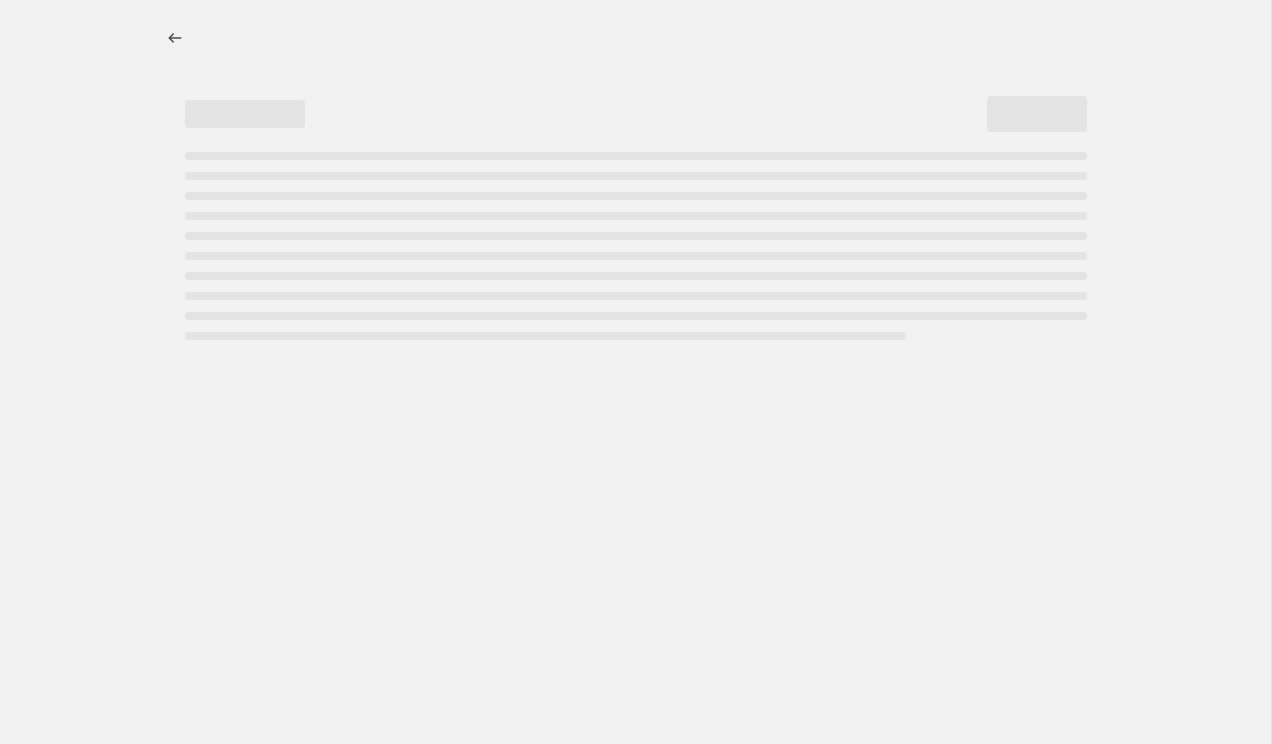 select on "percentage" 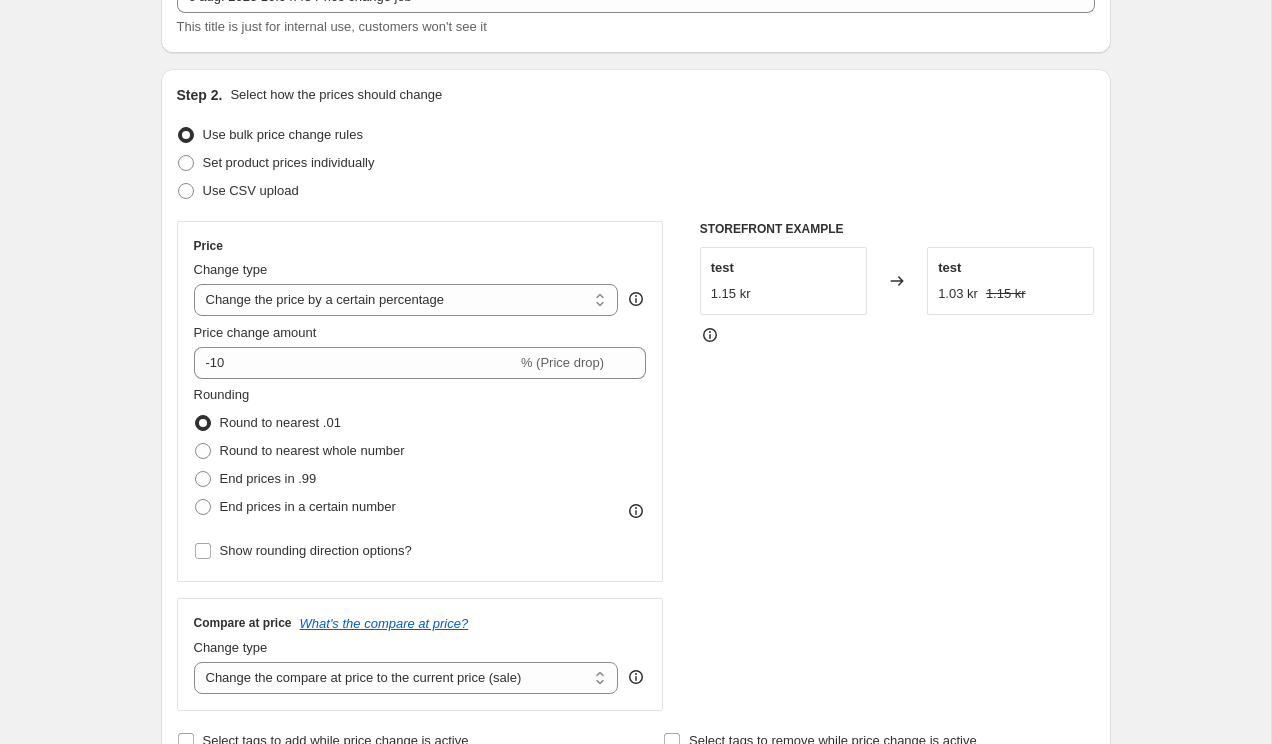 scroll, scrollTop: 0, scrollLeft: 0, axis: both 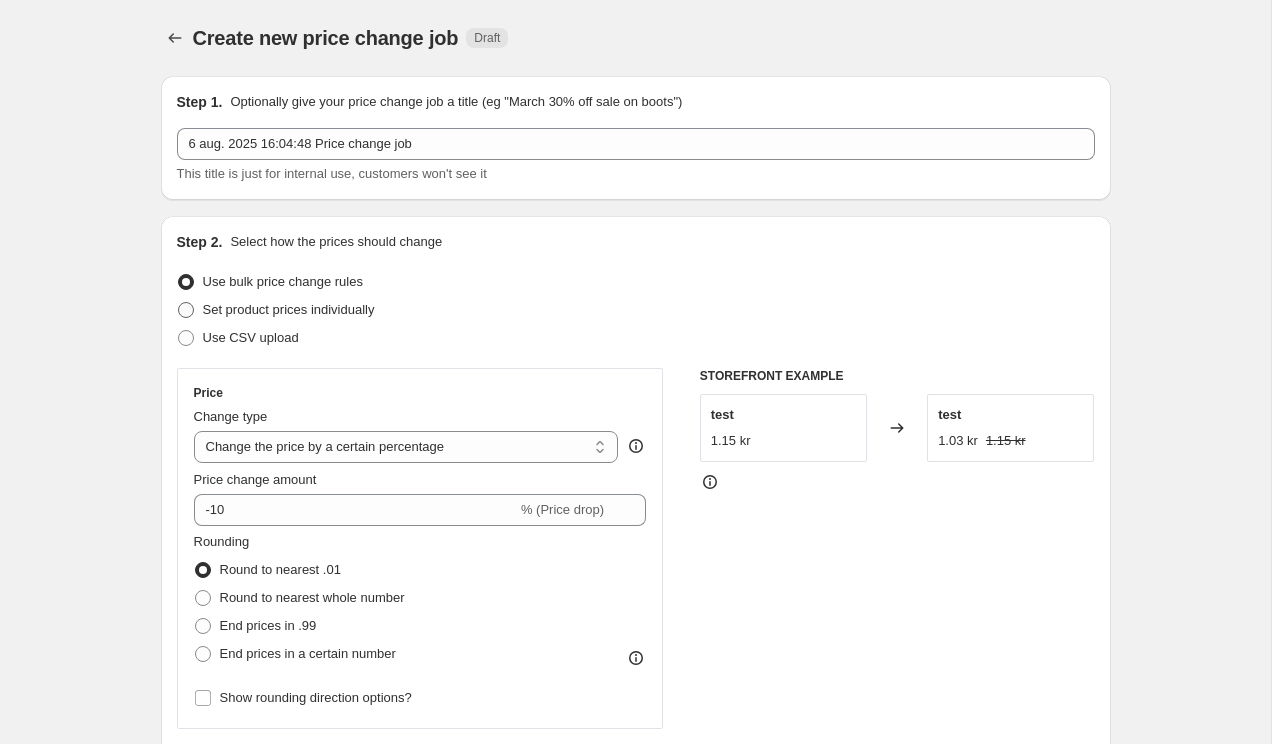 click on "Set product prices individually" at bounding box center [289, 309] 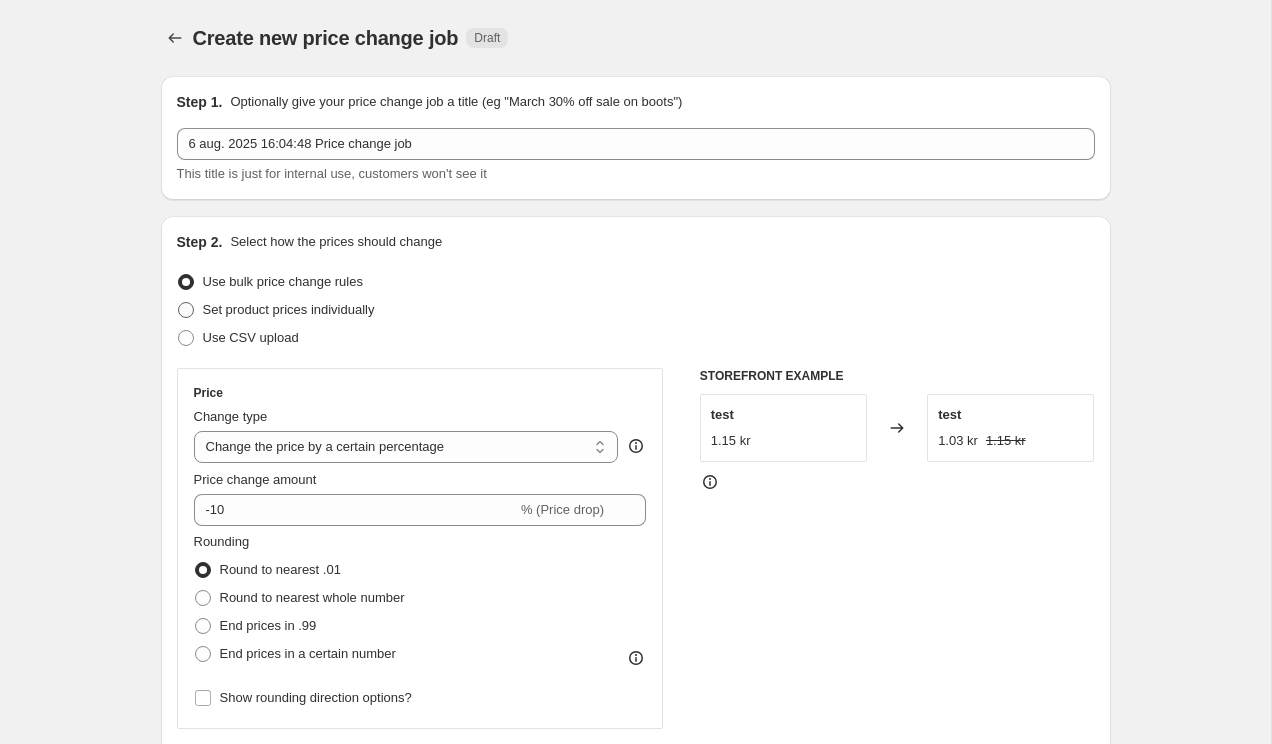 radio on "true" 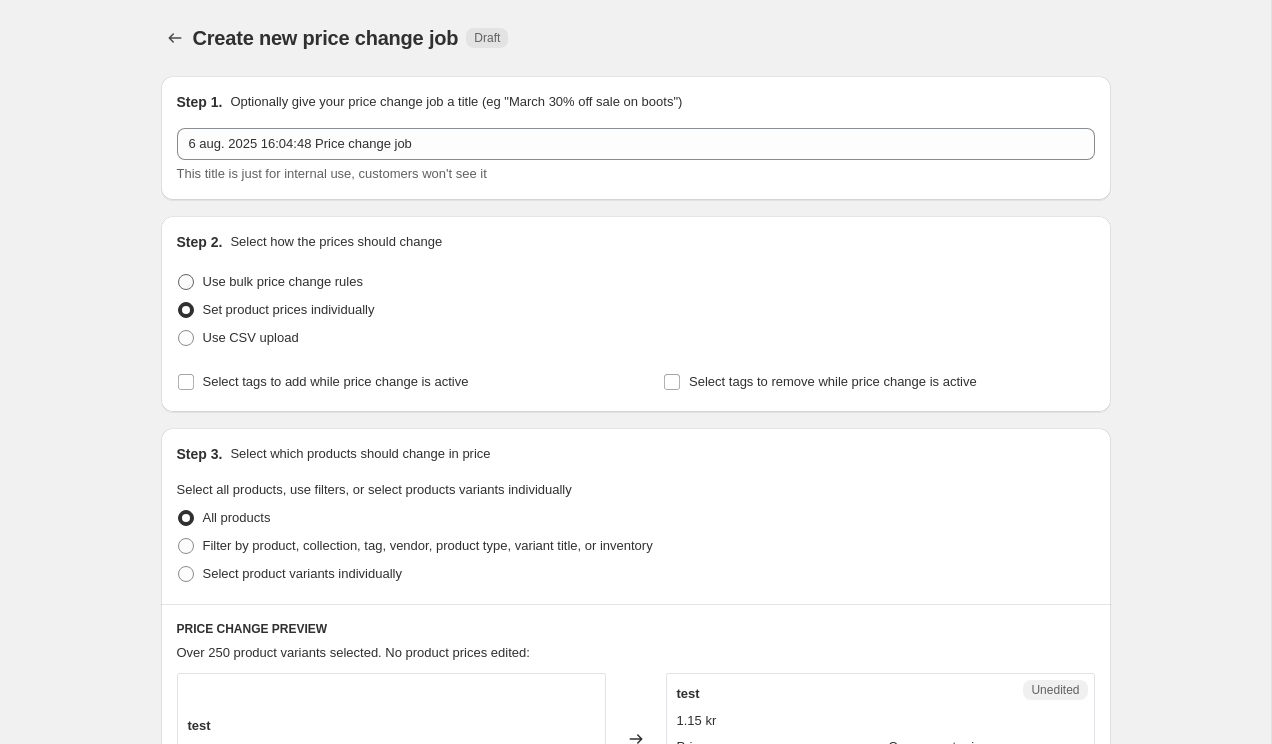 click on "Use bulk price change rules" at bounding box center (283, 281) 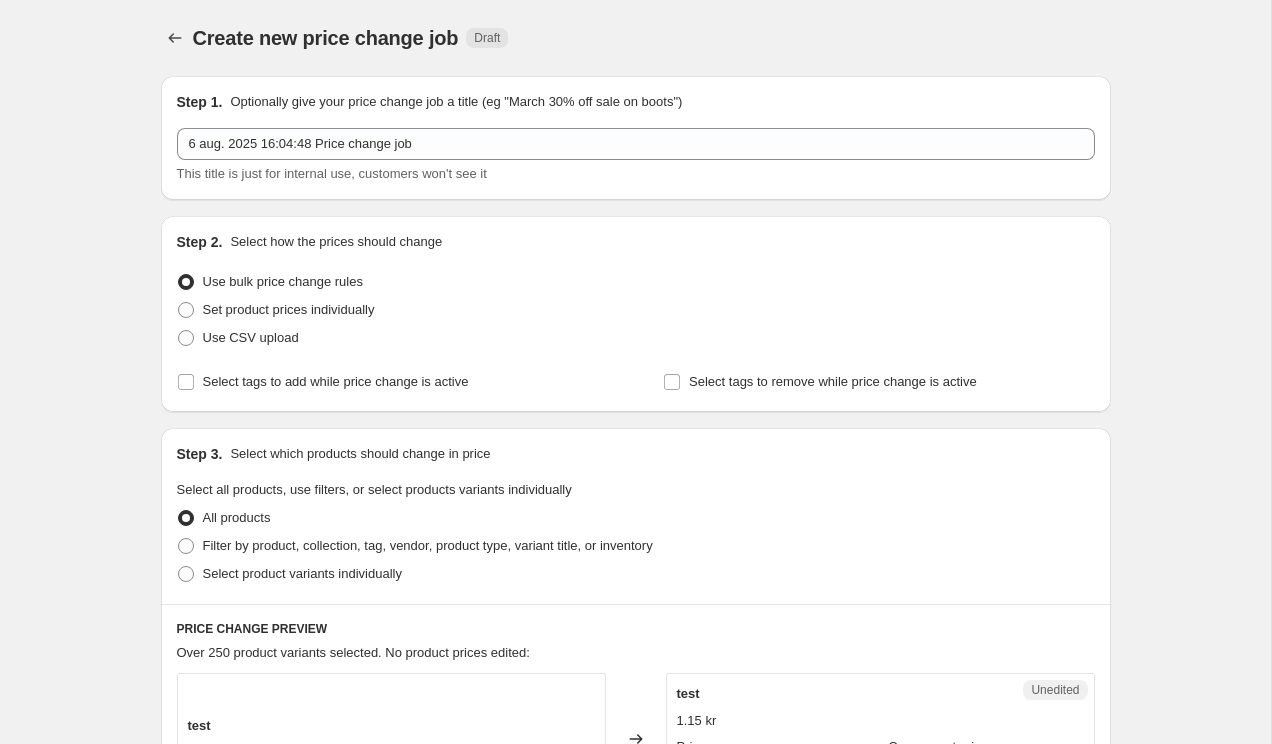 select on "percentage" 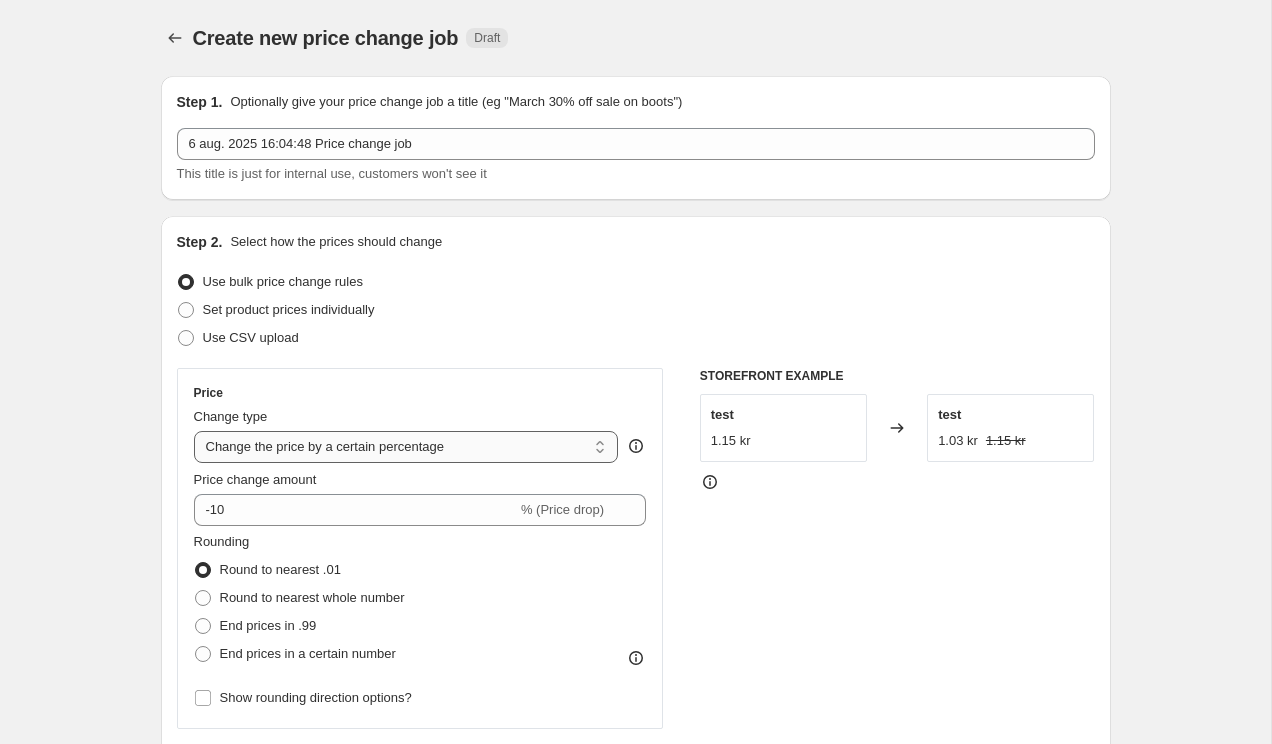 click on "Change the price to a certain amount Change the price by a certain amount Change the price by a certain percentage Change the price to the current compare at price (price before sale) Change the price by a certain amount relative to the compare at price Change the price by a certain percentage relative to the compare at price Don't change the price Change the price by a certain percentage relative to the cost per item Change price to certain cost margin" at bounding box center (406, 447) 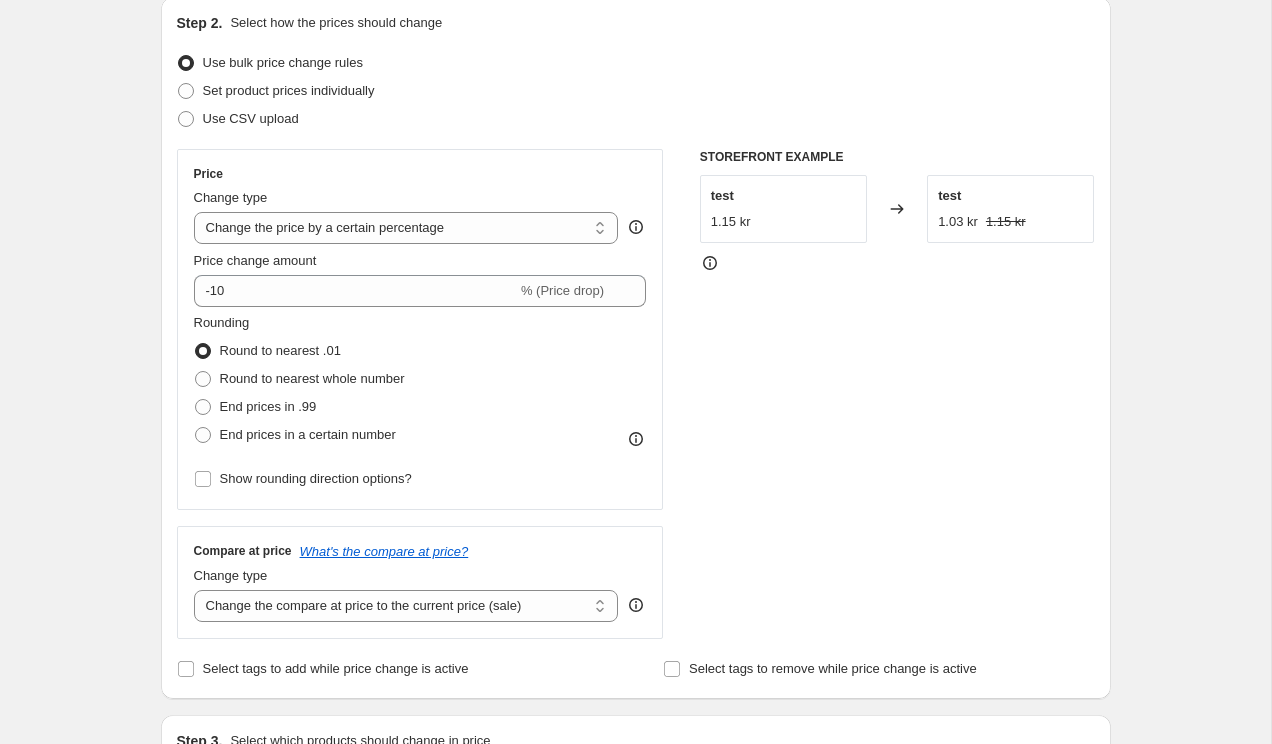 scroll, scrollTop: 225, scrollLeft: 0, axis: vertical 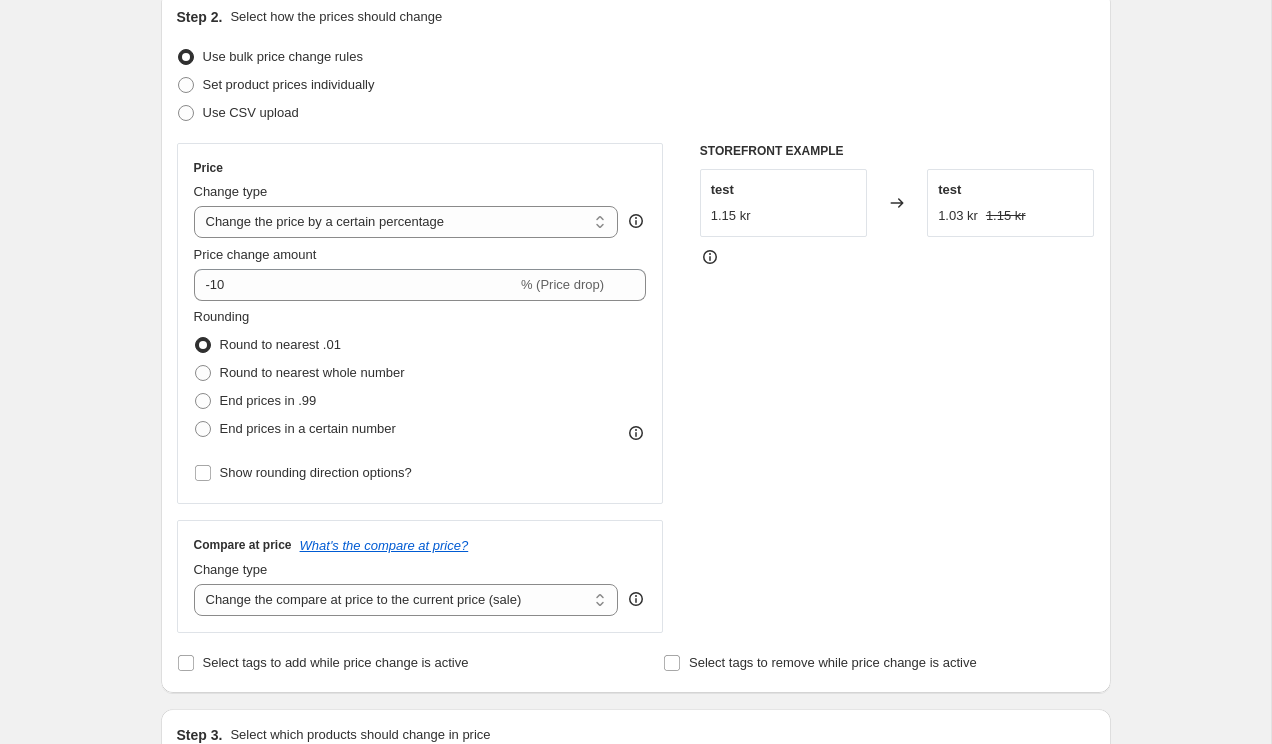 click on "Compare at price What's the compare at price? Change type Change the compare at price to the current price (sale) Change the compare at price to a certain amount Change the compare at price by a certain amount Change the compare at price by a certain percentage Change the compare at price by a certain amount relative to the actual price Change the compare at price by a certain percentage relative to the actual price Don't change the compare at price Remove the compare at price Change the compare at price to the current price (sale)" at bounding box center [420, 576] 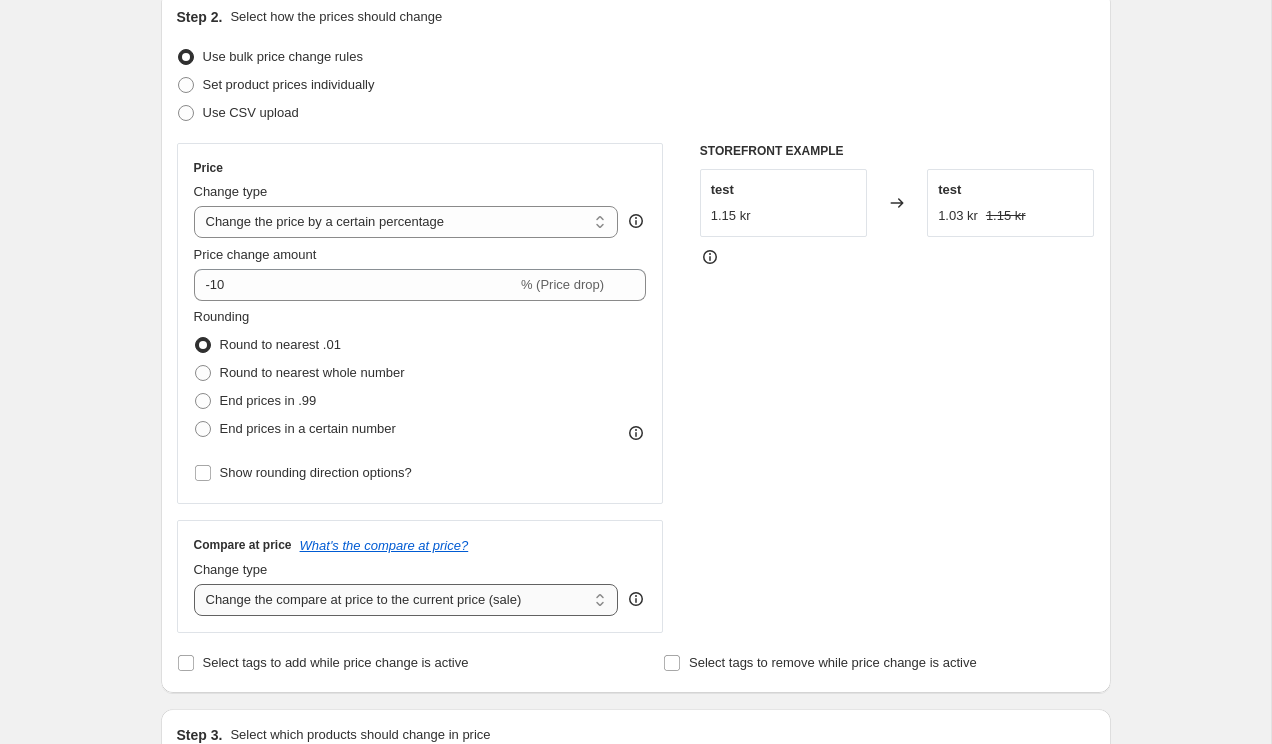 click on "Change the compare at price to the current price (sale) Change the compare at price to a certain amount Change the compare at price by a certain amount Change the compare at price by a certain percentage Change the compare at price by a certain amount relative to the actual price Change the compare at price by a certain percentage relative to the actual price Don't change the compare at price Remove the compare at price" at bounding box center (406, 600) 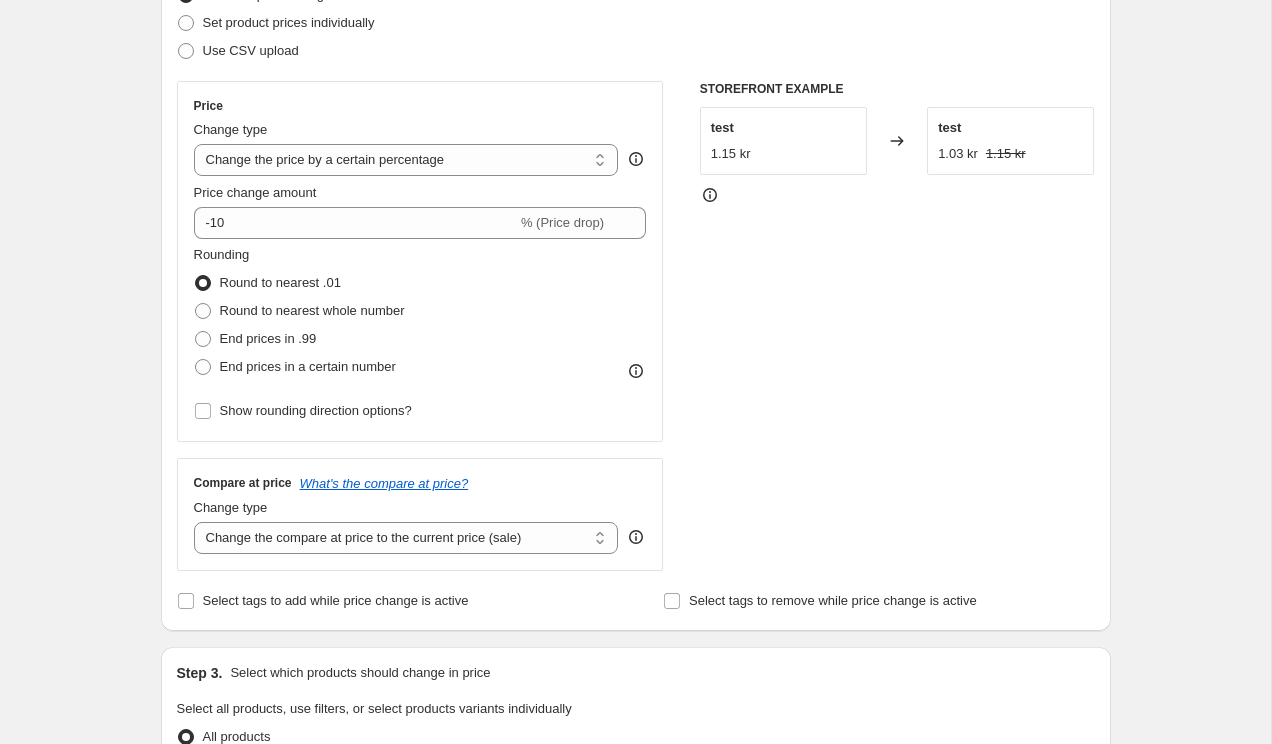 scroll, scrollTop: 0, scrollLeft: 0, axis: both 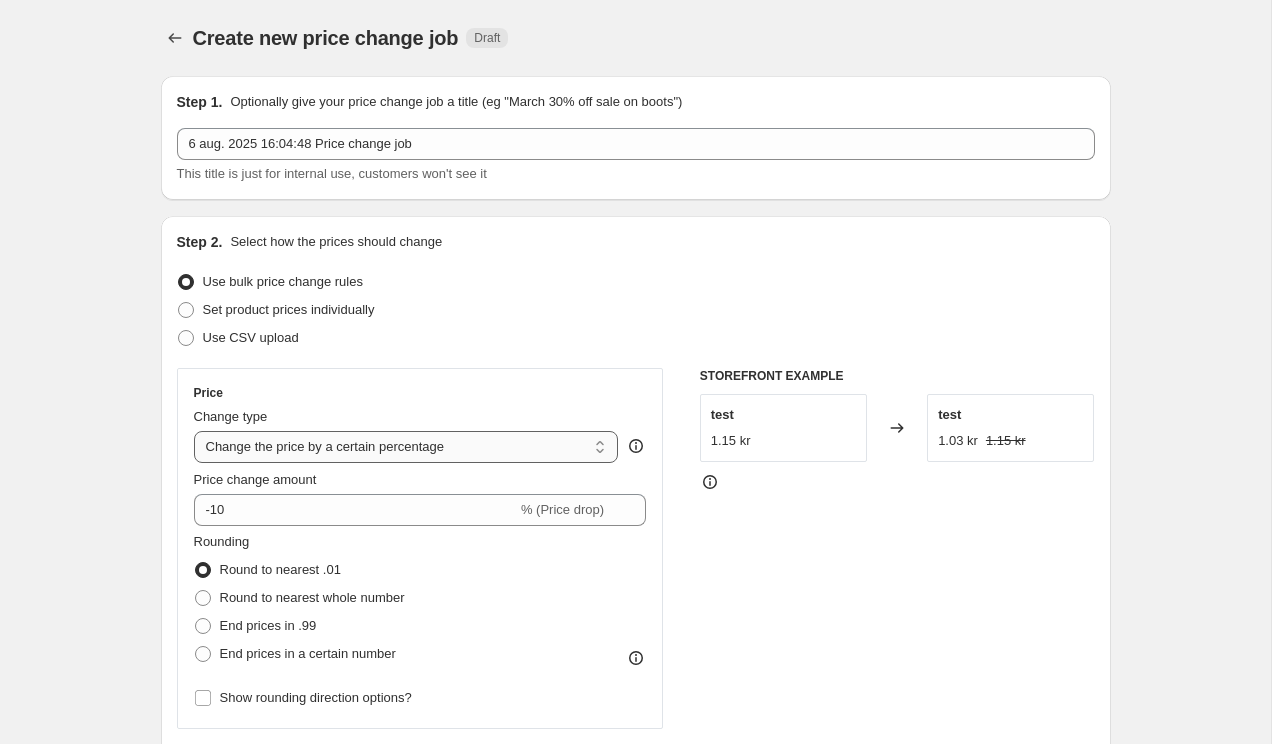 click on "Change the price to a certain amount Change the price by a certain amount Change the price by a certain percentage Change the price to the current compare at price (price before sale) Change the price by a certain amount relative to the compare at price Change the price by a certain percentage relative to the compare at price Don't change the price Change the price by a certain percentage relative to the cost per item Change price to certain cost margin" at bounding box center [406, 447] 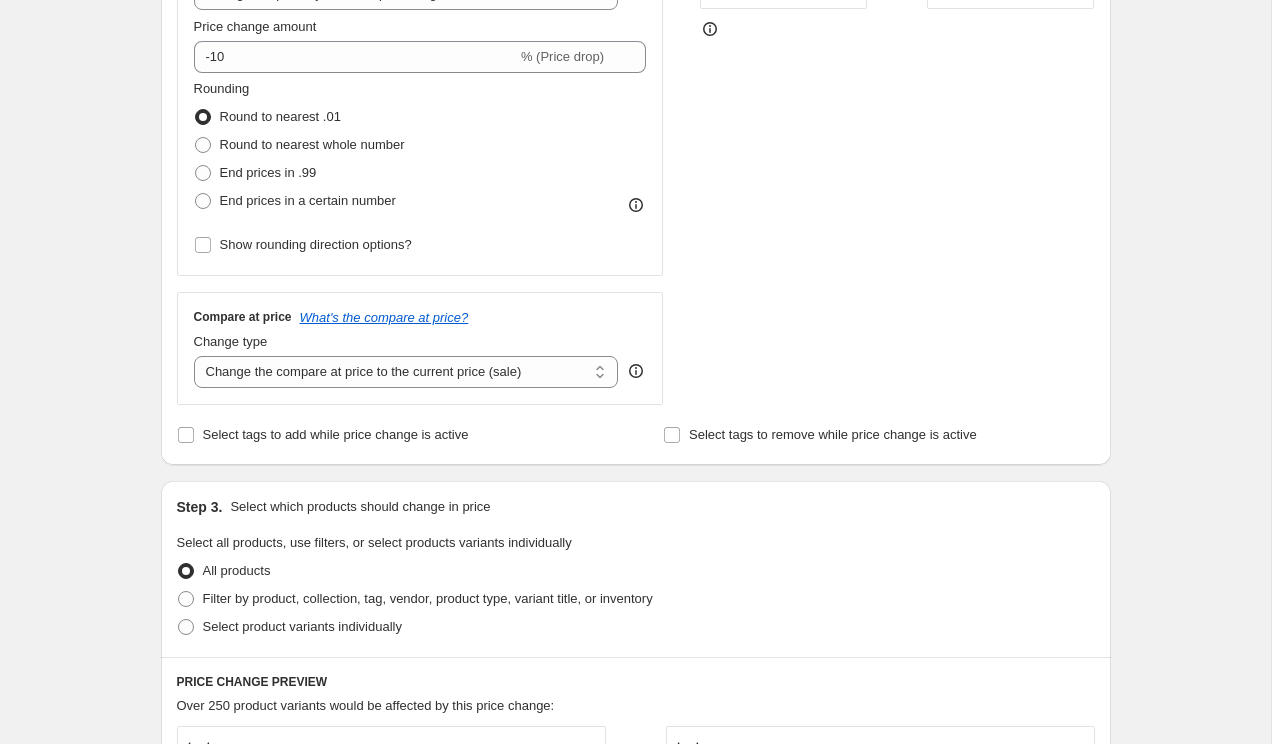scroll, scrollTop: 608, scrollLeft: 0, axis: vertical 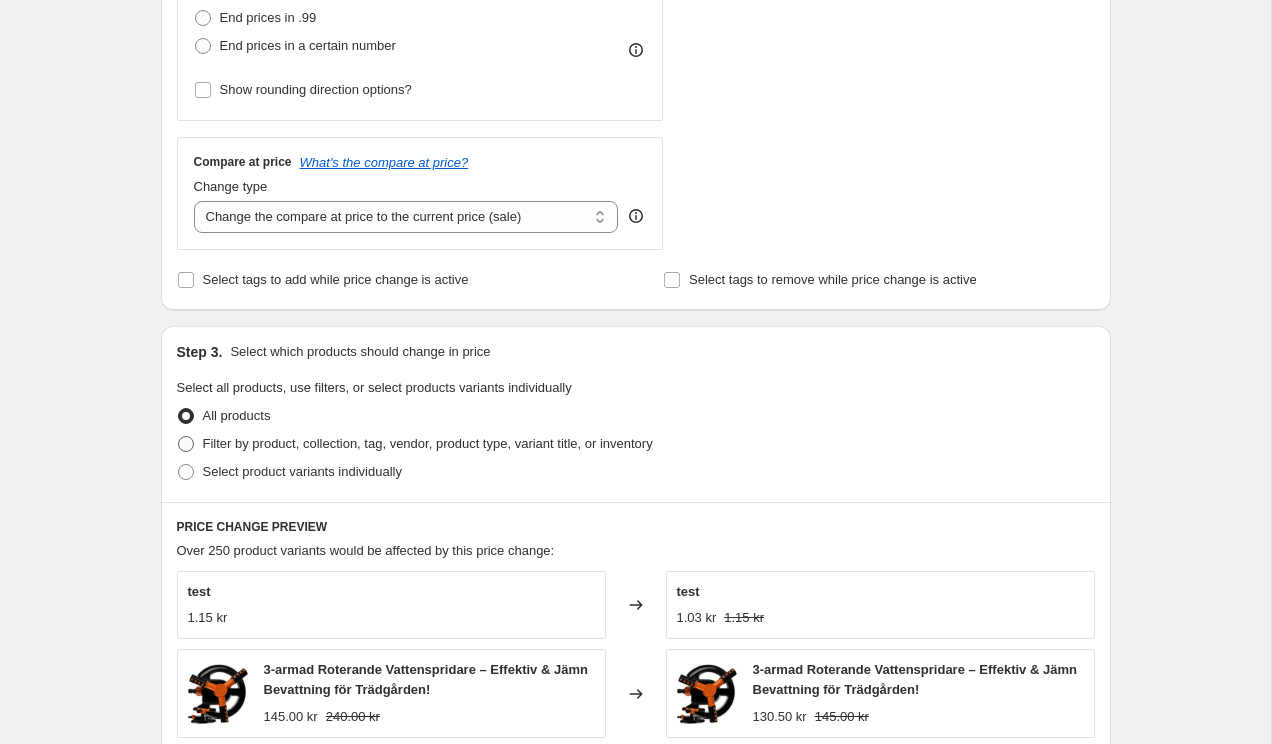 click on "Filter by product, collection, tag, vendor, product type, variant title, or inventory" at bounding box center [428, 443] 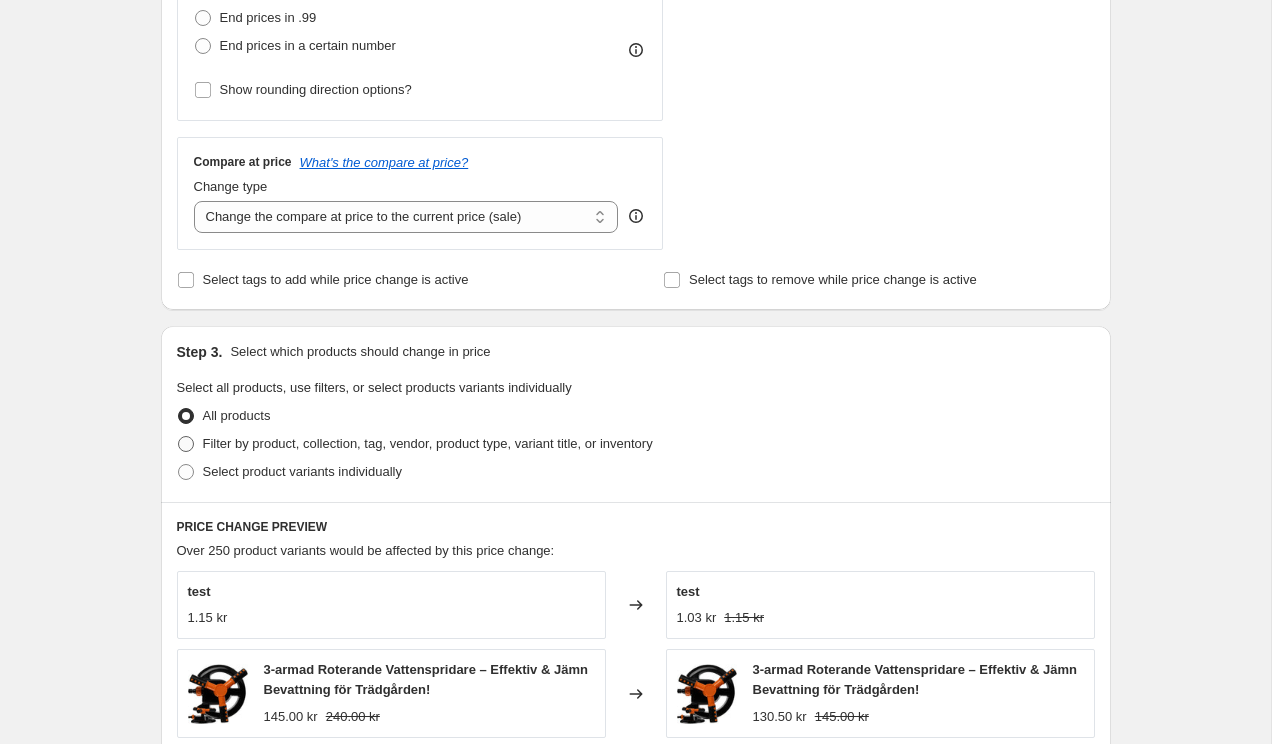 radio on "true" 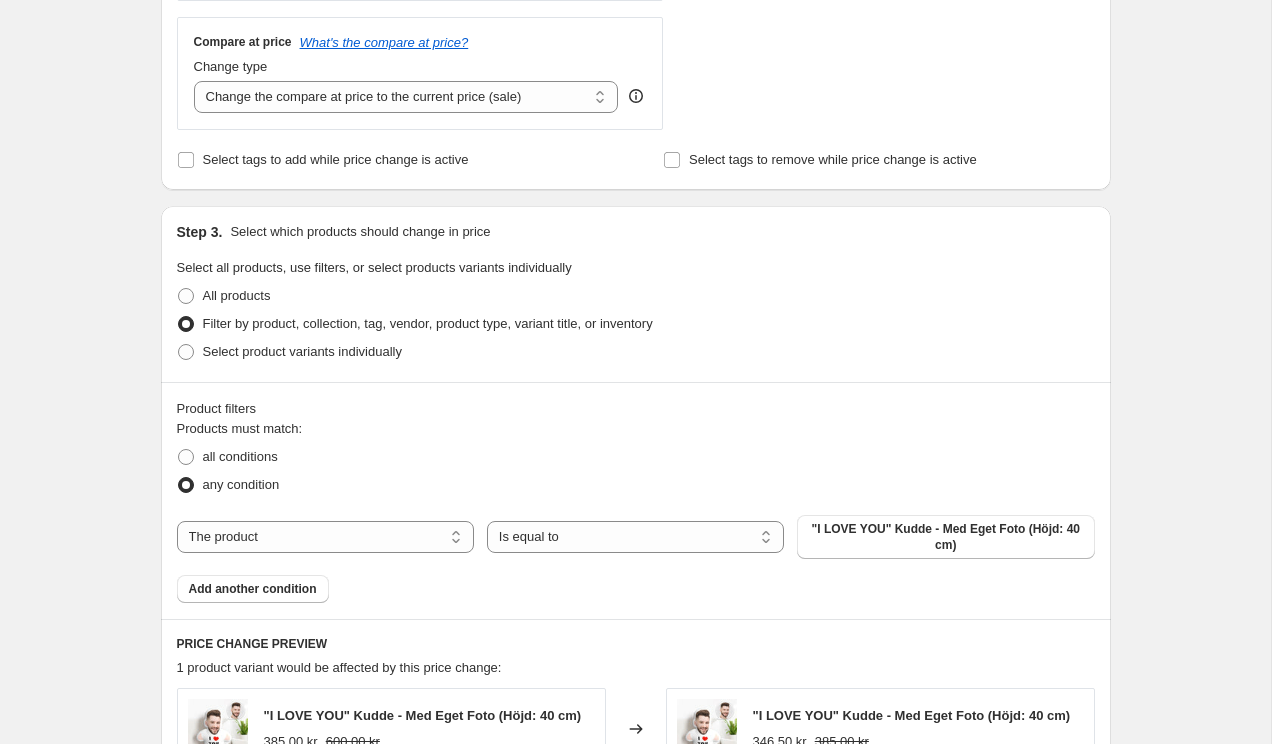 scroll, scrollTop: 795, scrollLeft: 0, axis: vertical 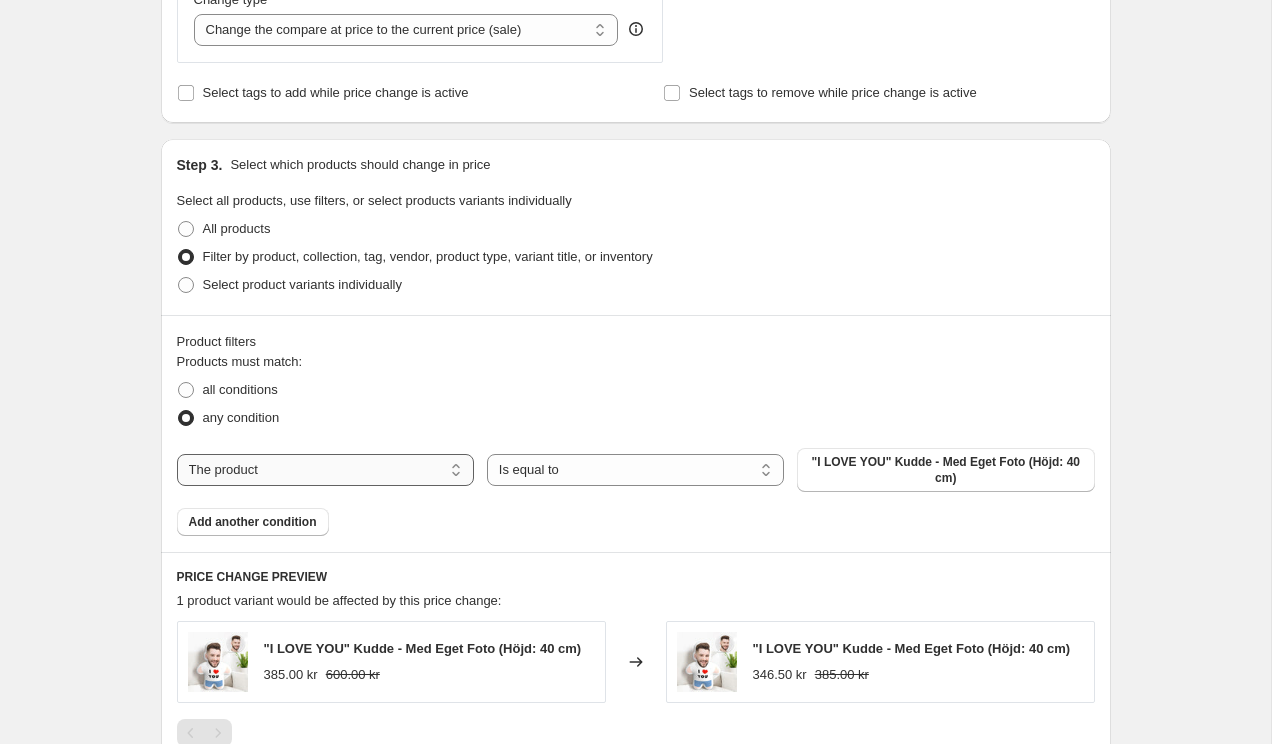 click on "The product The product's collection The product's tag The product's vendor The product's type The product's status The variant's title Inventory quantity" at bounding box center (325, 470) 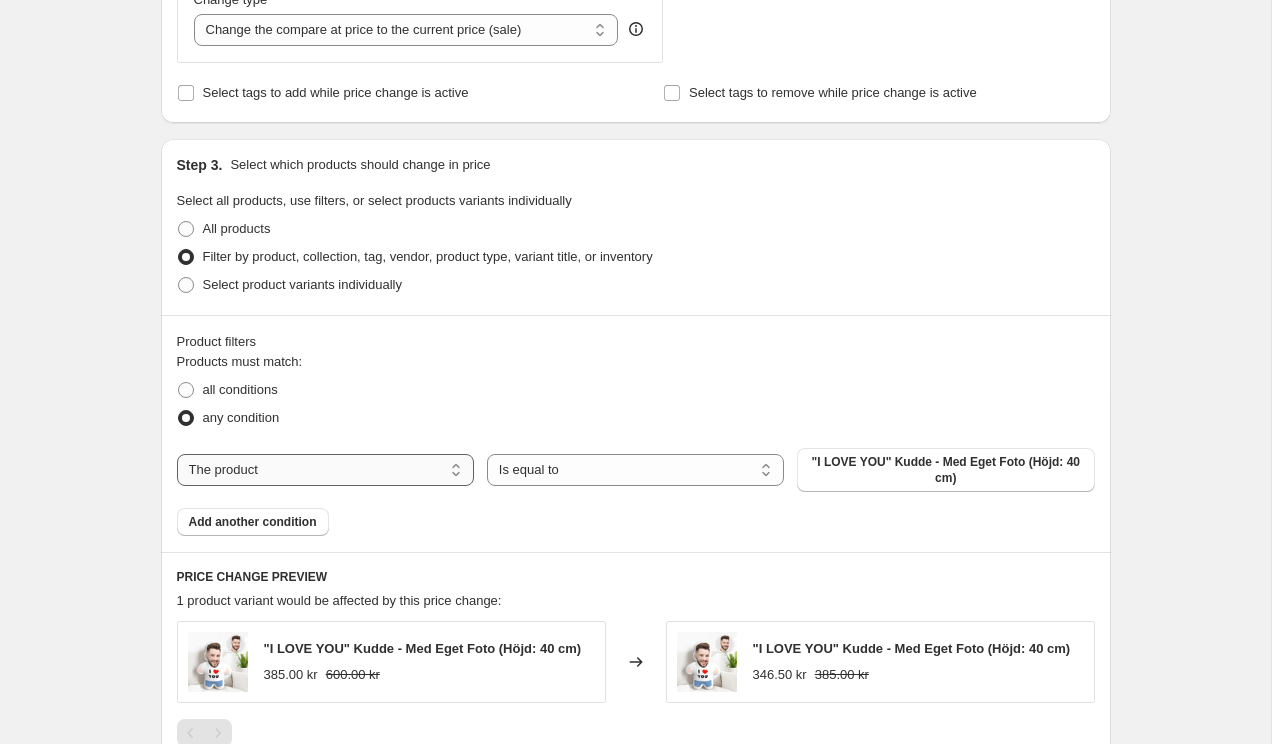 select on "vendor" 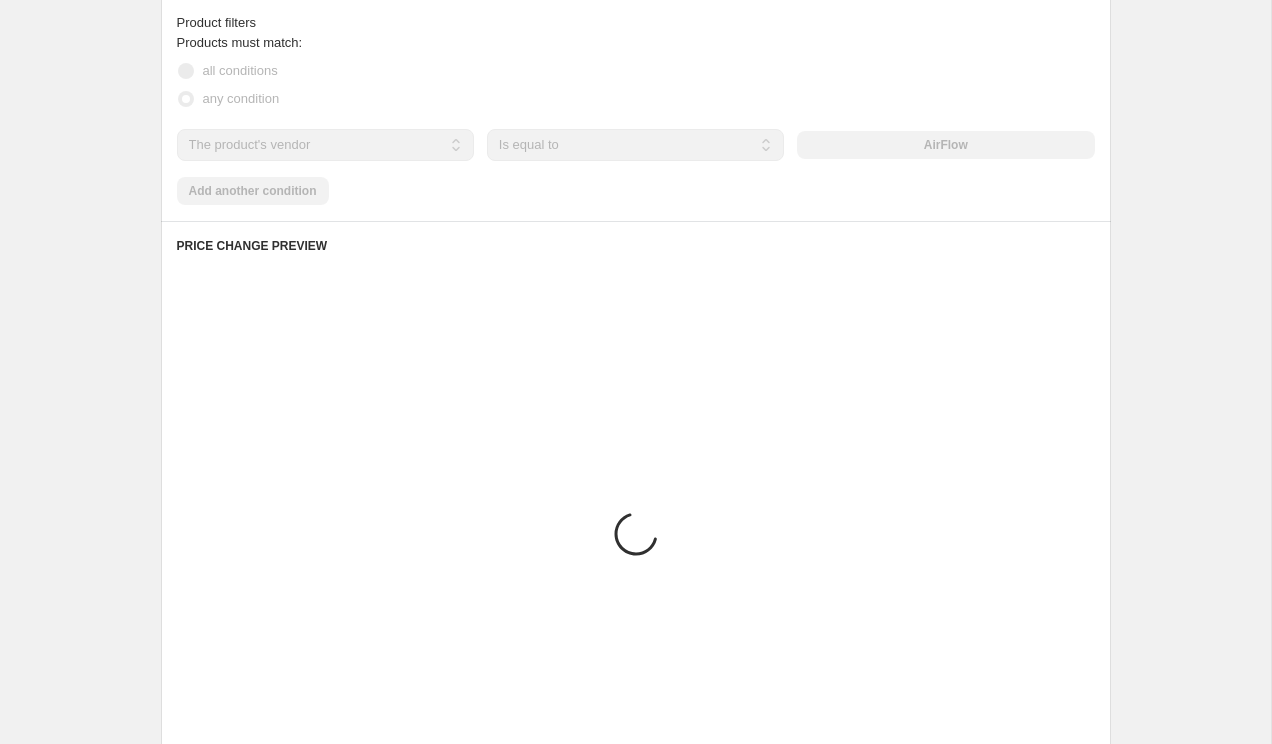 scroll, scrollTop: 1115, scrollLeft: 0, axis: vertical 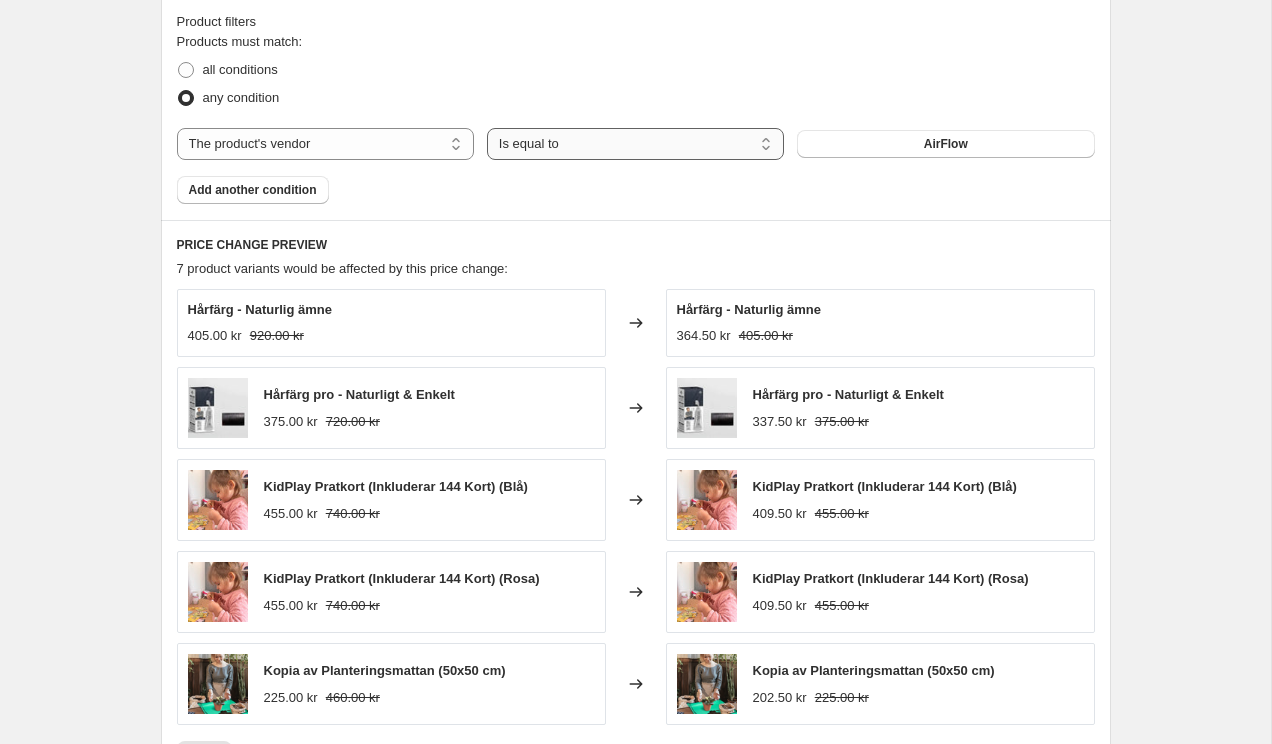 click on "Is equal to Is not equal to" at bounding box center (635, 144) 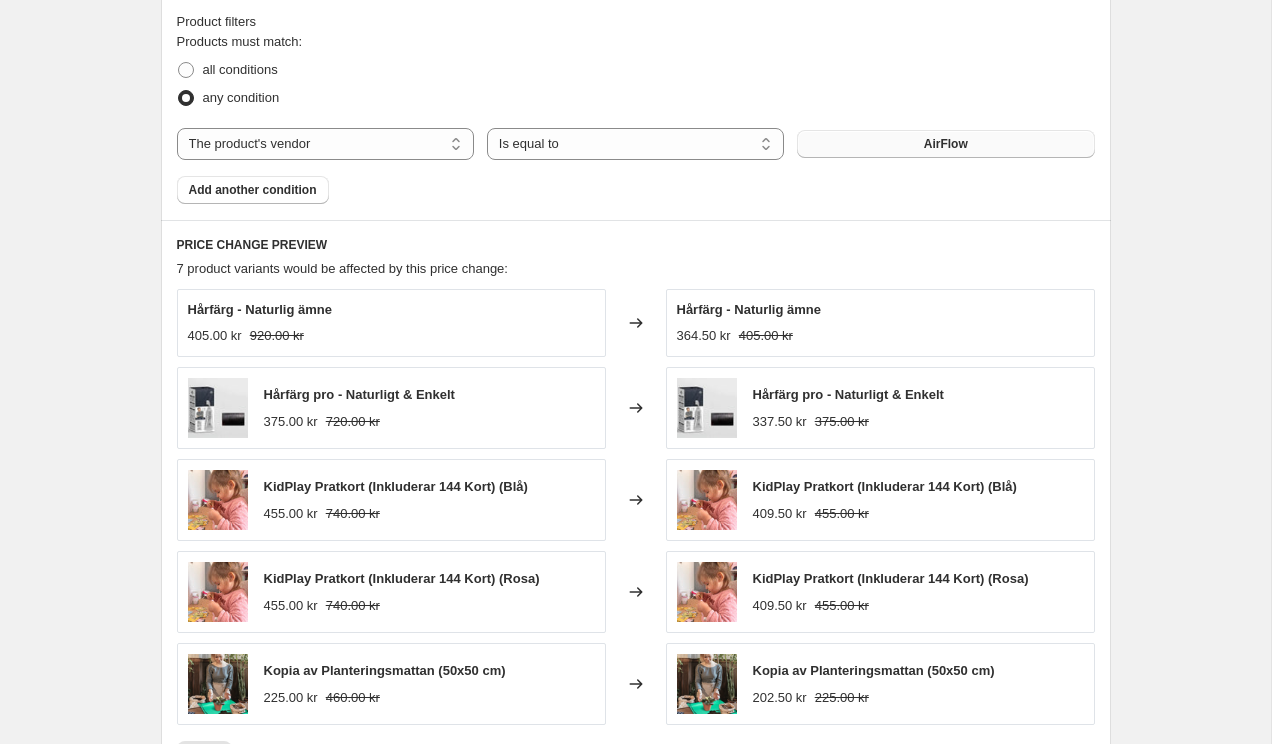 click on "AirFlow" at bounding box center (946, 144) 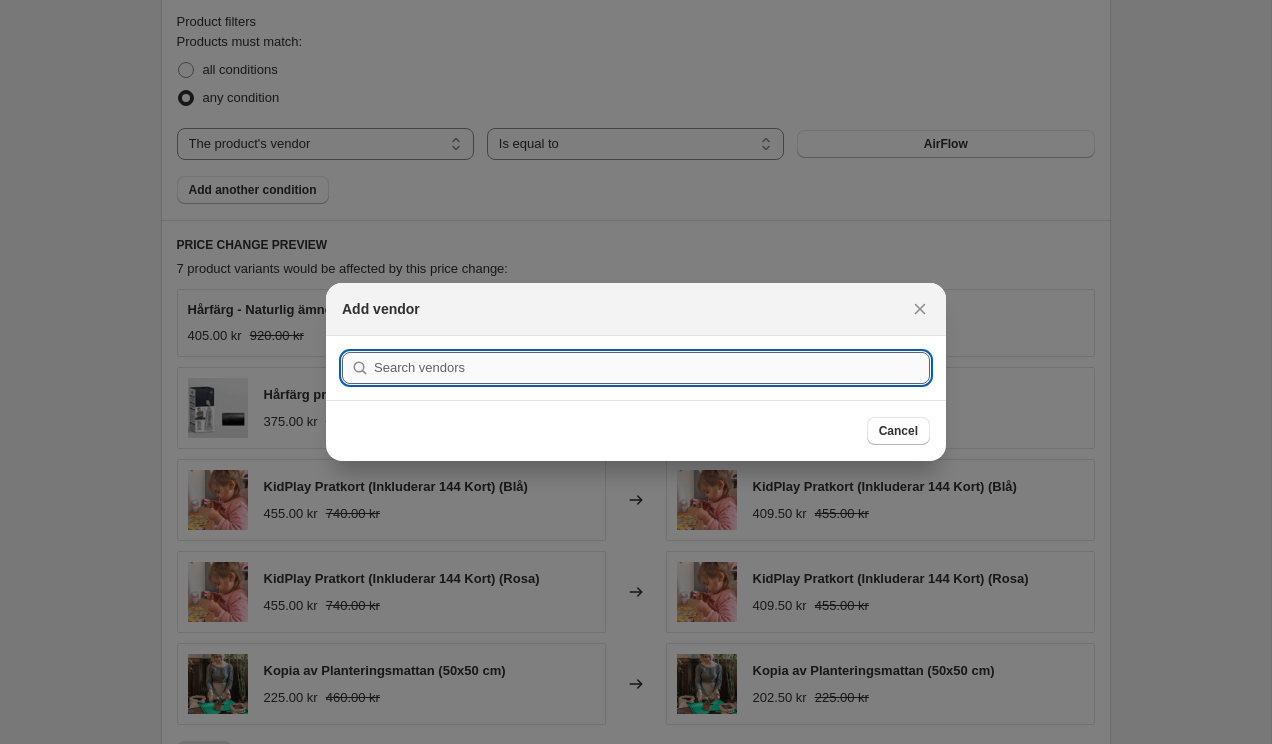 click at bounding box center [652, 368] 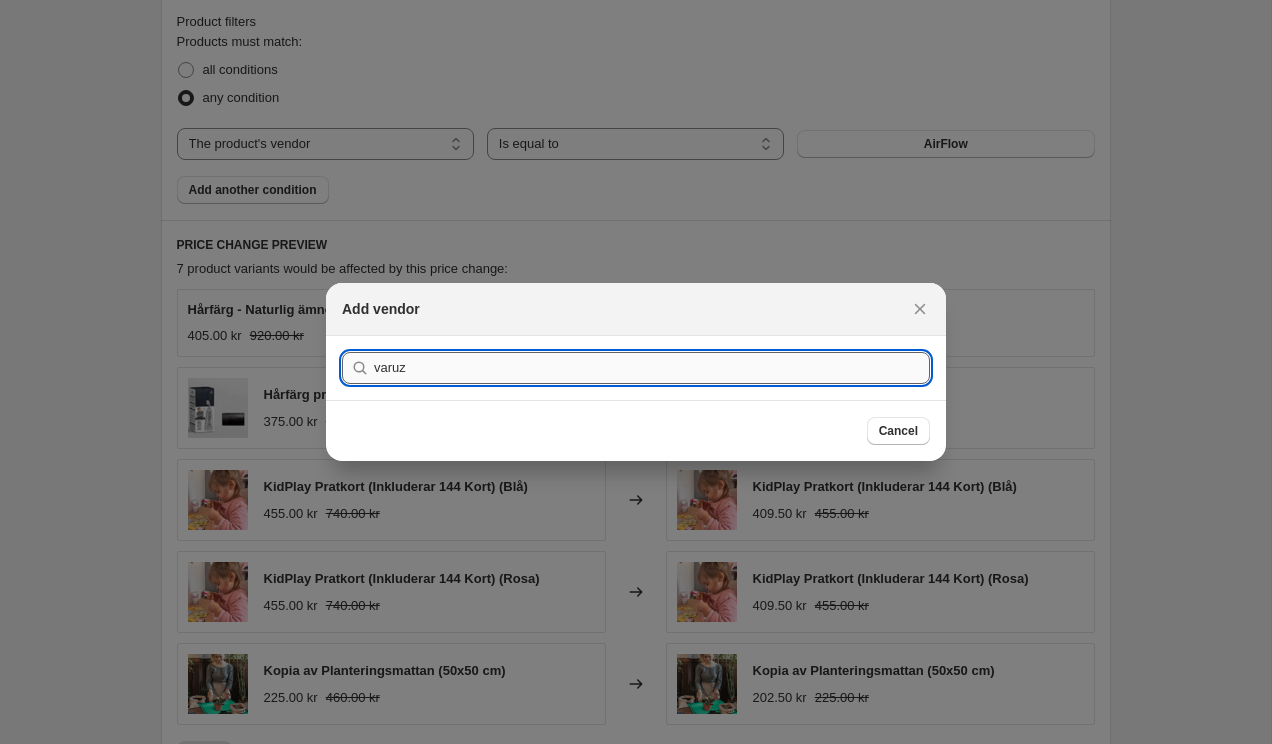 type on "varuz" 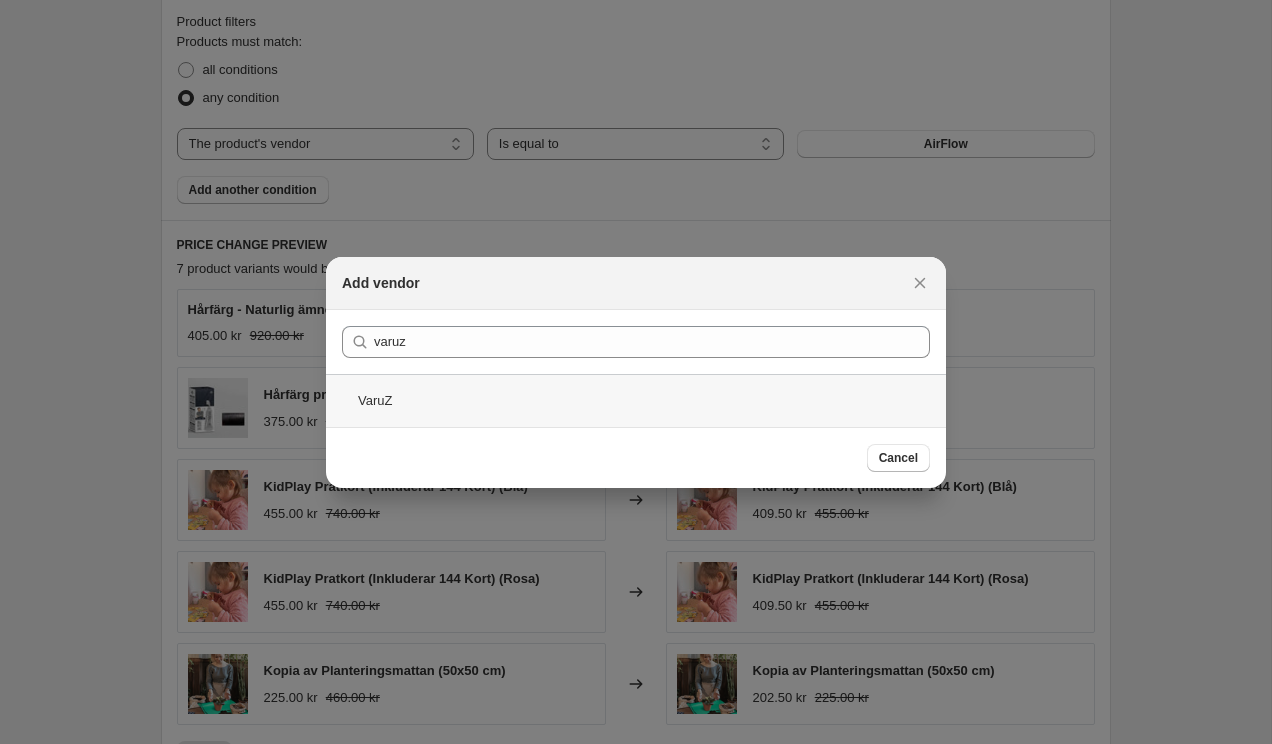 click on "VaruZ" at bounding box center [636, 400] 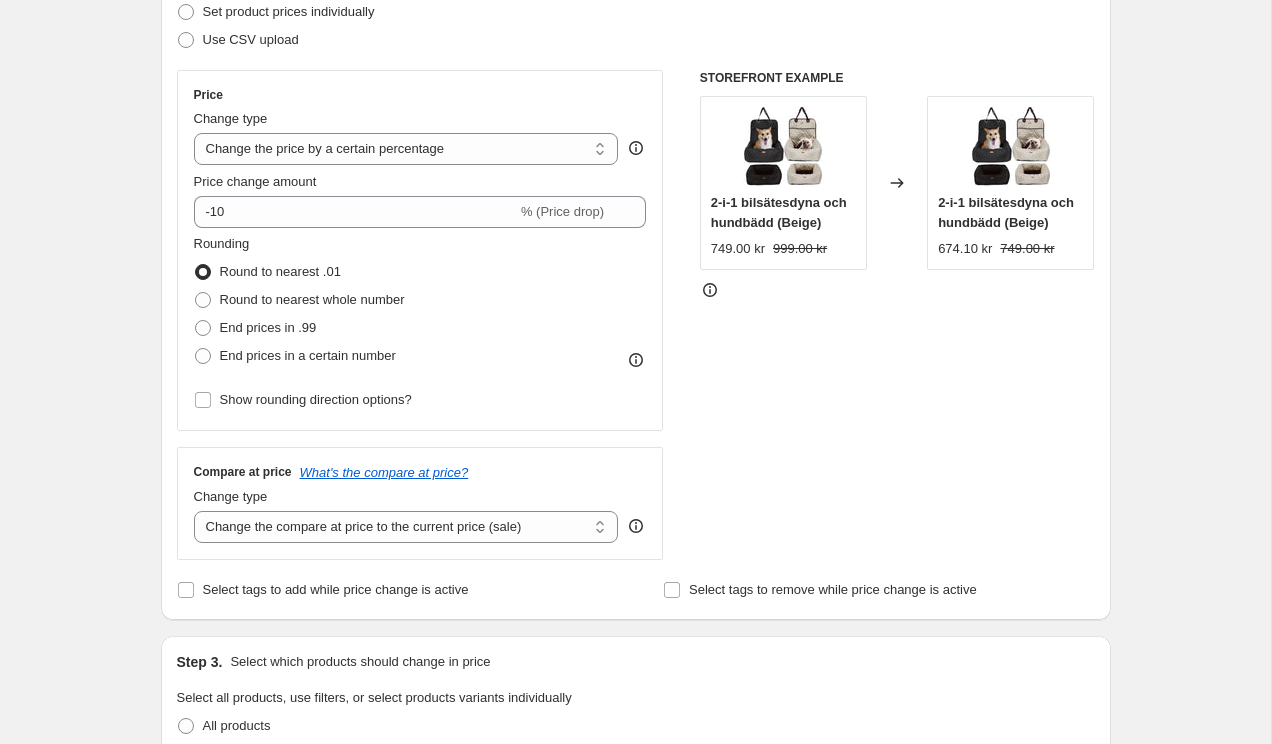 scroll, scrollTop: 14, scrollLeft: 0, axis: vertical 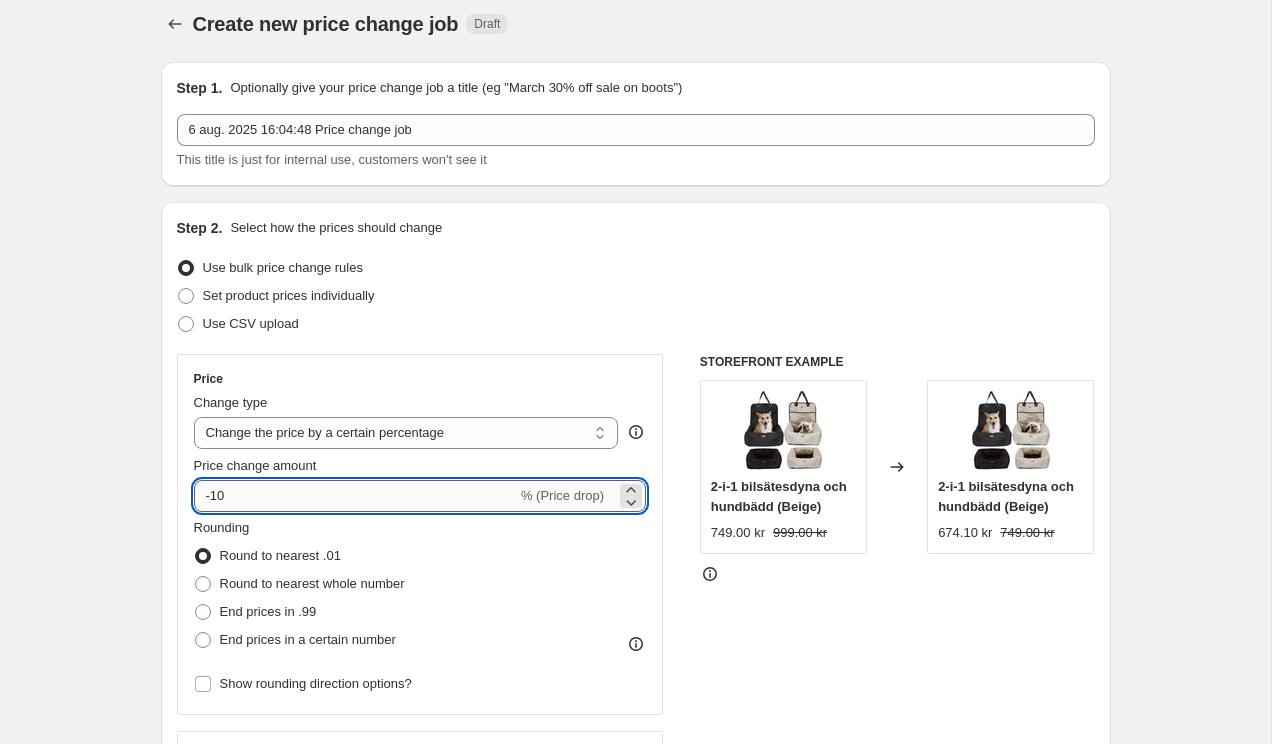 click on "-10" at bounding box center (355, 496) 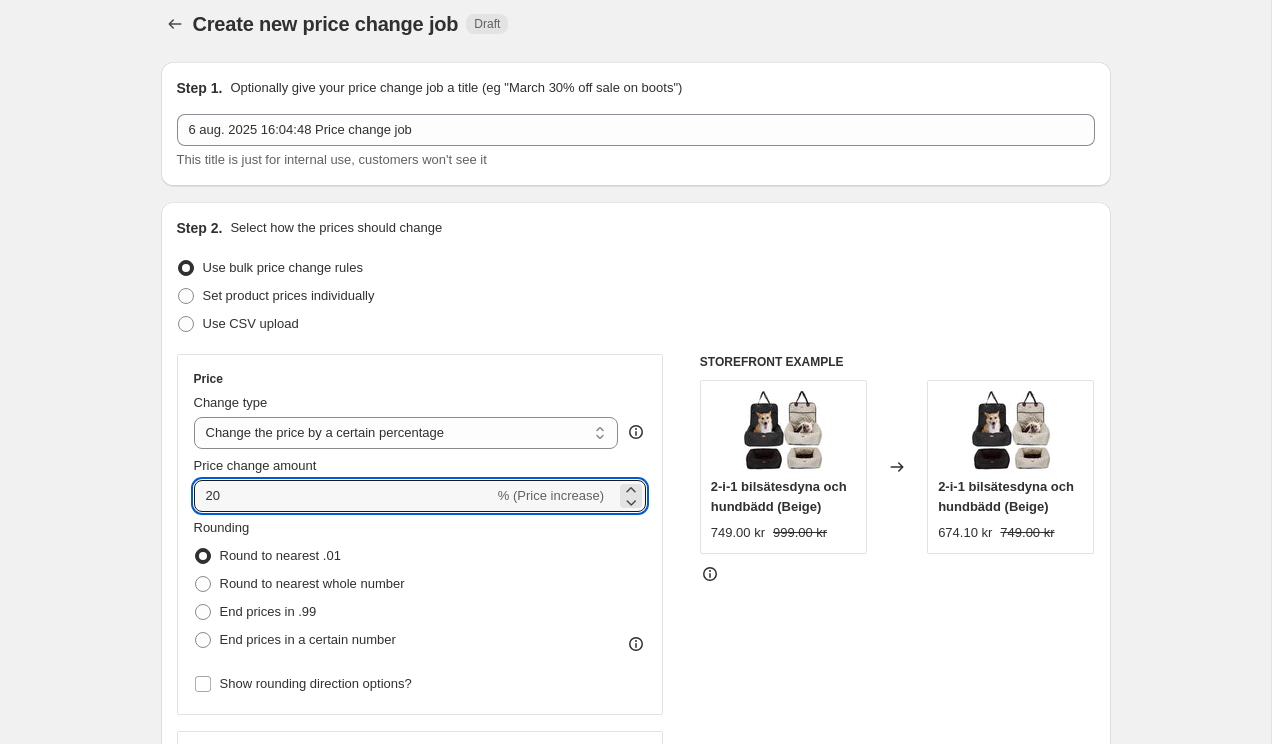 type on "20" 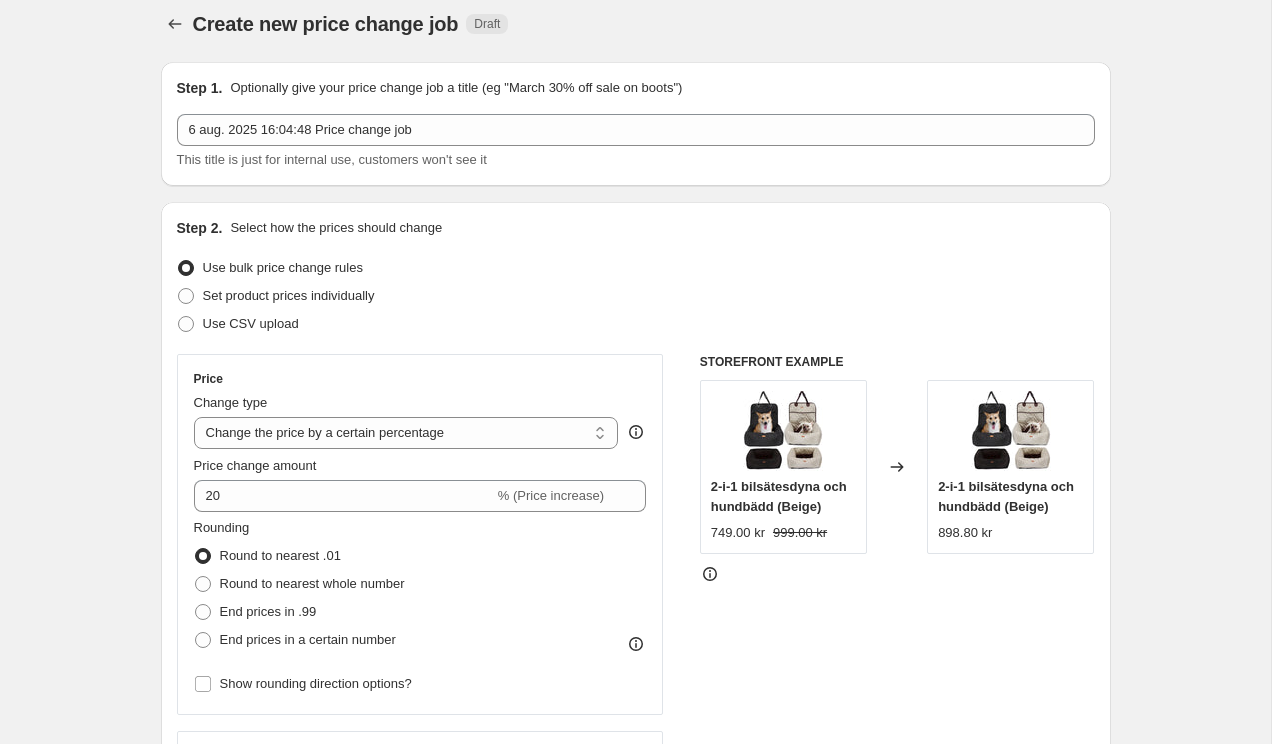 click on "Create new price change job. This page is ready Create new price change job Draft Step 1. Optionally give your price change job a title (eg "March 30% off sale on boots") 6 aug. 2025 16:04:48 Price change job This title is just for internal use, customers won't see it Step 2. Select how the prices should change Use bulk price change rules Set product prices individually Use CSV upload Price Change type Change the price to a certain amount Change the price by a certain amount Change the price by a certain percentage Change the price to the current compare at price (price before sale) Change the price by a certain amount relative to the compare at price Change the price by a certain percentage relative to the compare at price Don't change the price Change the price by a certain percentage relative to the cost per item Change price to certain cost margin Change the price by a certain percentage Price change amount 20 % (Price increase) Rounding Round to nearest .01 Round to nearest whole number End prices in .99" at bounding box center (635, 1098) 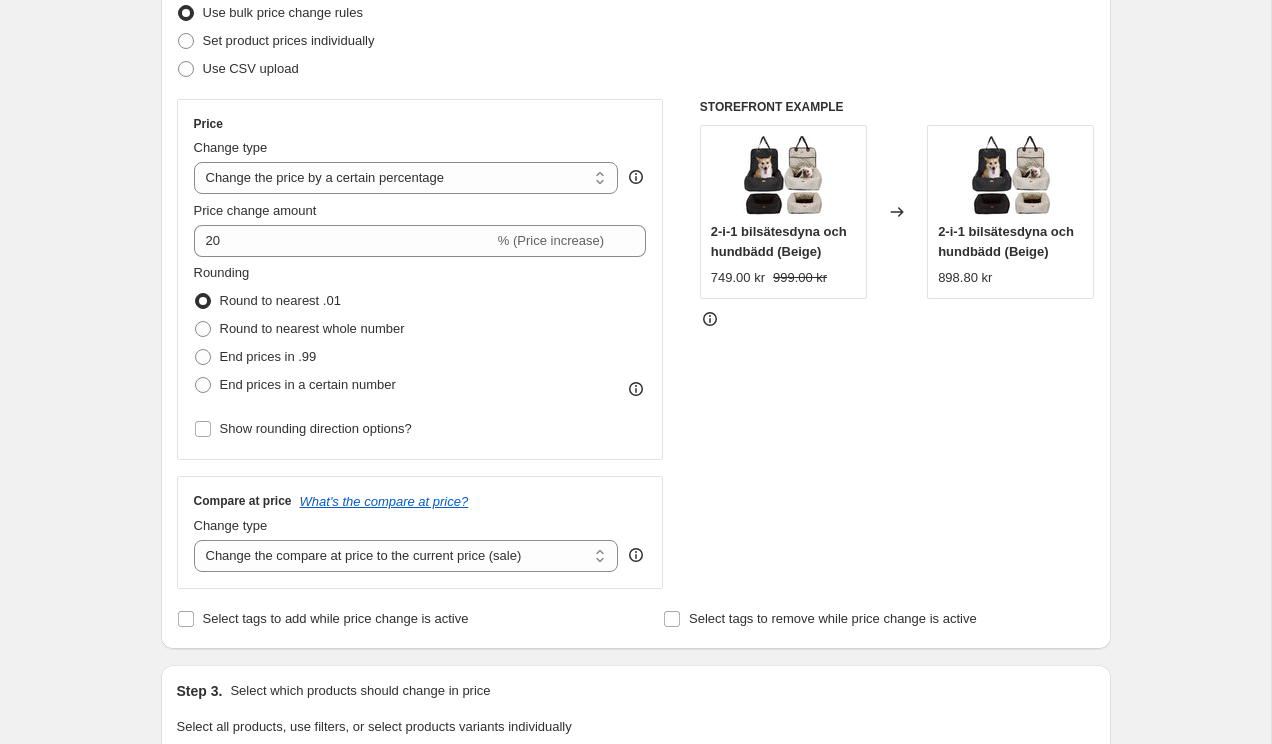 scroll, scrollTop: 272, scrollLeft: 0, axis: vertical 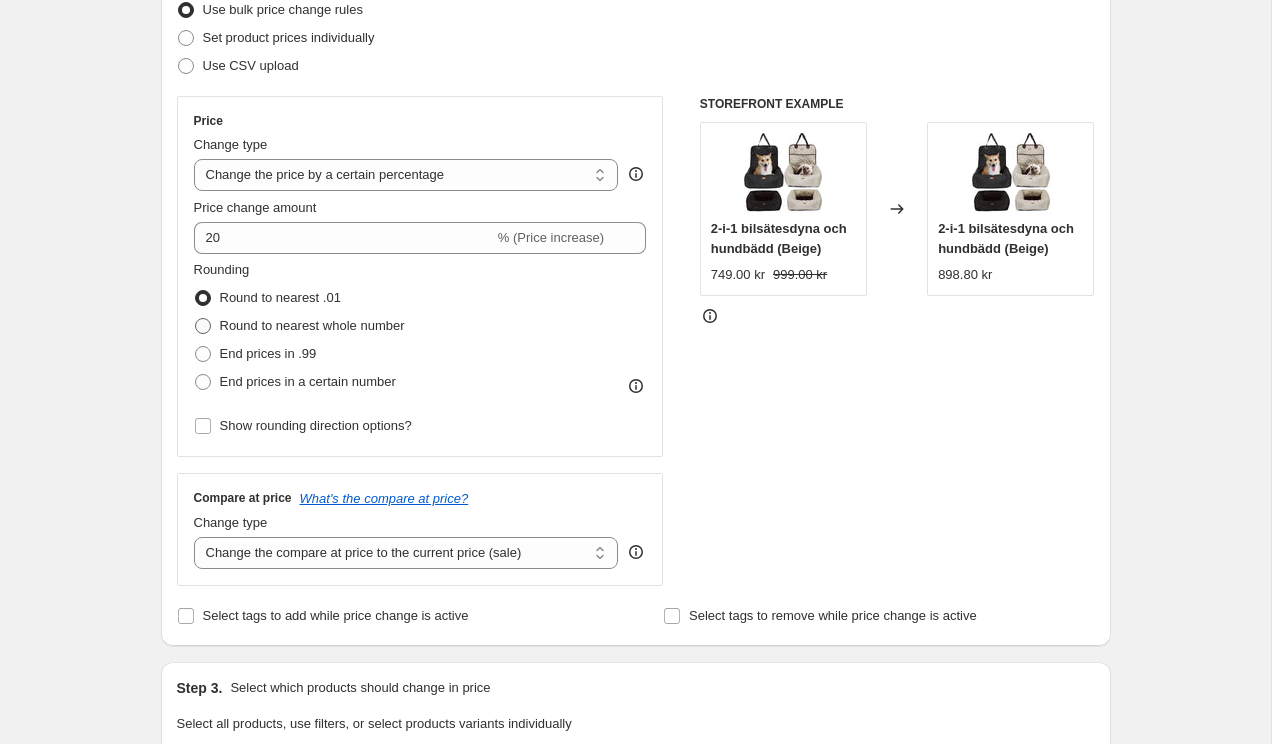 click on "Round to nearest whole number" at bounding box center [312, 325] 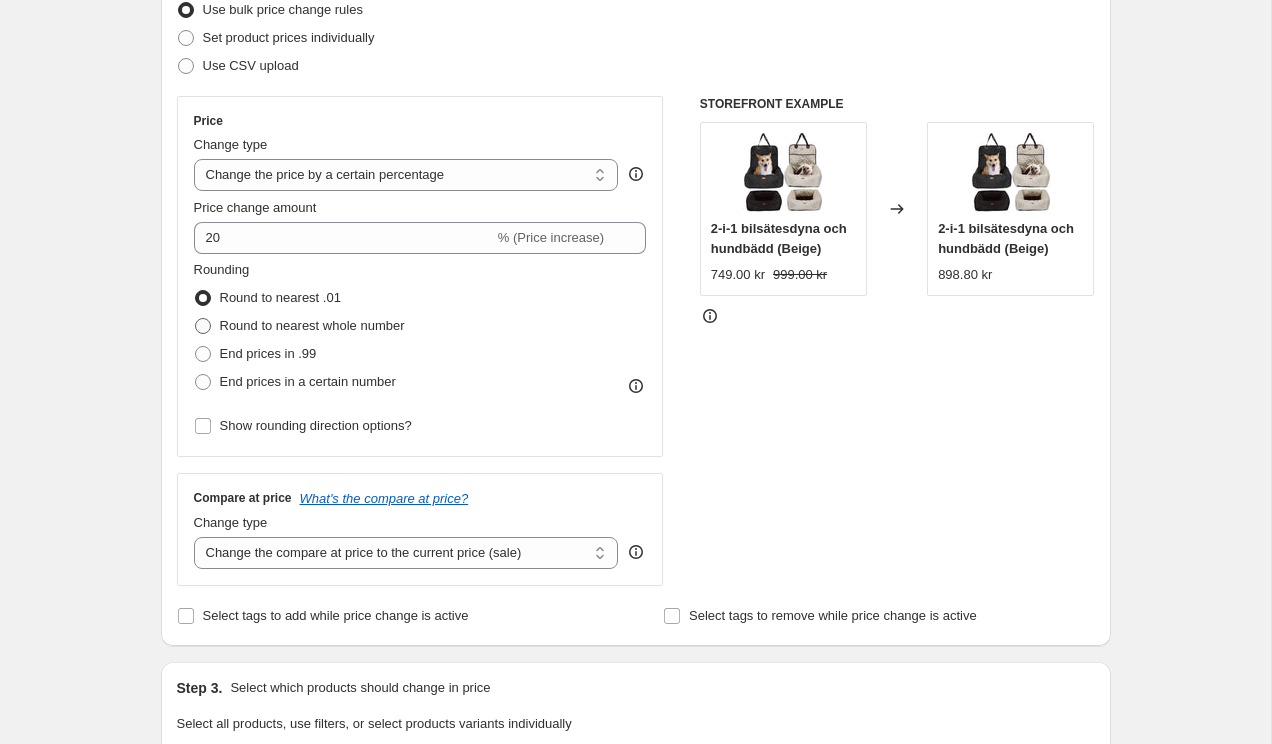 radio on "true" 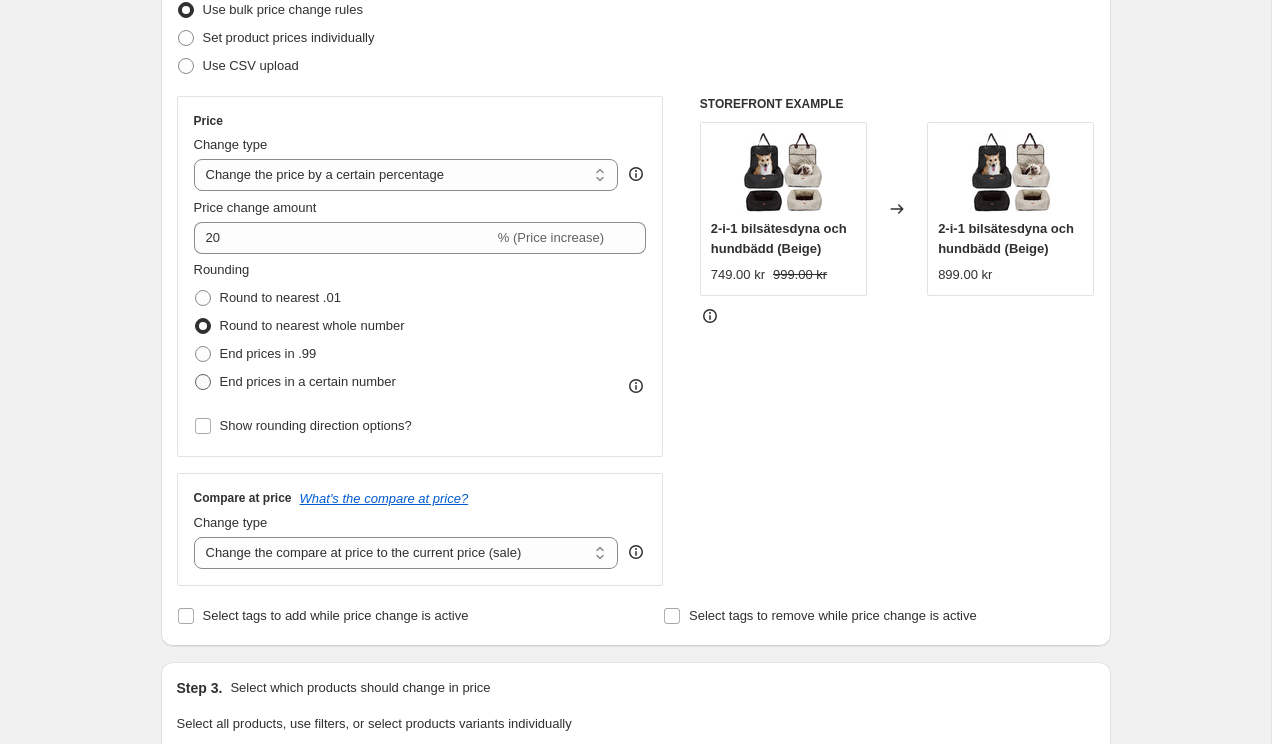 click on "End prices in a certain number" at bounding box center (308, 381) 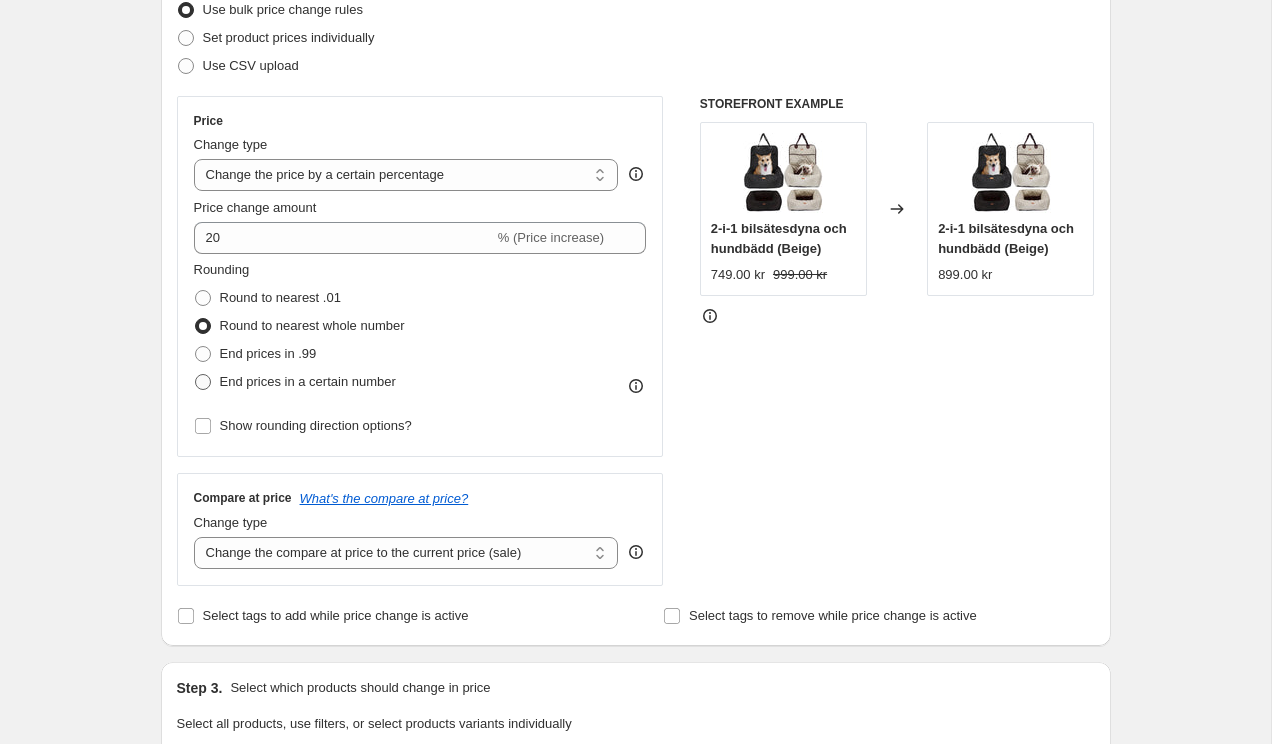 radio on "true" 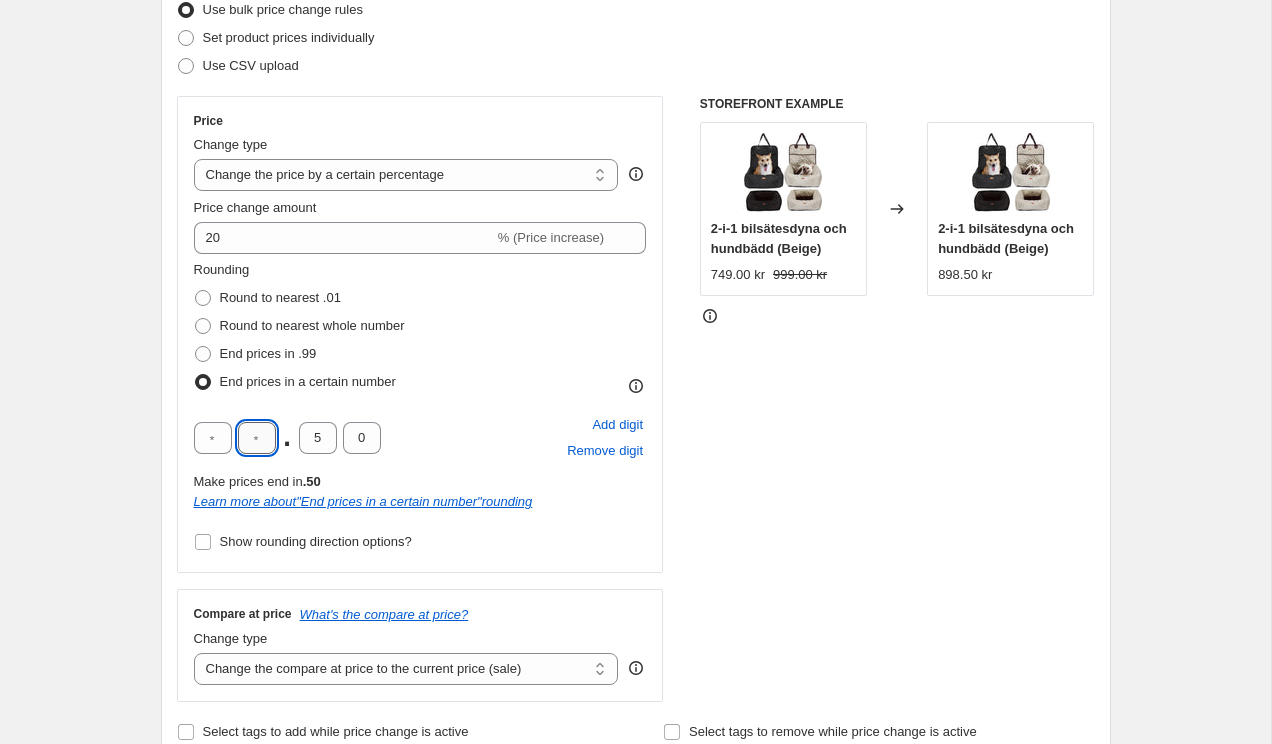 click at bounding box center [257, 438] 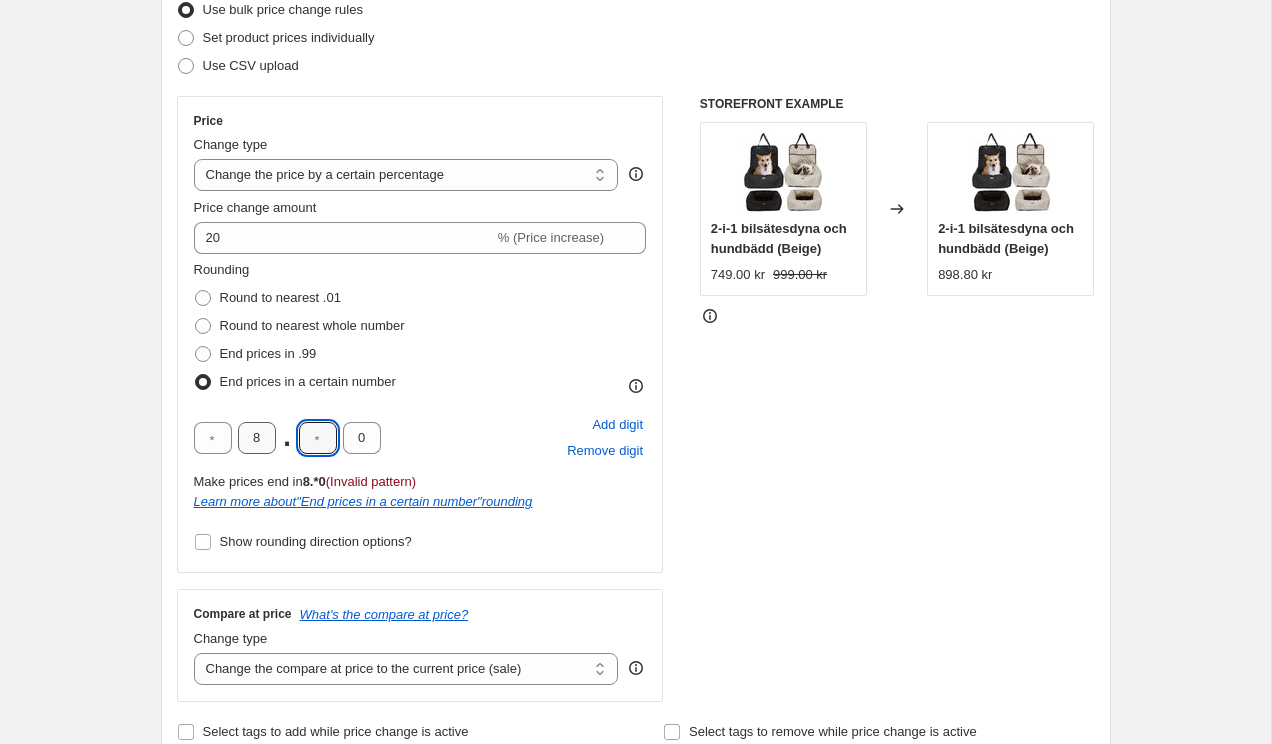 type on "9" 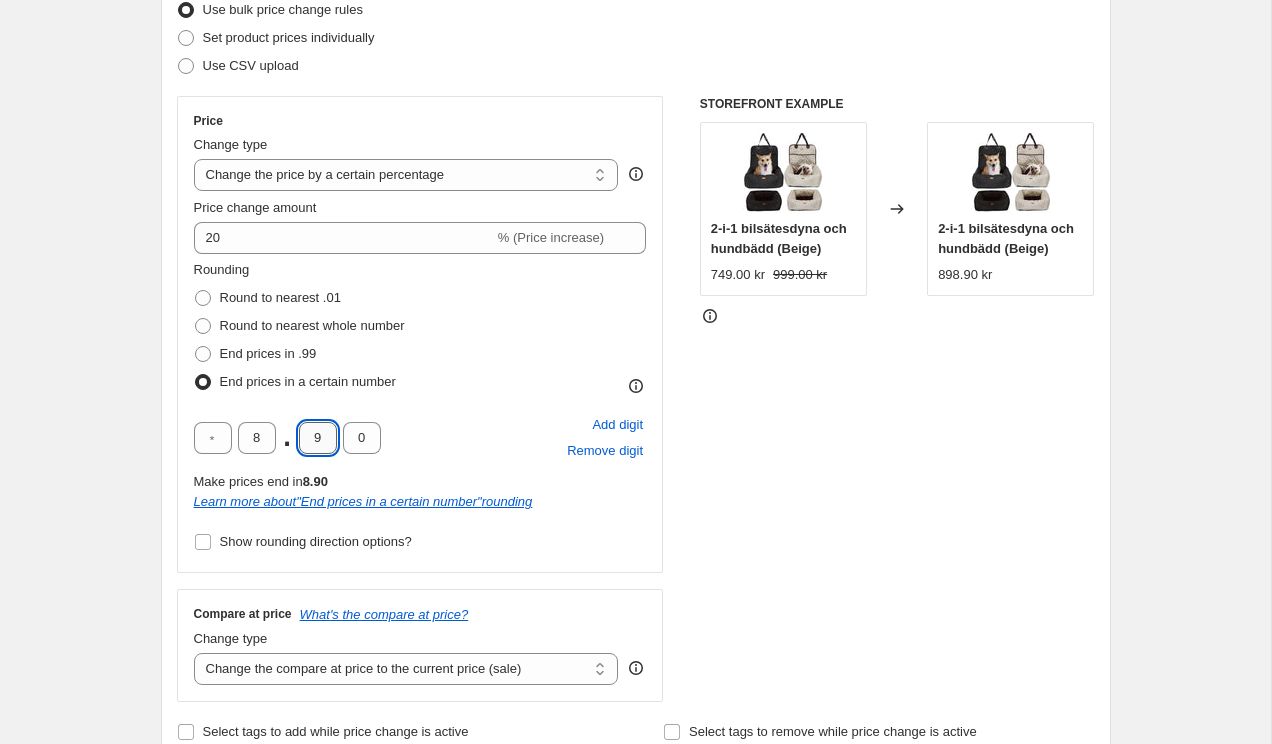 click on "9" at bounding box center (318, 438) 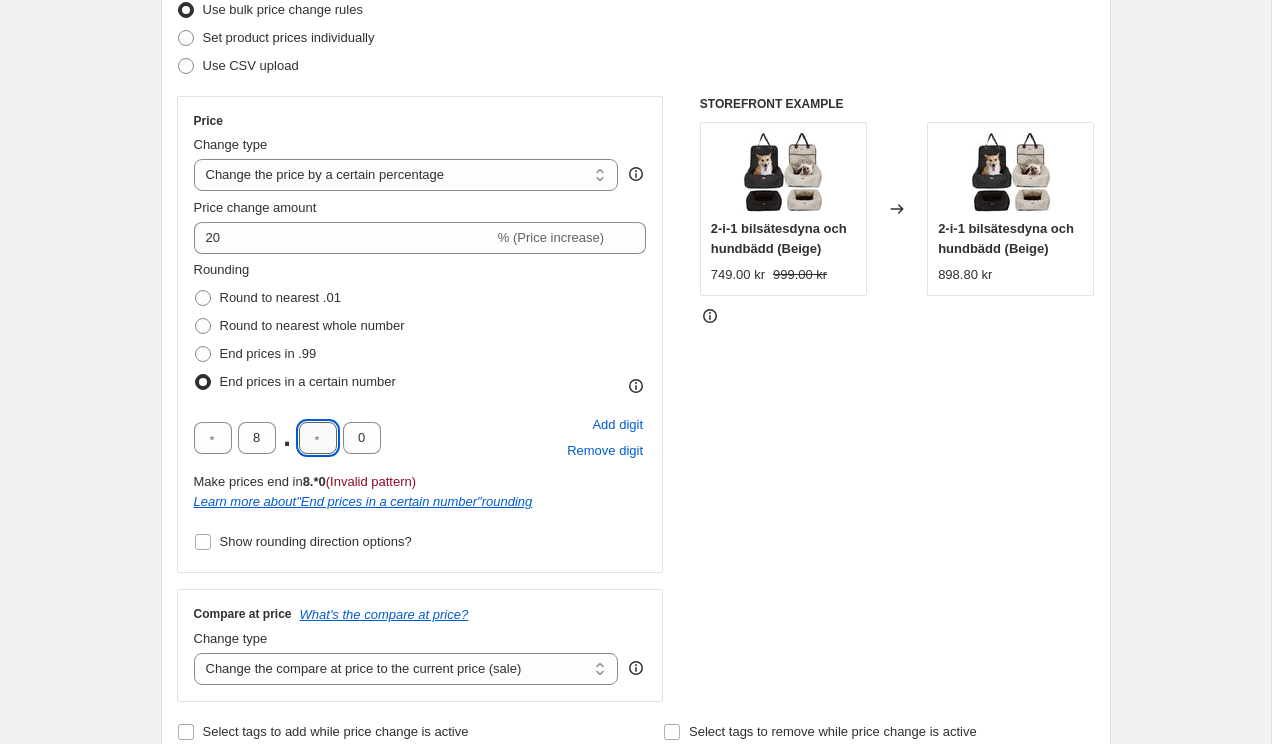 type on "0" 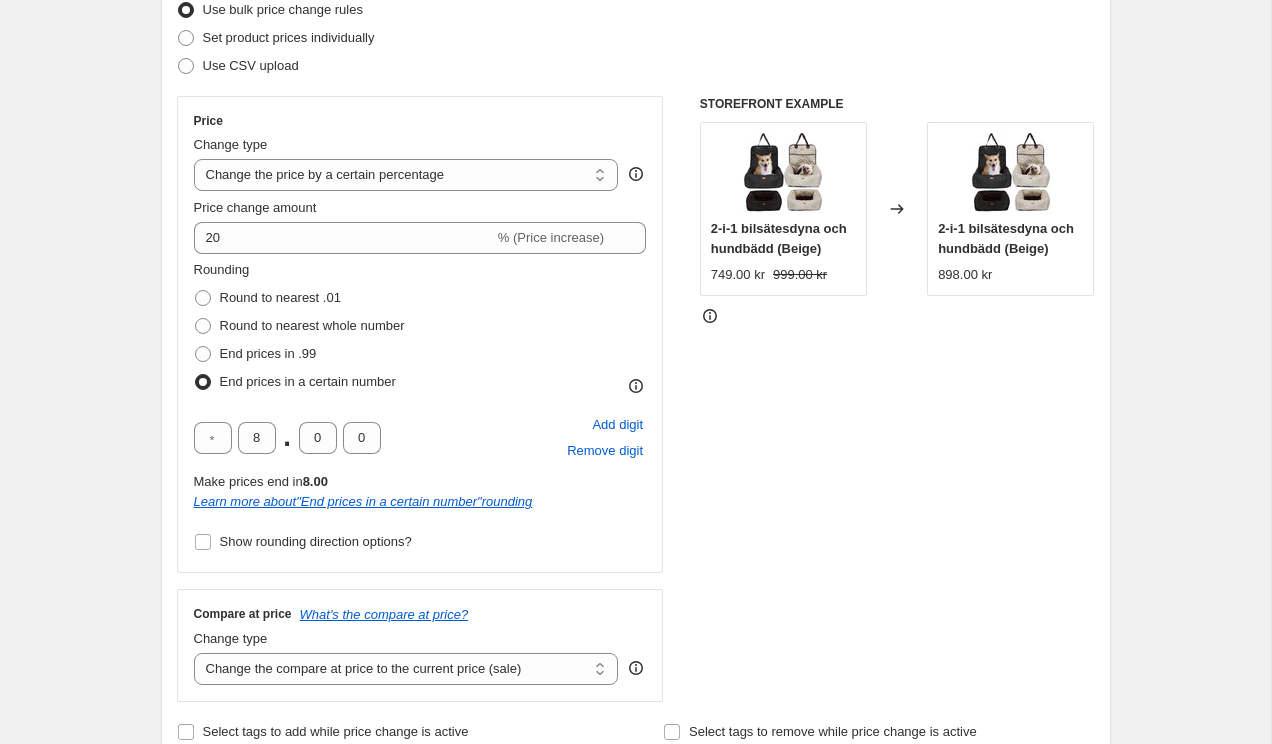 click on "Step 1. Optionally give your price change job a title (eg "March 30% off sale on boots") 6 aug. 2025 16:04:48 Price change job This title is just for internal use, customers won't see it Step 2. Select how the prices should change Use bulk price change rules Set product prices individually Use CSV upload Price Change type Change the price to a certain amount Change the price by a certain amount Change the price by a certain percentage Change the price to the current compare at price (price before sale) Change the price by a certain amount relative to the compare at price Change the price by a certain percentage relative to the compare at price Don't change the price Change the price by a certain percentage relative to the cost per item Change price to certain cost margin Change the price by a certain percentage Price change amount 20 % (Price increase) Rounding Round to nearest .01 Round to nearest whole number End prices in .99 End prices in a certain number 8 . 0 0 Add digit Remove digit Make prices end in" at bounding box center [628, 867] 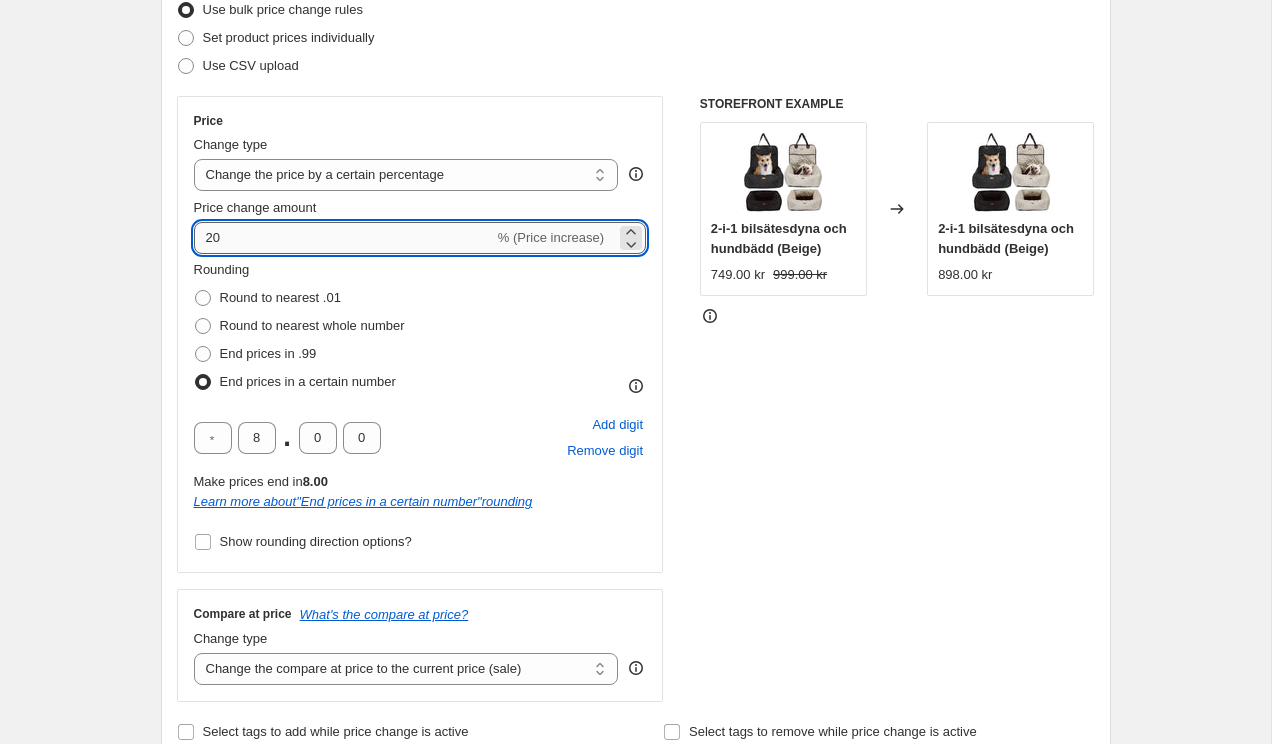 click on "20" at bounding box center (344, 238) 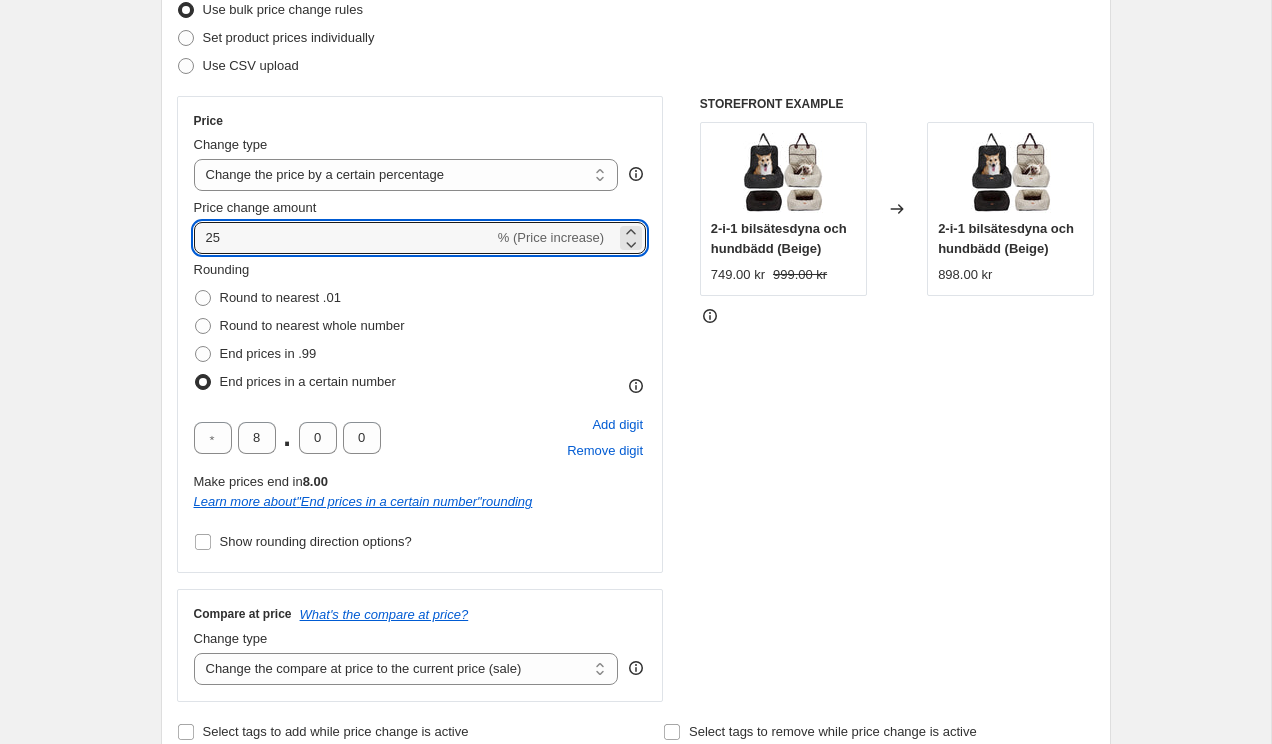 click on "Create new price change job. This page is ready Create new price change job Draft Step 1. Optionally give your price change job a title (eg "March 30% off sale on boots") 6 aug. 2025 16:04:48 Price change job This title is just for internal use, customers won't see it Step 2. Select how the prices should change Use bulk price change rules Set product prices individually Use CSV upload Price Change type Change the price to a certain amount Change the price by a certain amount Change the price by a certain percentage Change the price to the current compare at price (price before sale) Change the price by a certain amount relative to the compare at price Change the price by a certain percentage relative to the compare at price Don't change the price Change the price by a certain percentage relative to the cost per item Change price to certain cost margin Change the price by a certain percentage Price change amount 25 % (Price increase) Rounding Round to nearest .01 Round to nearest whole number End prices in .99" at bounding box center [635, 898] 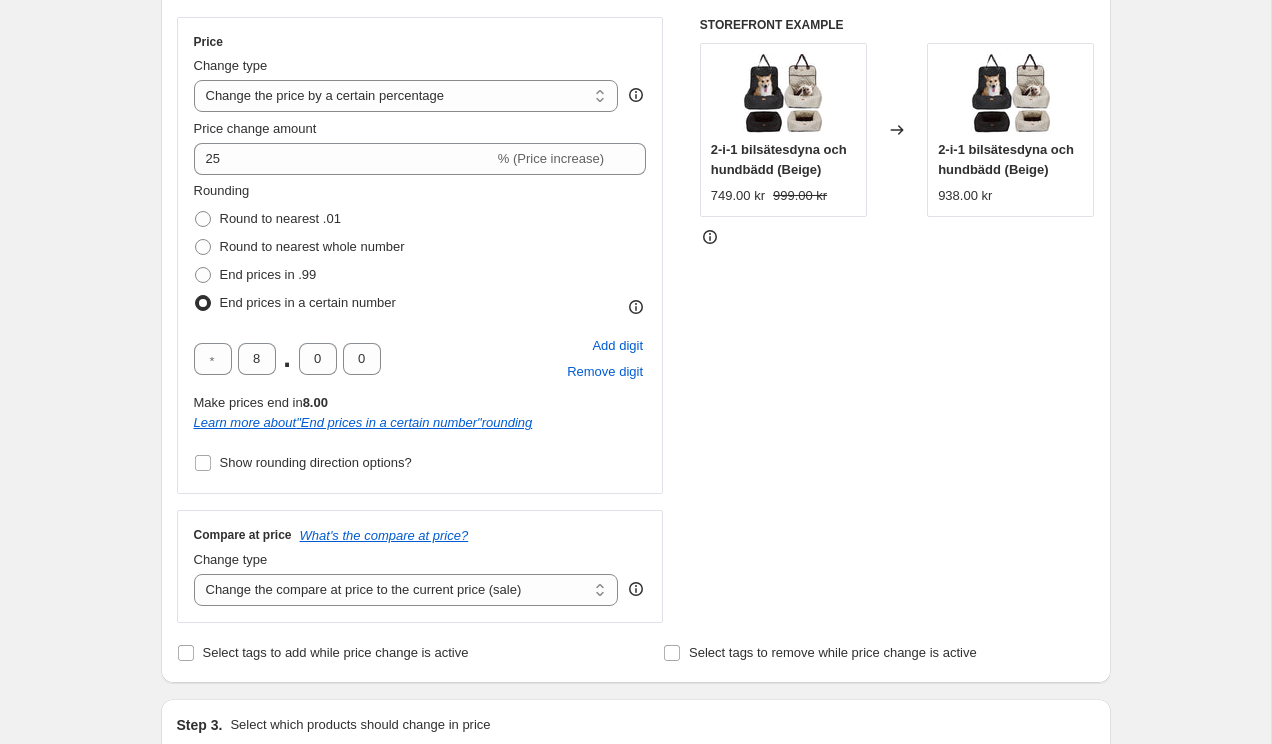 scroll, scrollTop: 295, scrollLeft: 0, axis: vertical 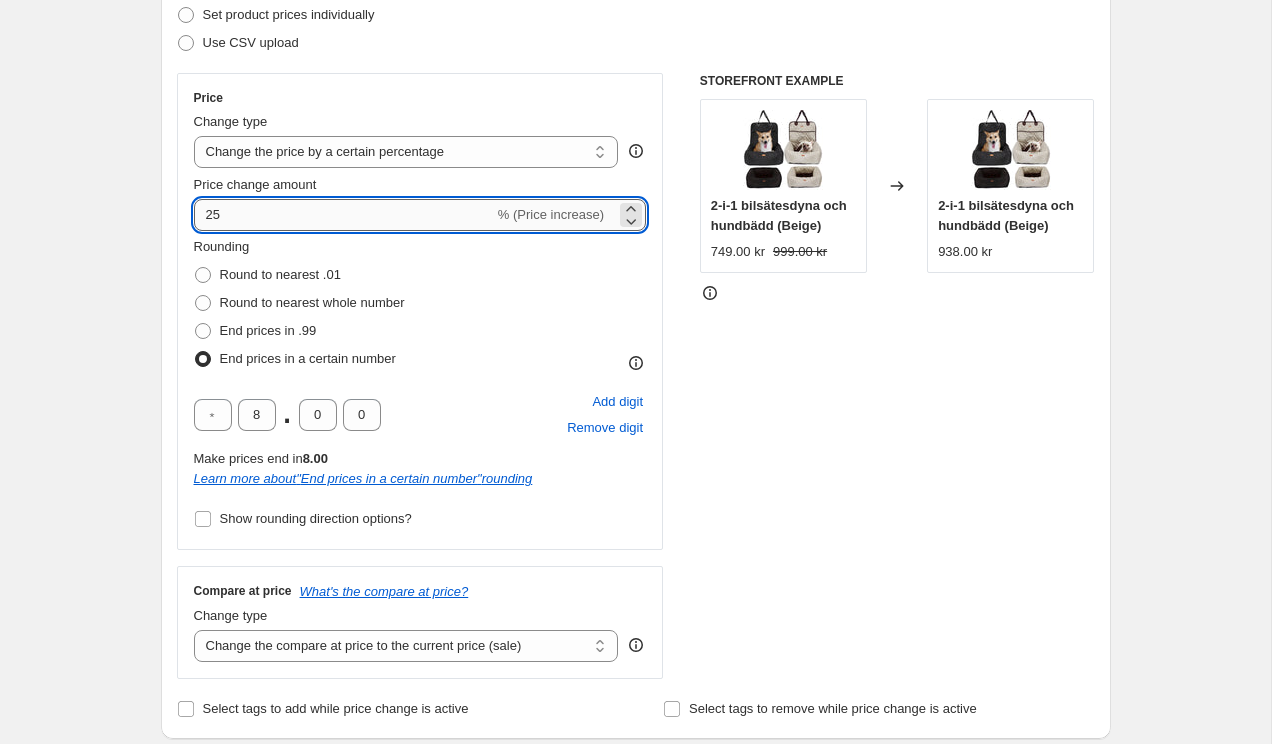 click on "25" at bounding box center [344, 215] 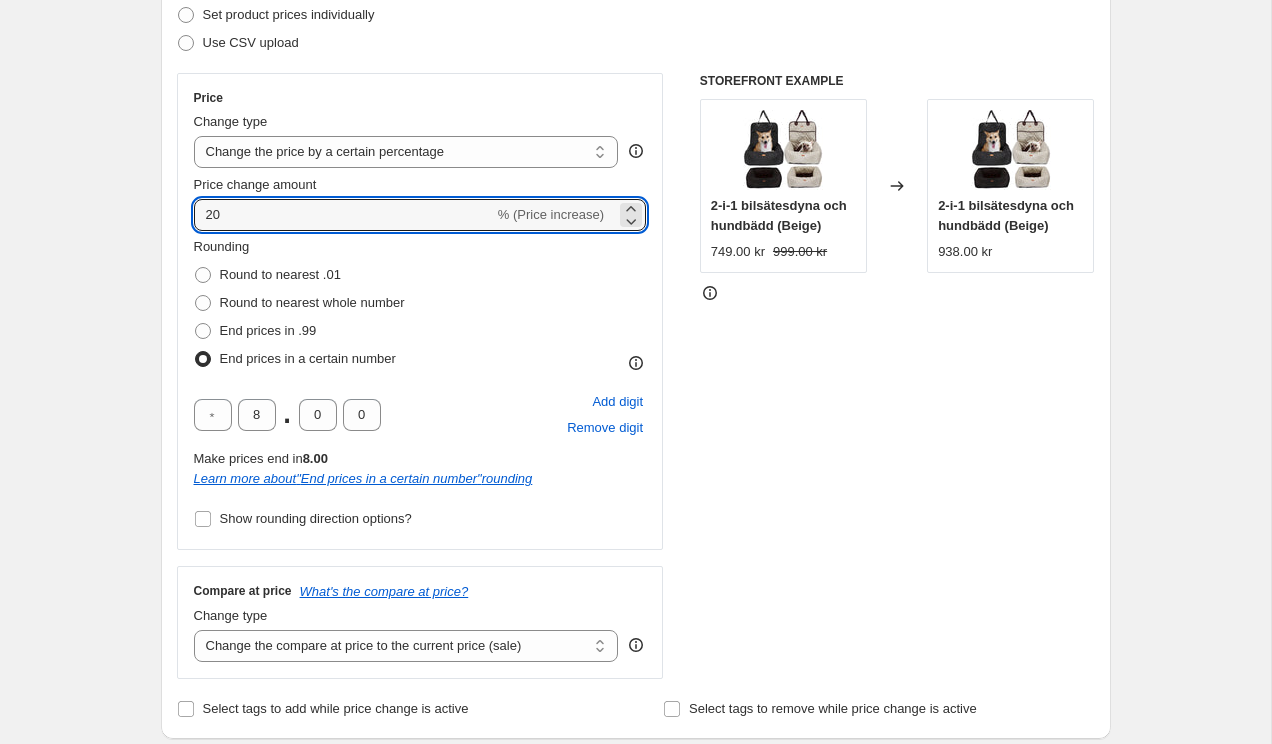 type on "20" 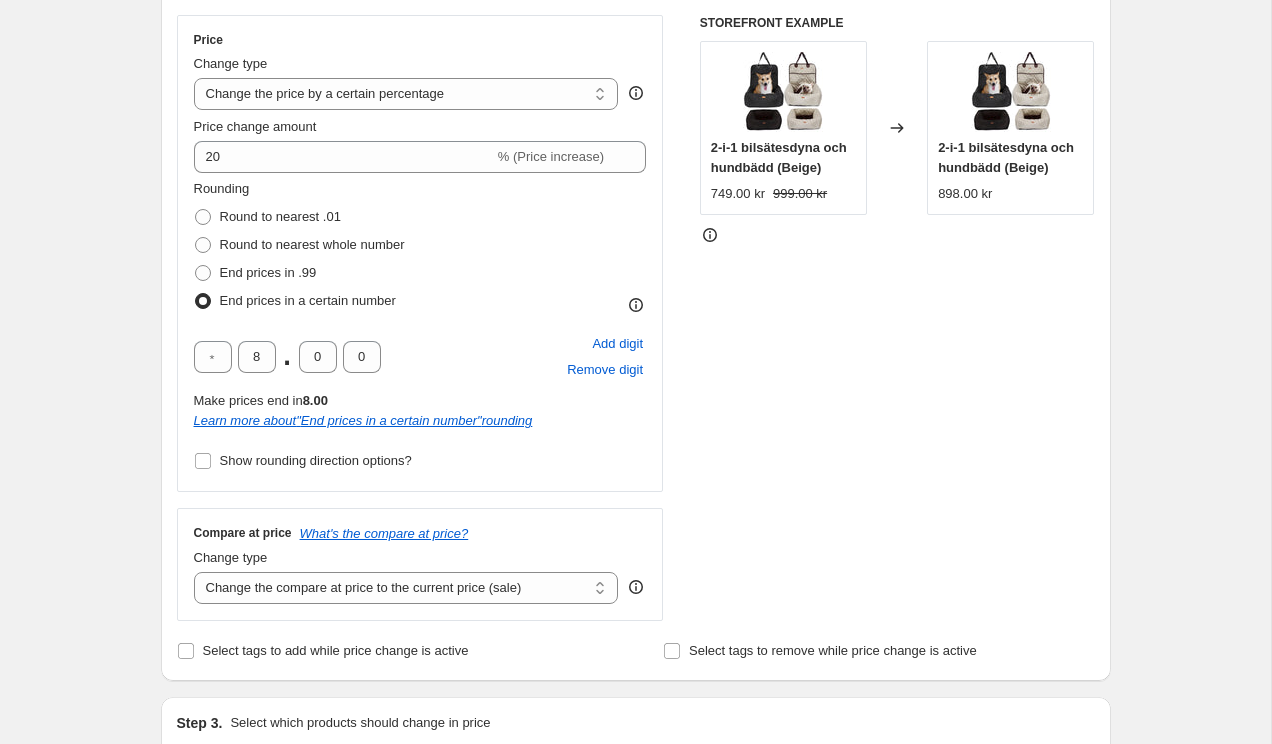 scroll, scrollTop: 350, scrollLeft: 0, axis: vertical 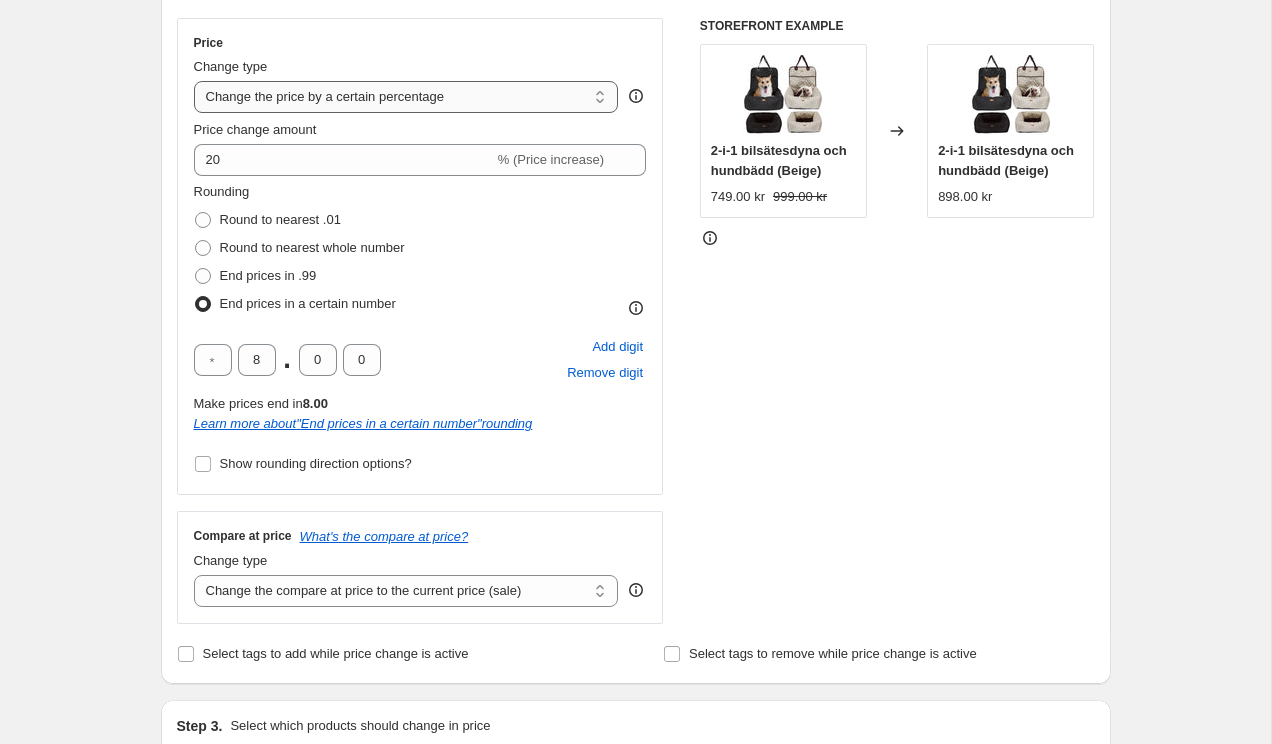 click on "Change the price to a certain amount Change the price by a certain amount Change the price by a certain percentage Change the price to the current compare at price (price before sale) Change the price by a certain amount relative to the compare at price Change the price by a certain percentage relative to the compare at price Don't change the price Change the price by a certain percentage relative to the cost per item Change price to certain cost margin" at bounding box center [406, 97] 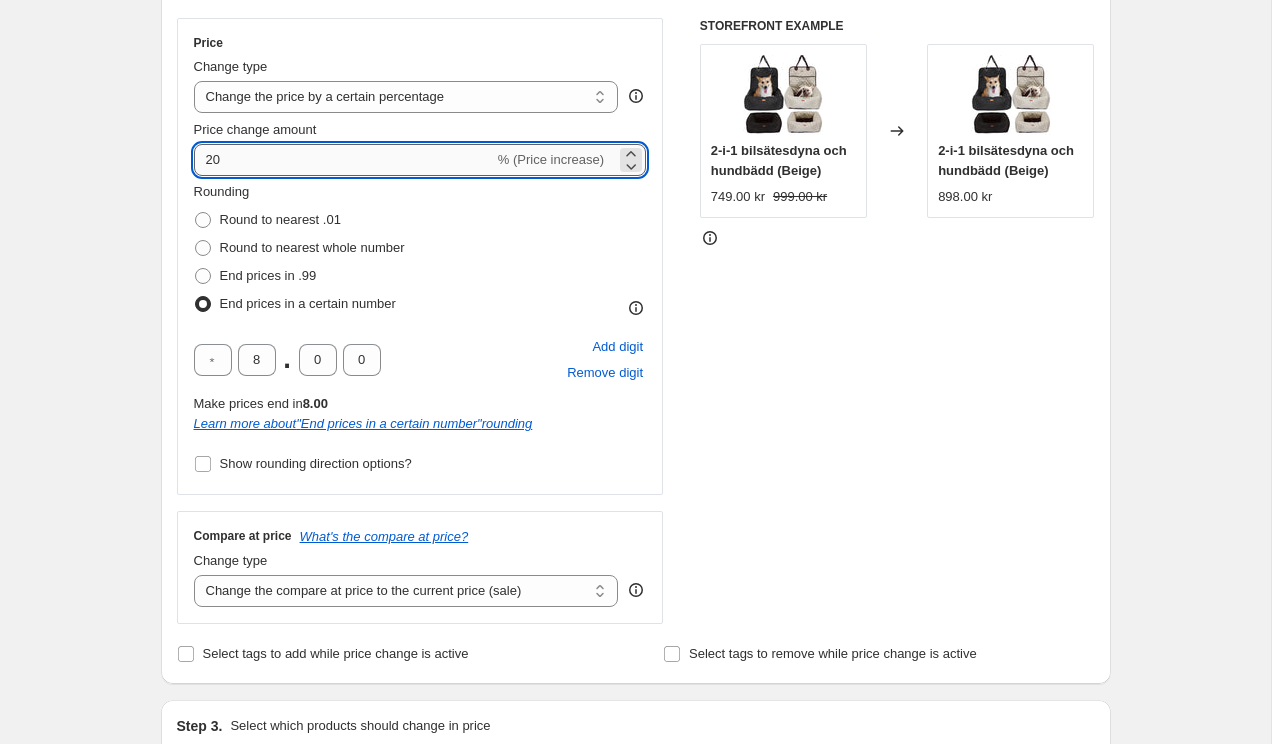 click on "20" at bounding box center (344, 160) 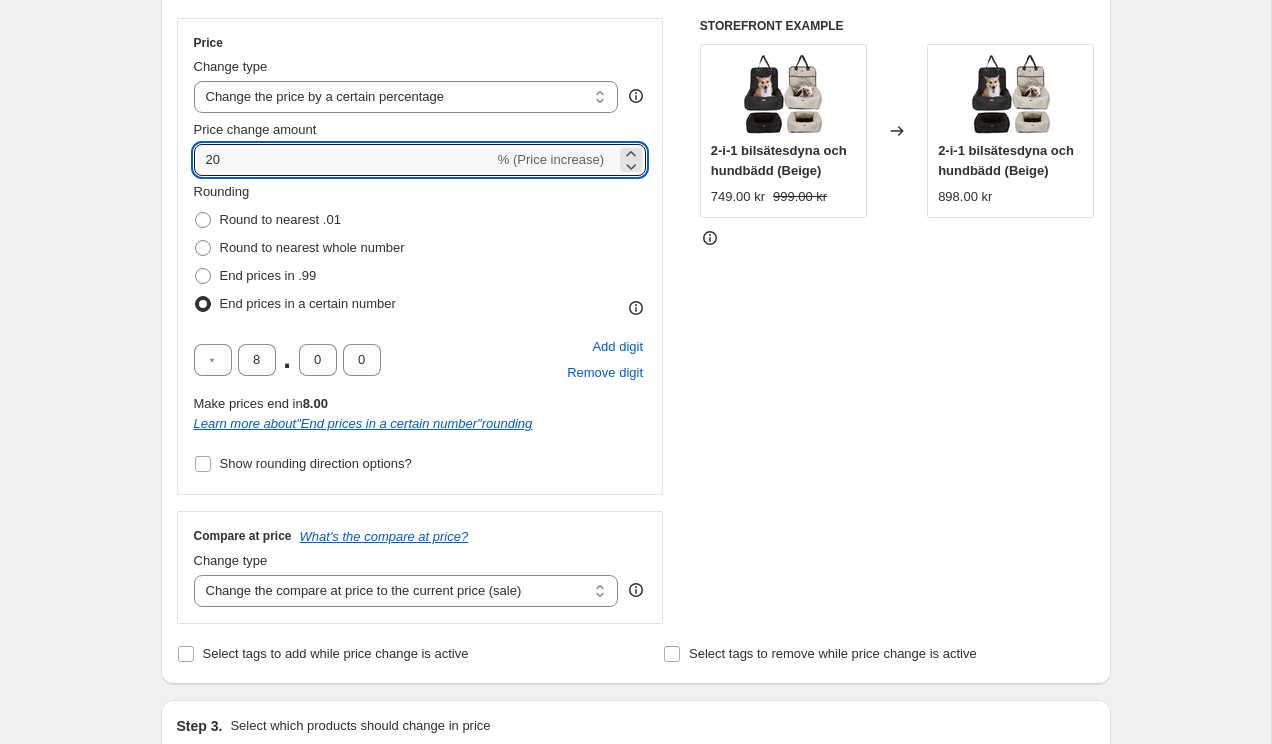 click on "Create new price change job. This page is ready Create new price change job Draft Step 1. Optionally give your price change job a title (eg "March 30% off sale on boots") 6 aug. 2025 16:04:48 Price change job This title is just for internal use, customers won't see it Step 2. Select how the prices should change Use bulk price change rules Set product prices individually Use CSV upload Price Change type Change the price to a certain amount Change the price by a certain amount Change the price by a certain percentage Change the price to the current compare at price (price before sale) Change the price by a certain amount relative to the compare at price Change the price by a certain percentage relative to the compare at price Don't change the price Change the price by a certain percentage relative to the cost per item Change price to certain cost margin Change the price by a certain percentage Price change amount 20 % (Price increase) Rounding Round to nearest .01 Round to nearest whole number End prices in .99" at bounding box center (635, 820) 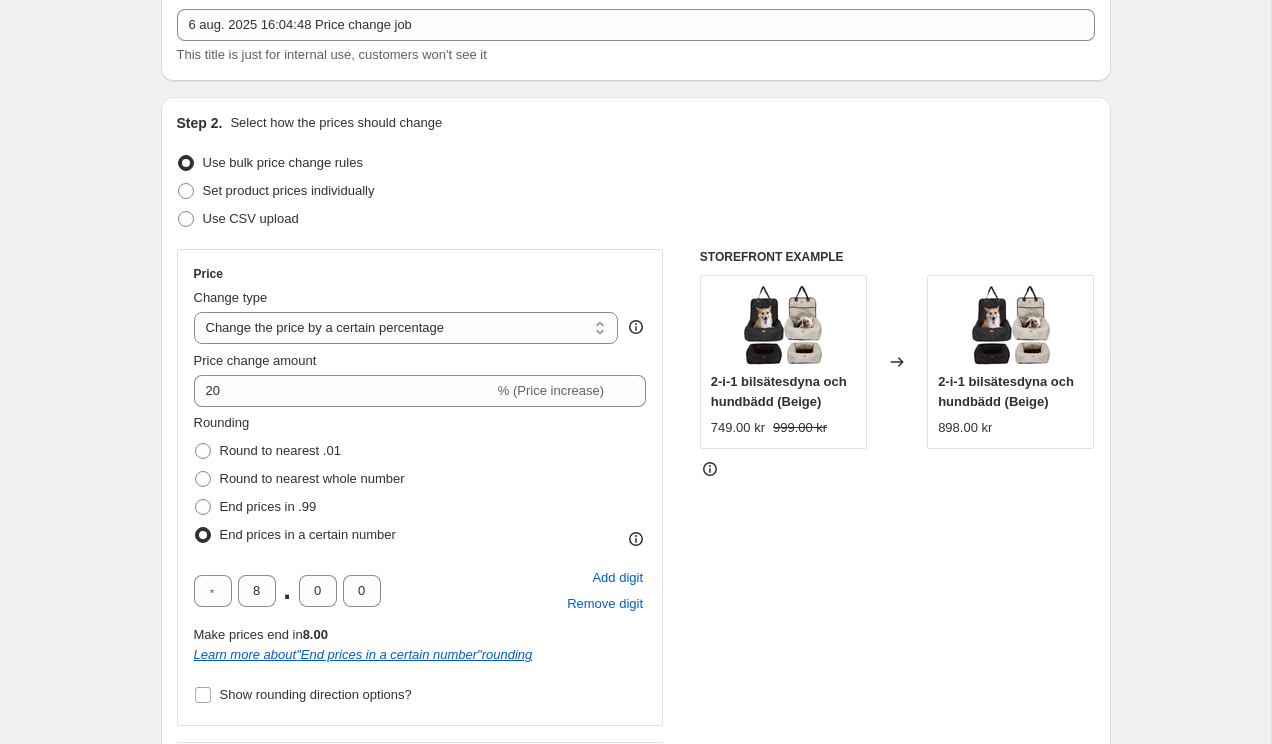 scroll, scrollTop: 0, scrollLeft: 0, axis: both 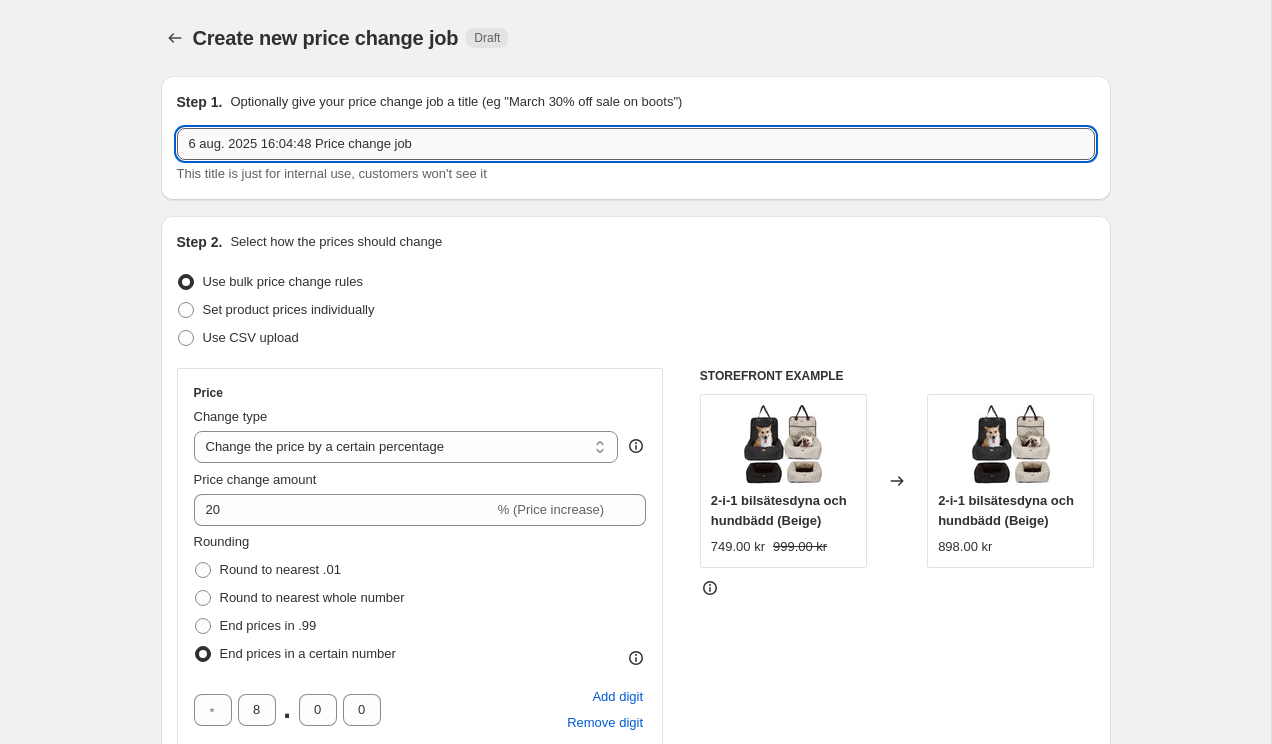 click on "6 aug. 2025 16:04:48 Price change job" at bounding box center [636, 144] 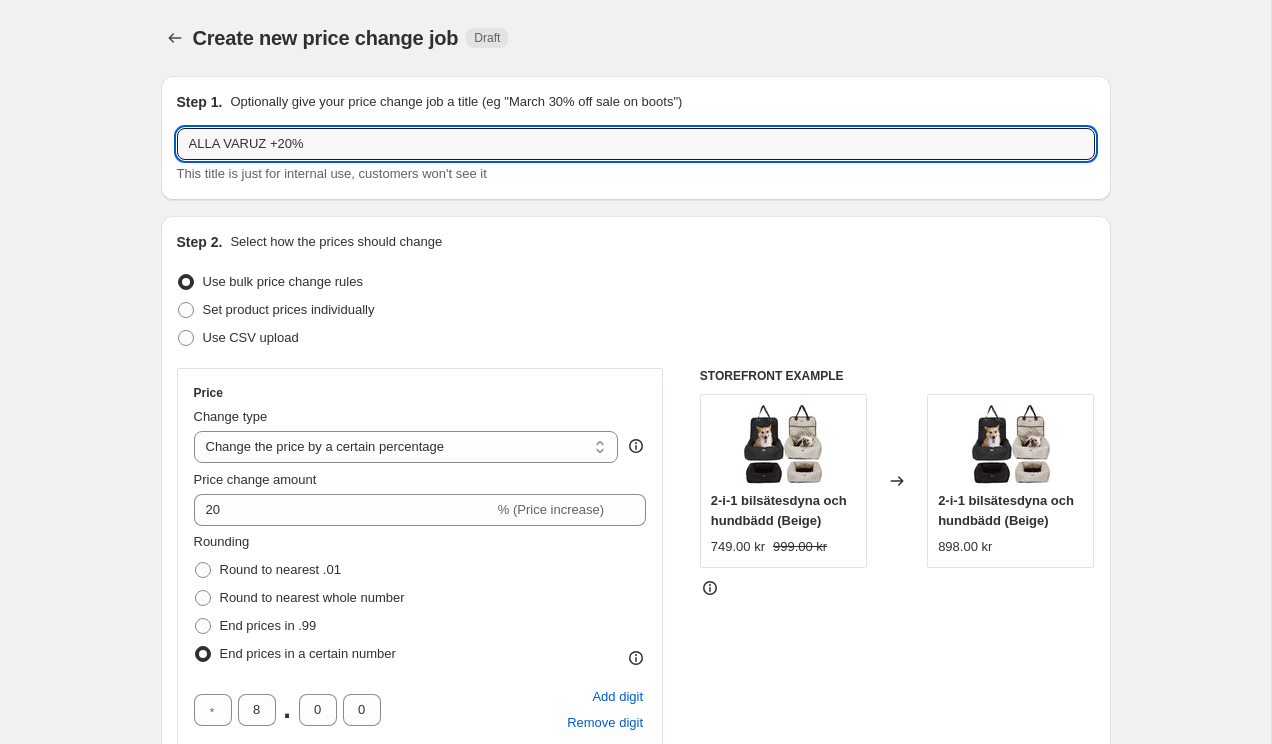 type on "ALLA VARUZ +20%" 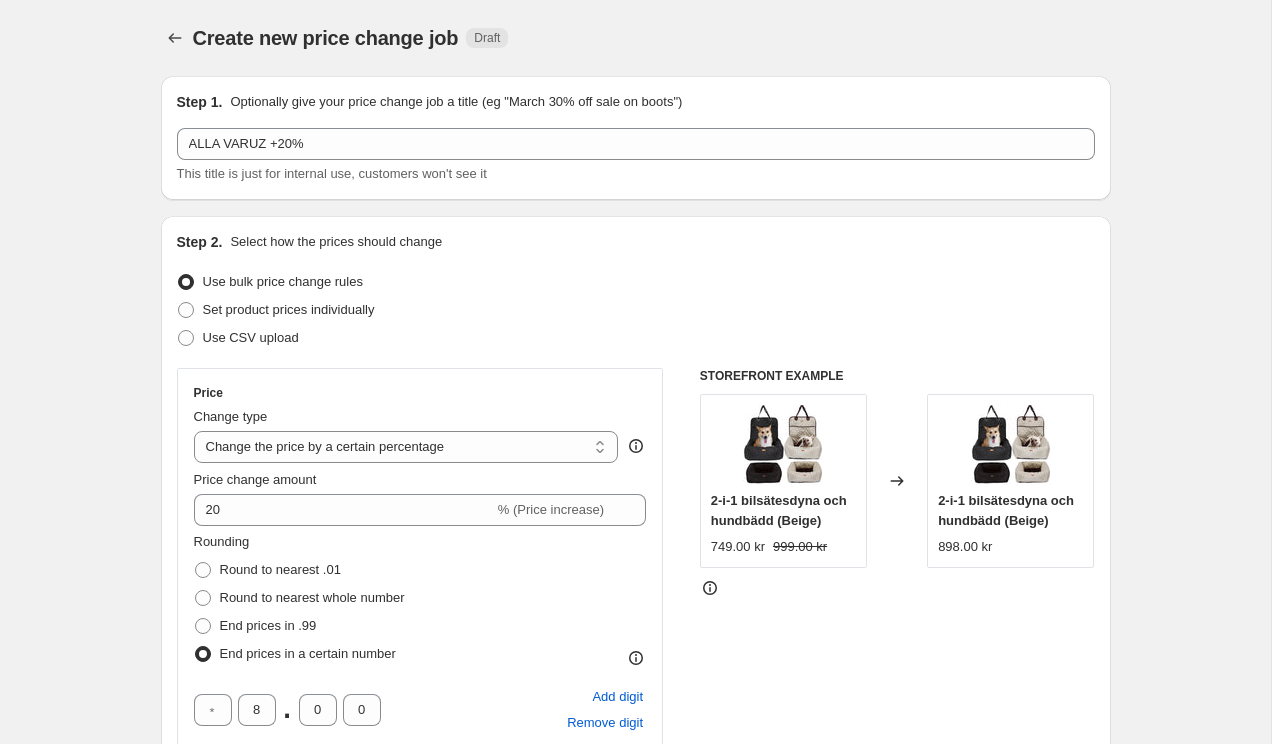 click on "Create new price change job. This page is ready Create new price change job Draft Step 1. Optionally give your price change job a title (eg "March 30% off sale on boots") ALLA VARUZ +20% This title is just for internal use, customers won't see it Step 2. Select how the prices should change Use bulk price change rules Set product prices individually Use CSV upload Price Change type Change the price to a certain amount Change the price by a certain amount Change the price by a certain percentage Change the price to the current compare at price (price before sale) Change the price by a certain amount relative to the compare at price Change the price by a certain percentage relative to the compare at price Don't change the price Change the price by a certain percentage relative to the cost per item Change price to certain cost margin Change the price by a certain percentage Price change amount 20 % (Price increase) Rounding Round to nearest .01 Round to nearest whole number End prices in .99 8 . 0 0 Add digit " "" at bounding box center (635, 1170) 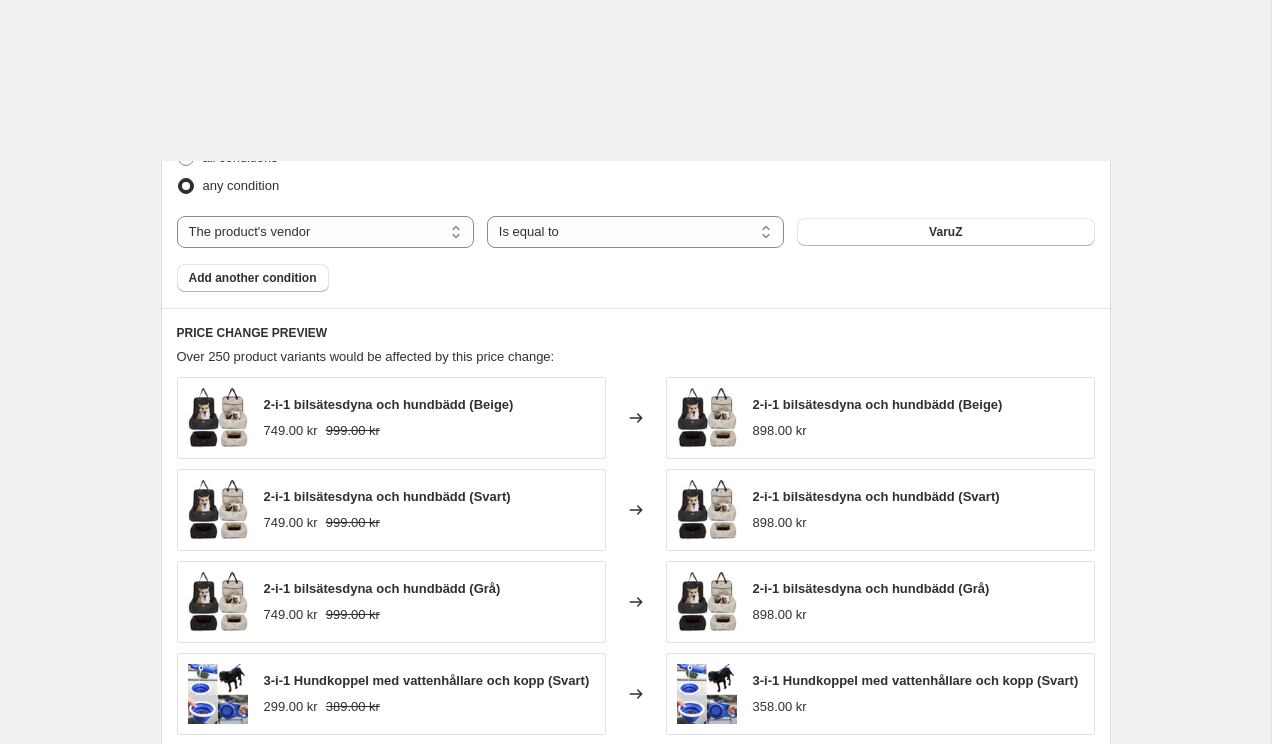 scroll, scrollTop: 1602, scrollLeft: 0, axis: vertical 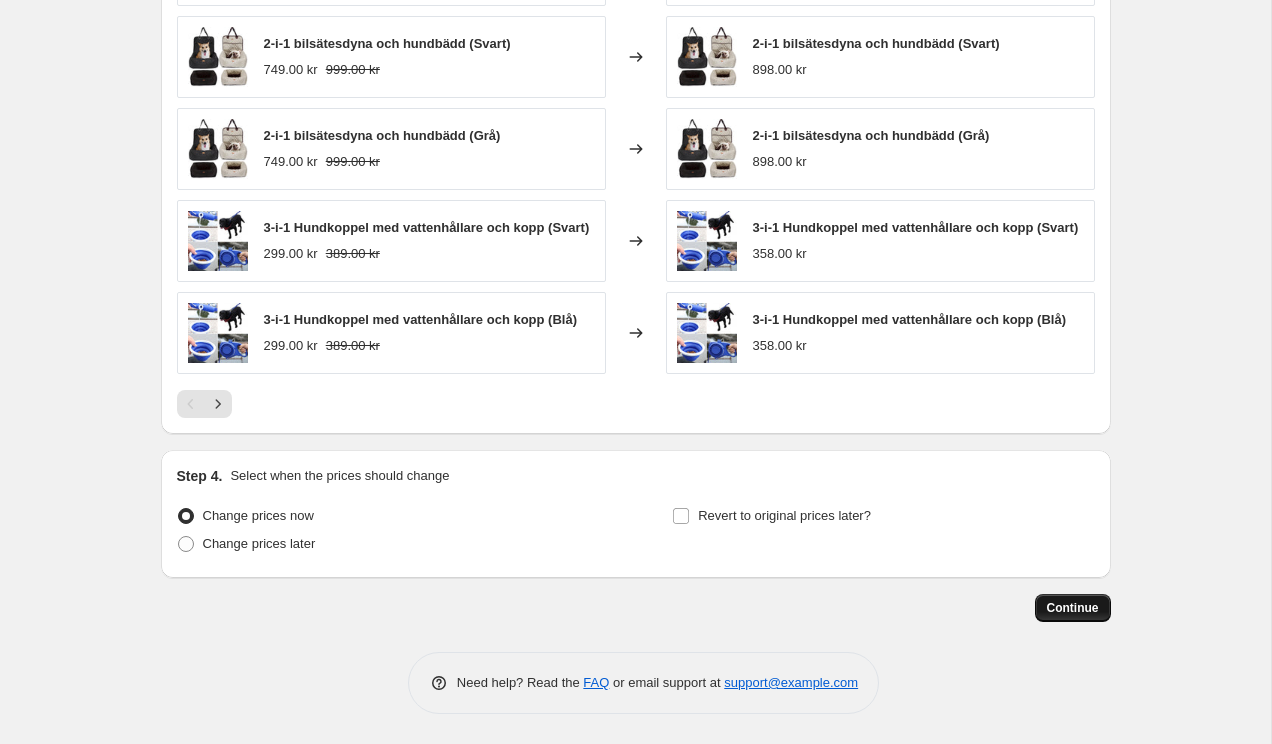 click on "Continue" at bounding box center (1073, 608) 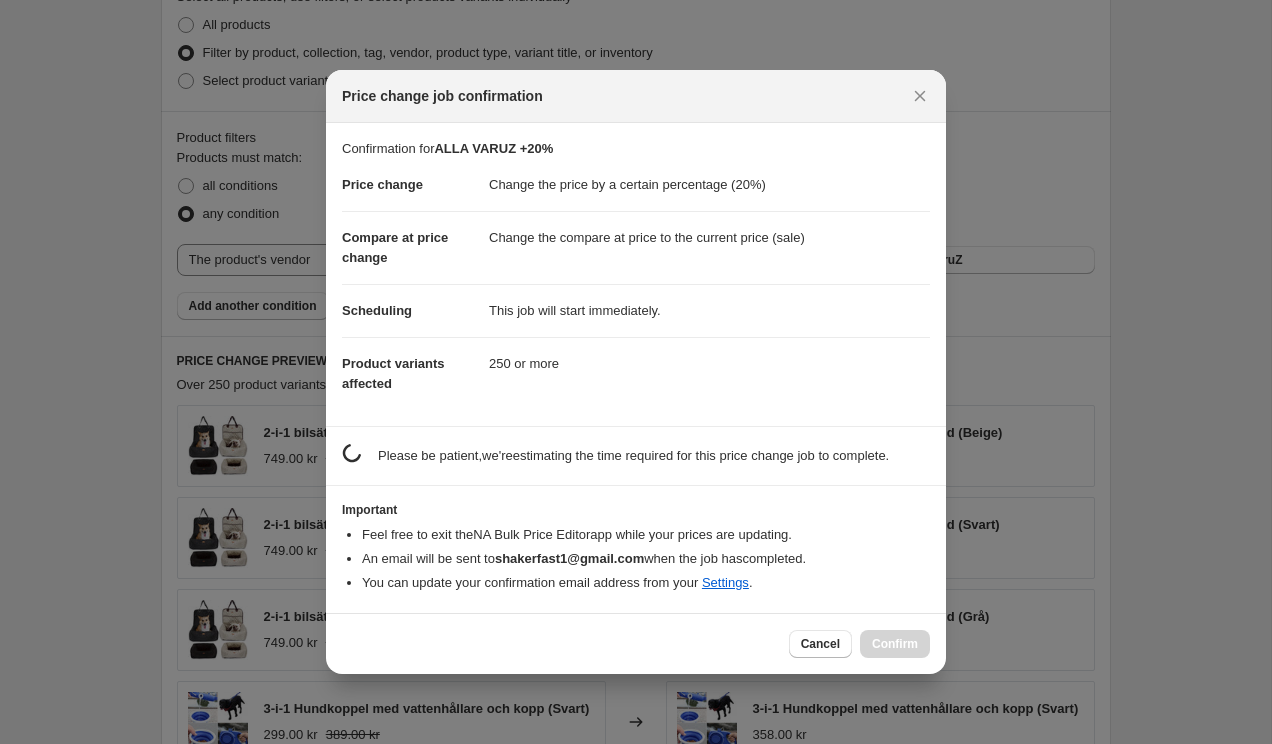 scroll, scrollTop: 0, scrollLeft: 0, axis: both 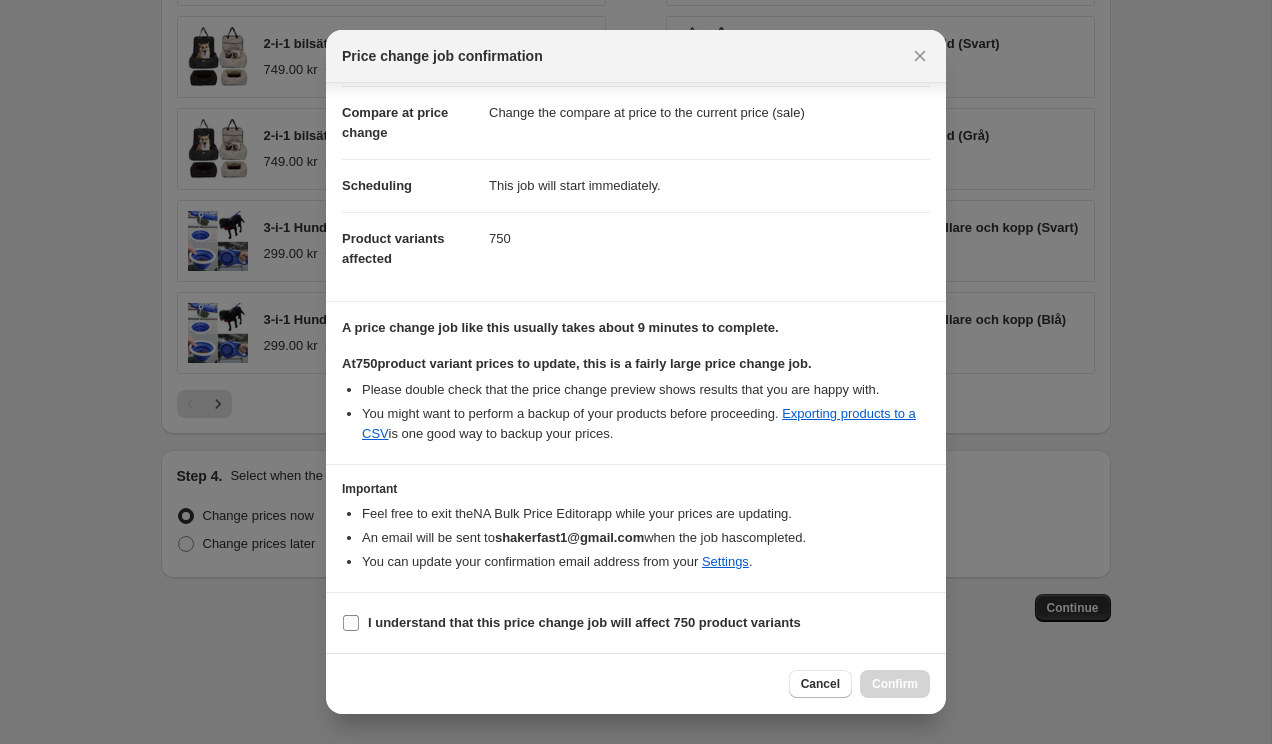 click on "I understand that this price change job will affect 750 product variants" at bounding box center (584, 622) 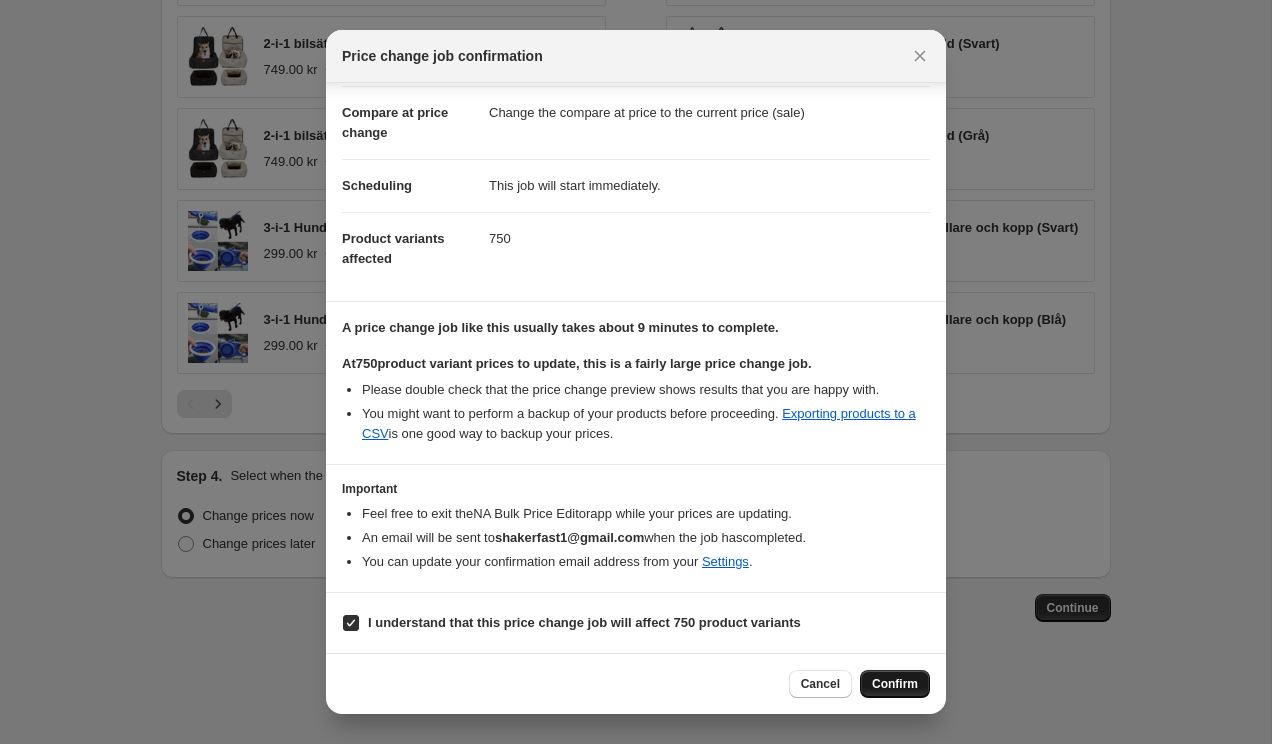click on "Confirm" at bounding box center (895, 684) 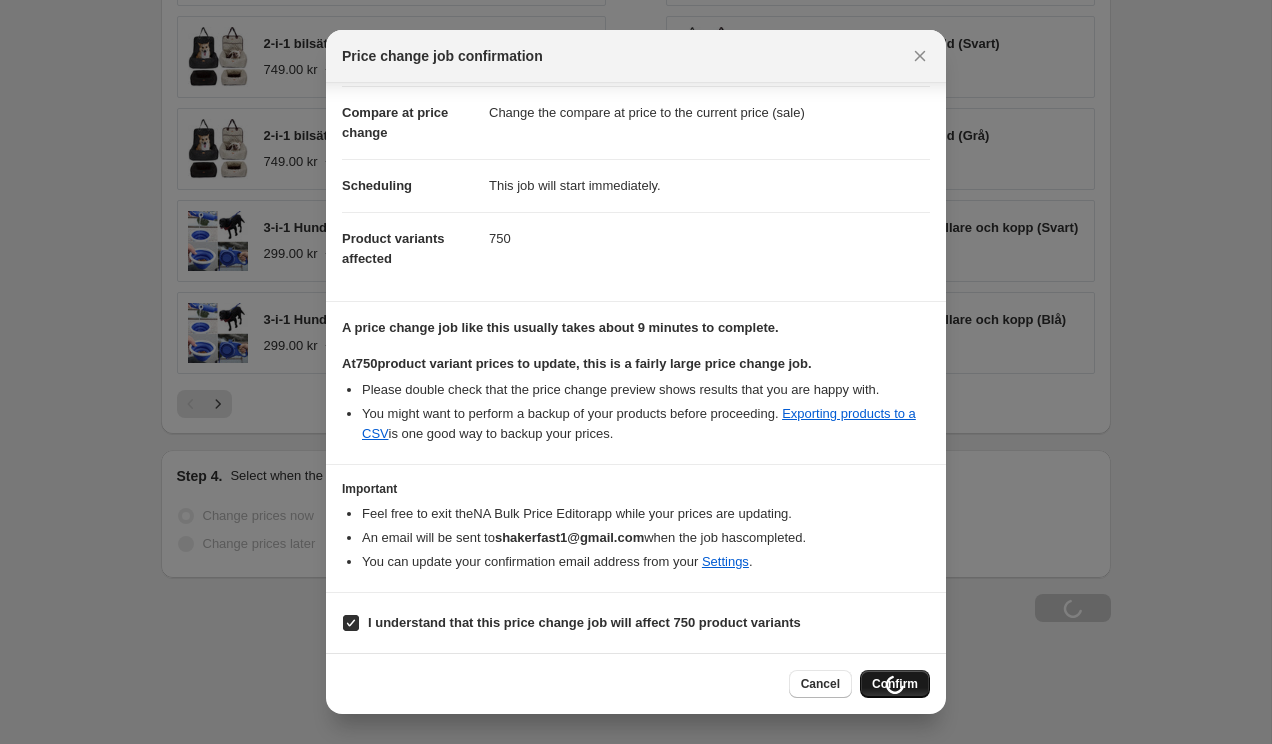 scroll, scrollTop: 1670, scrollLeft: 0, axis: vertical 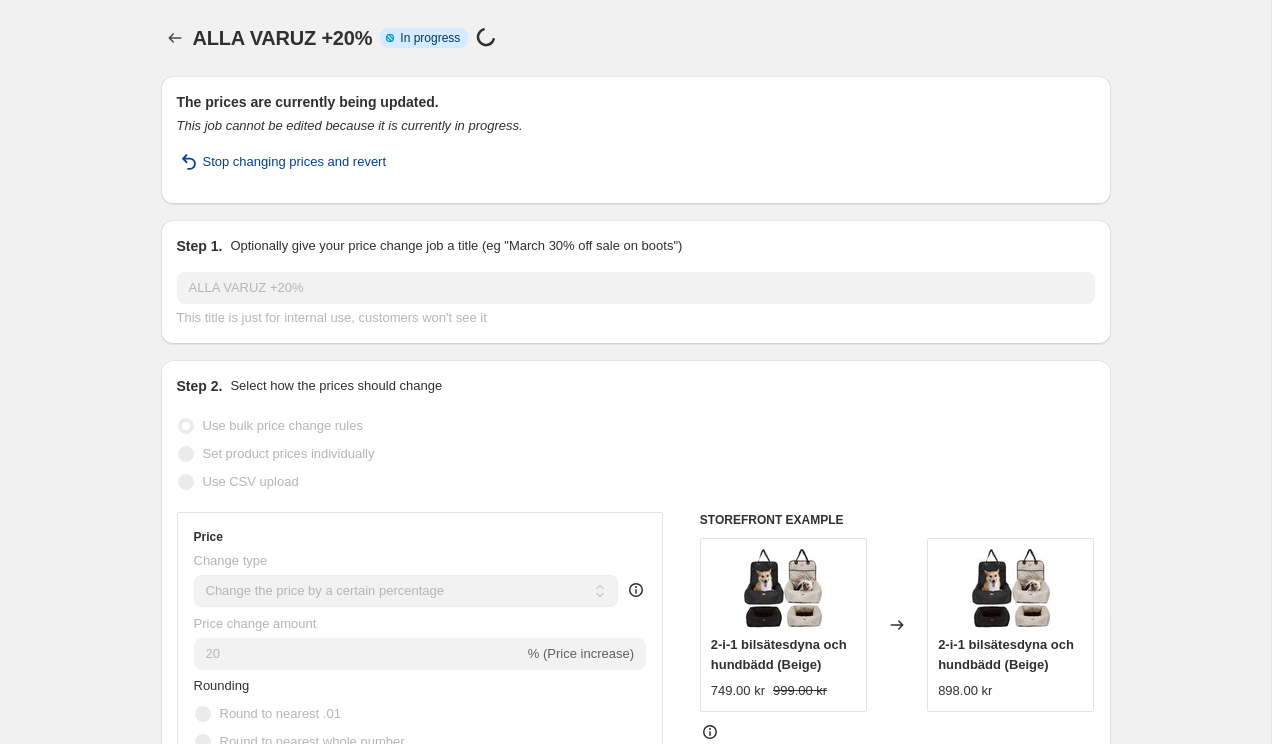 click on "Stop changing prices and revert" at bounding box center (295, 162) 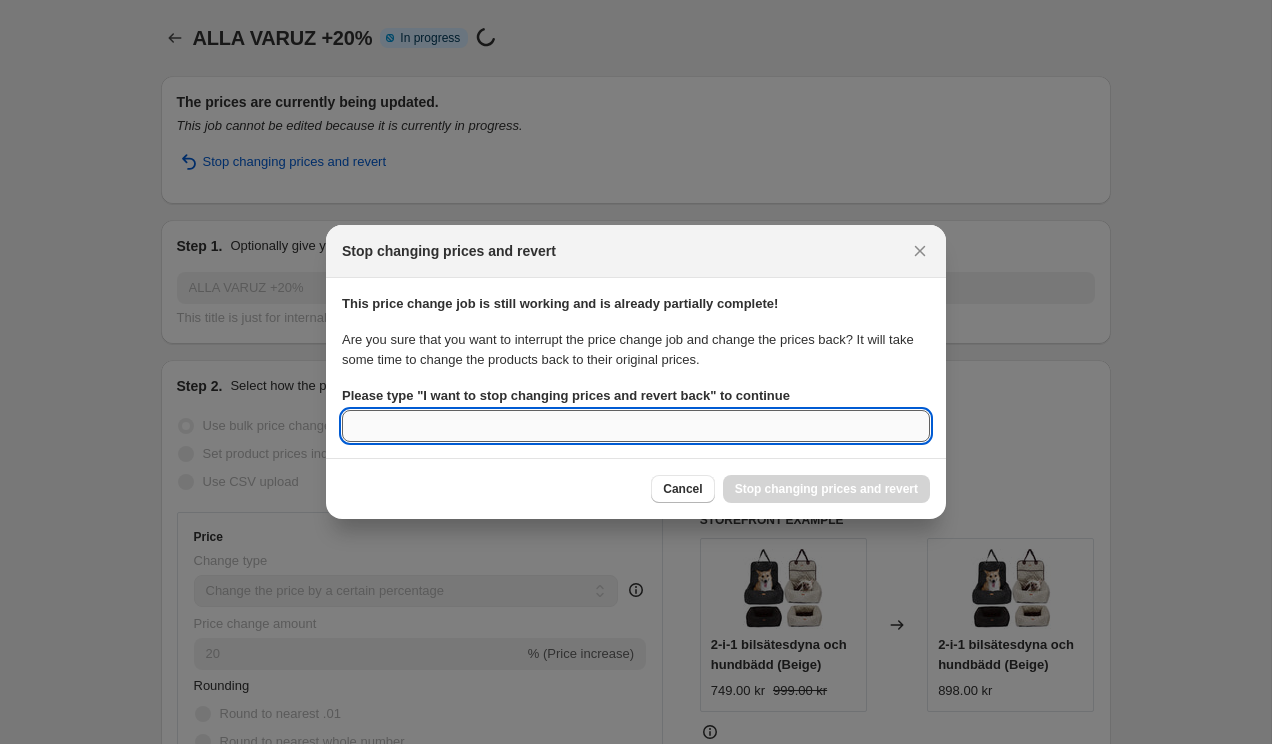 click on "Please type " I want to stop changing prices and revert back " to continue" at bounding box center (636, 426) 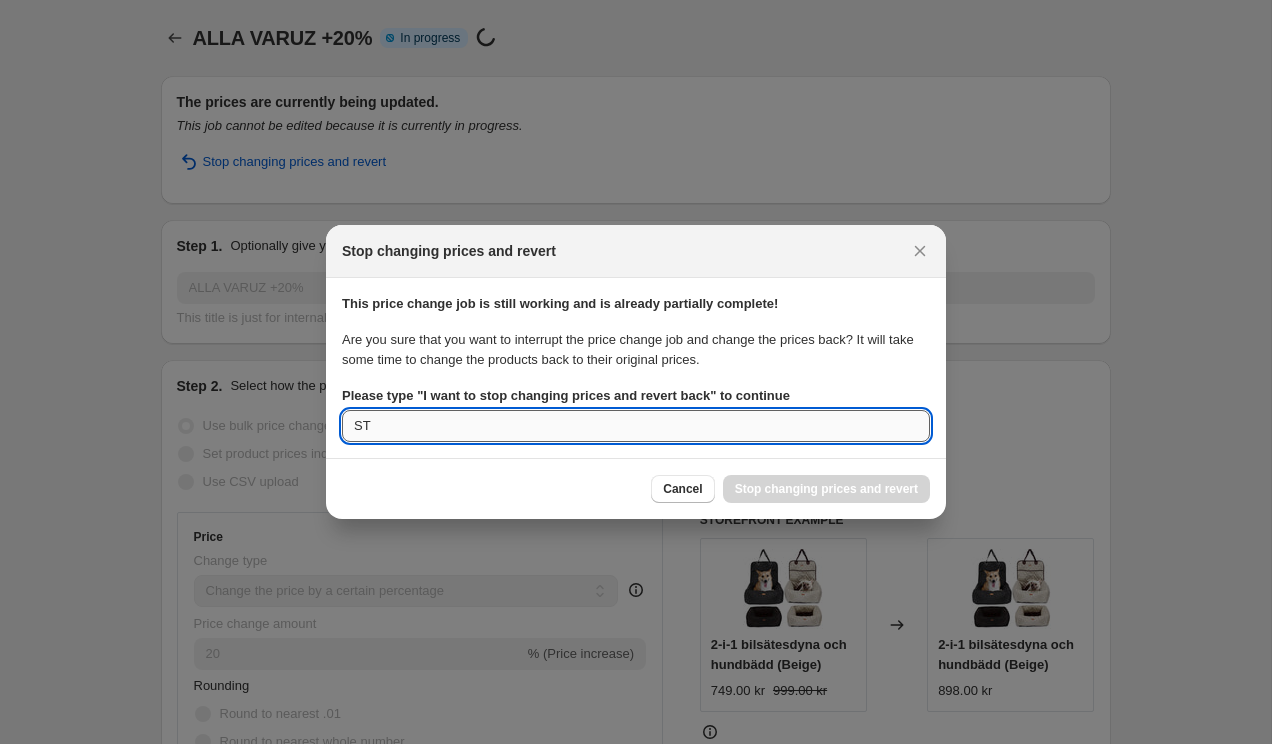 type on "S" 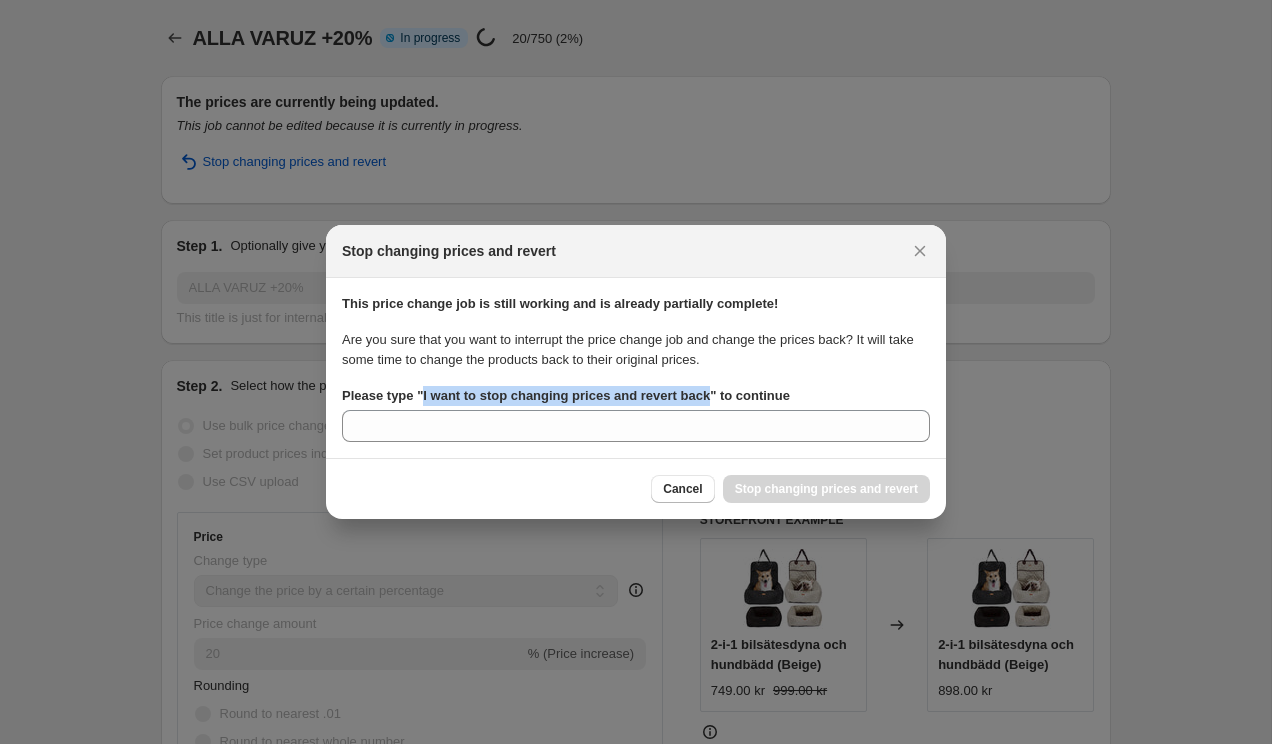 drag, startPoint x: 727, startPoint y: 396, endPoint x: 426, endPoint y: 394, distance: 301.00665 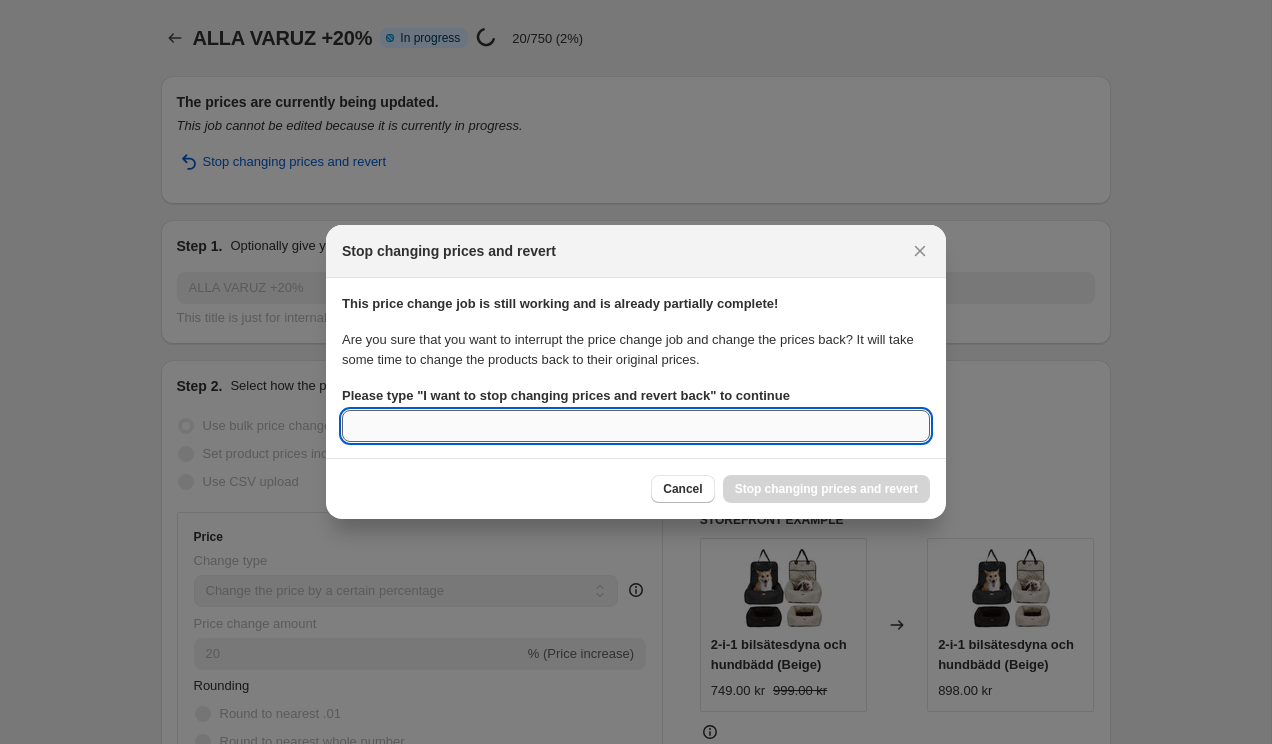 click on "Please type " I want to stop changing prices and revert back " to continue" at bounding box center (636, 426) 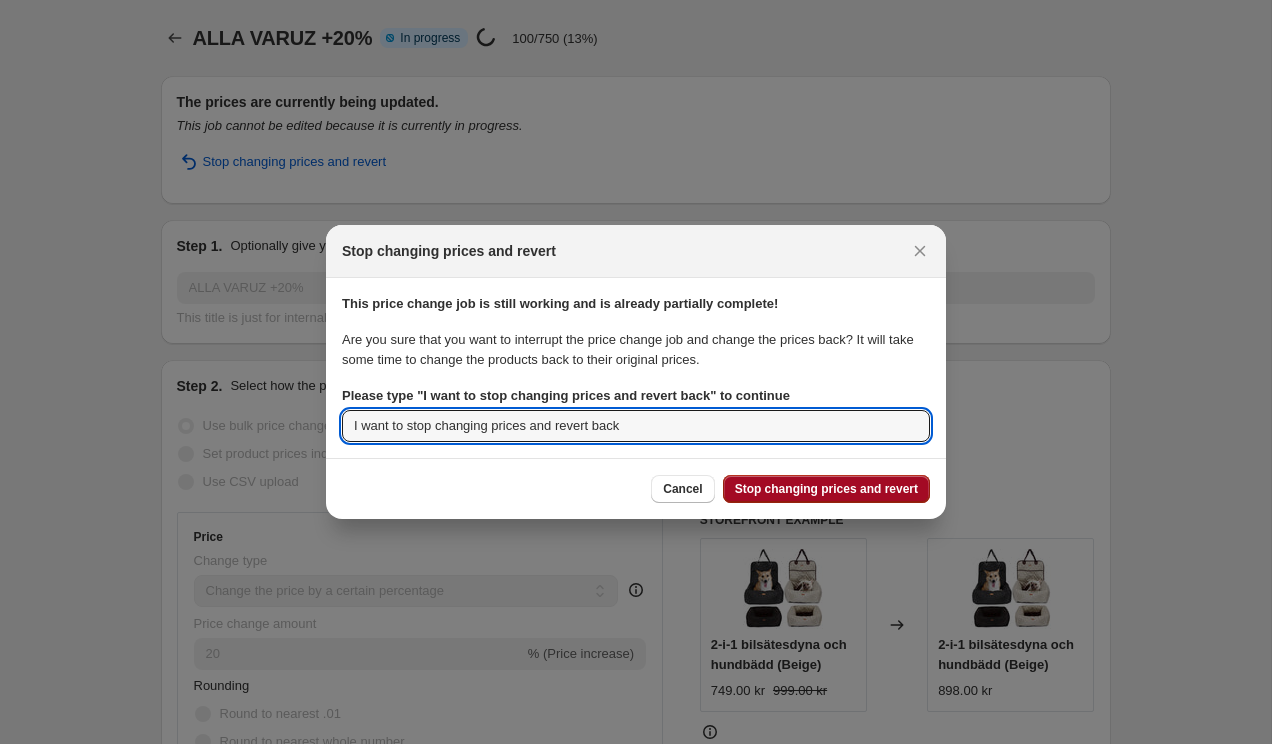 type on "I want to stop changing prices and revert back" 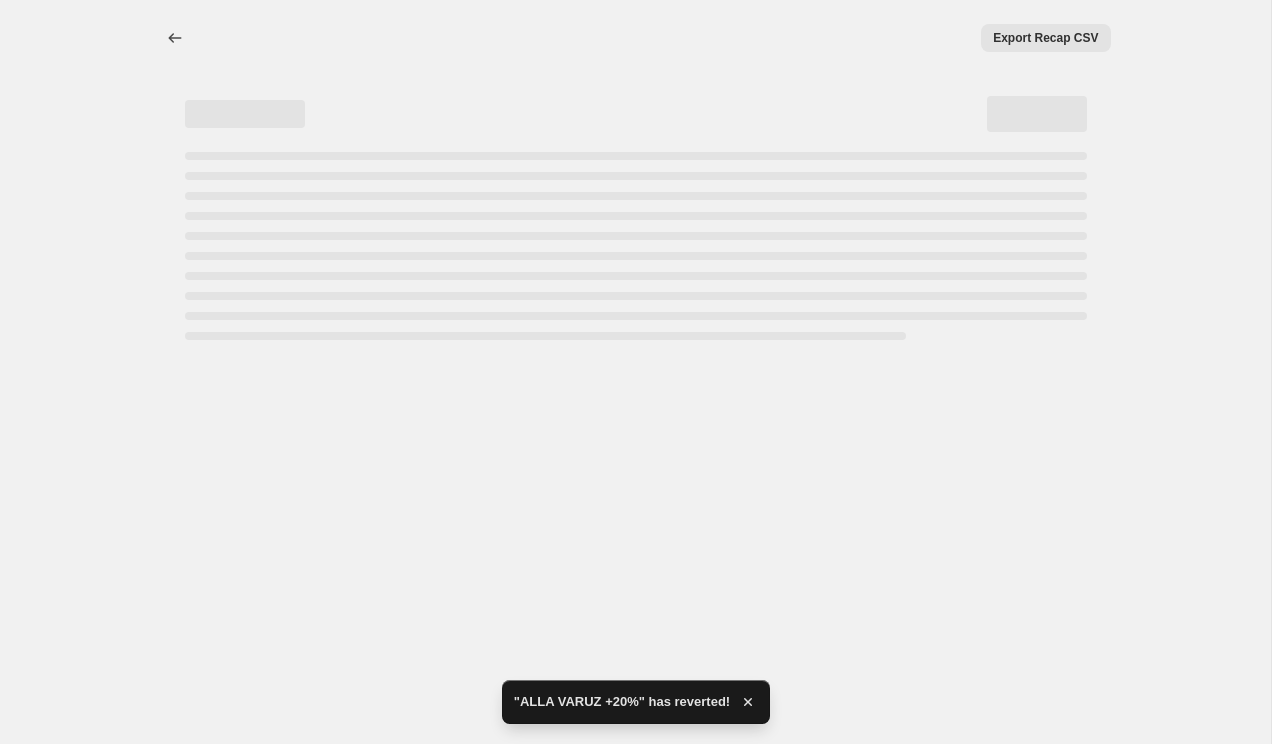 select on "percentage" 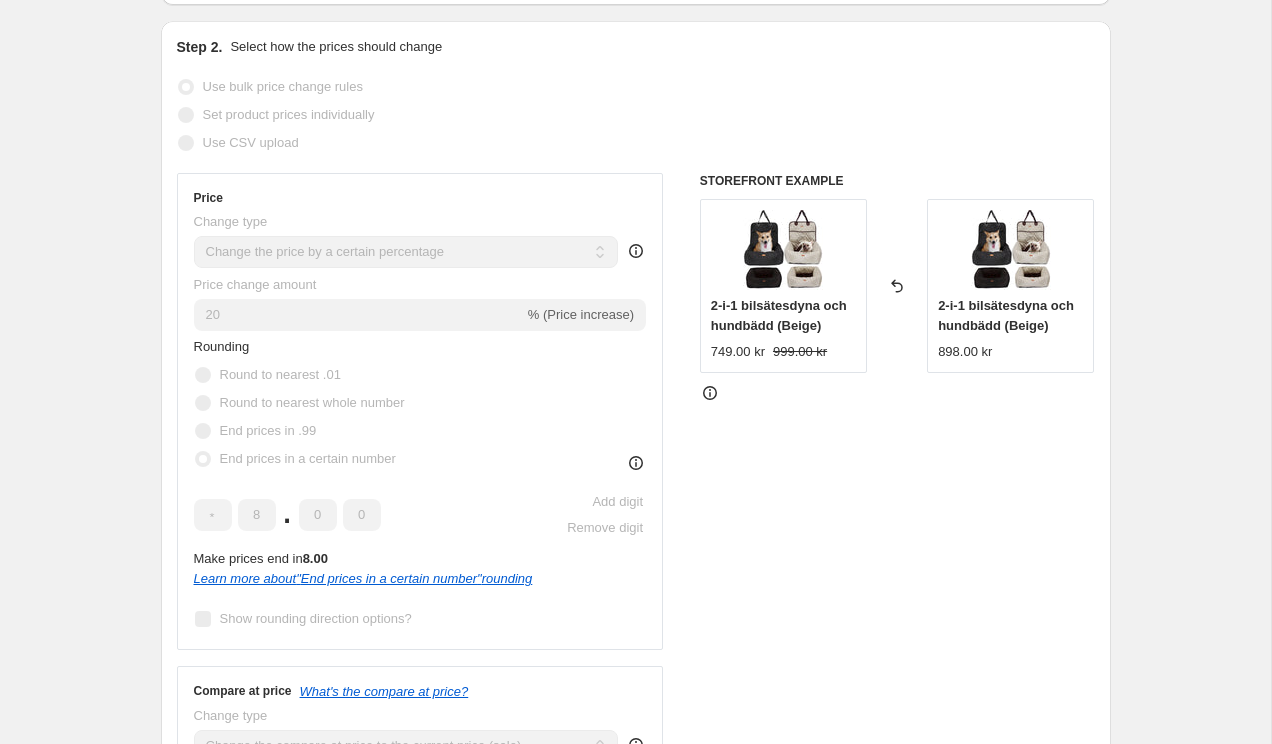 scroll, scrollTop: 0, scrollLeft: 0, axis: both 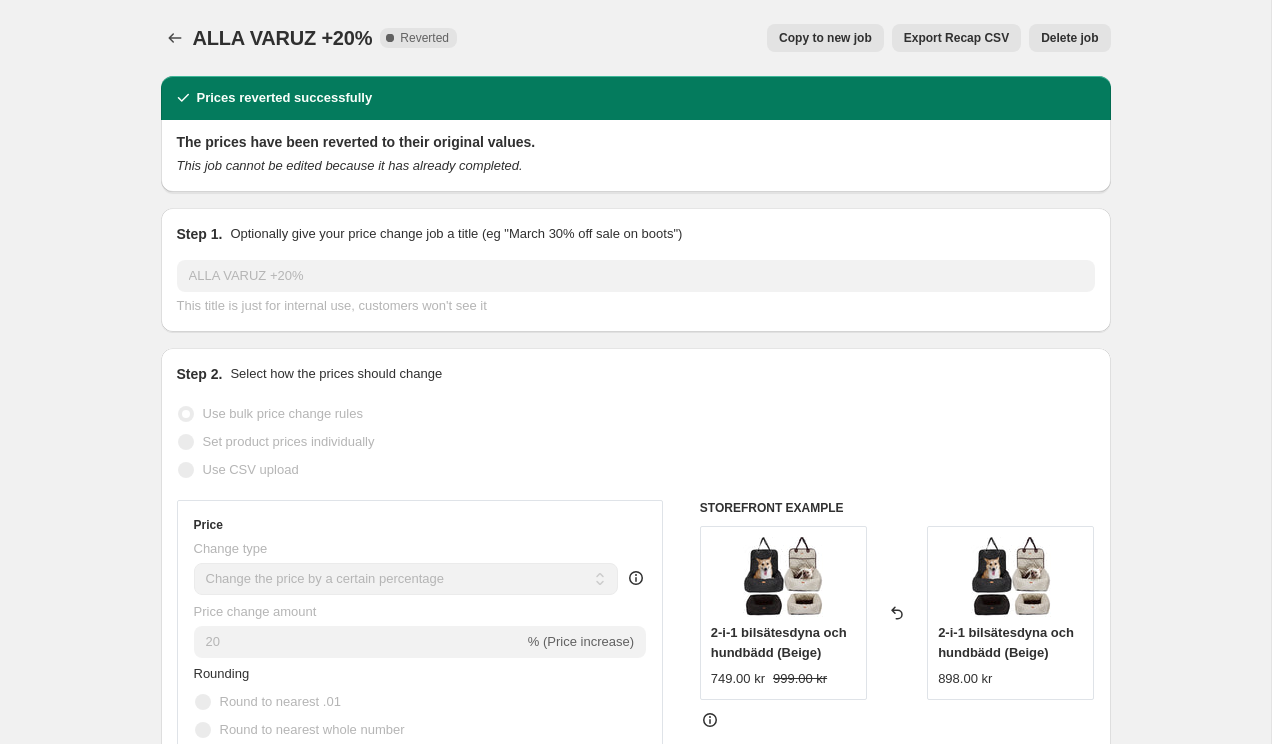 click on "Copy to new job" at bounding box center (825, 38) 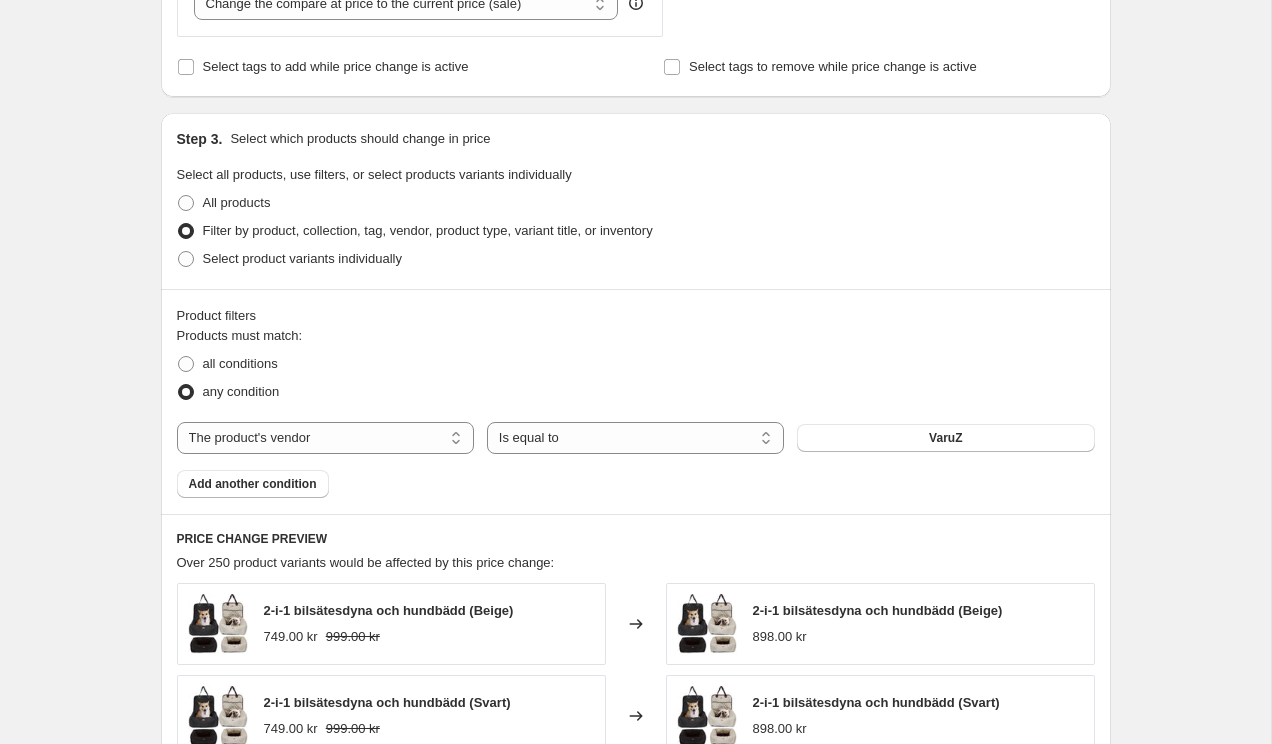 scroll, scrollTop: 503, scrollLeft: 0, axis: vertical 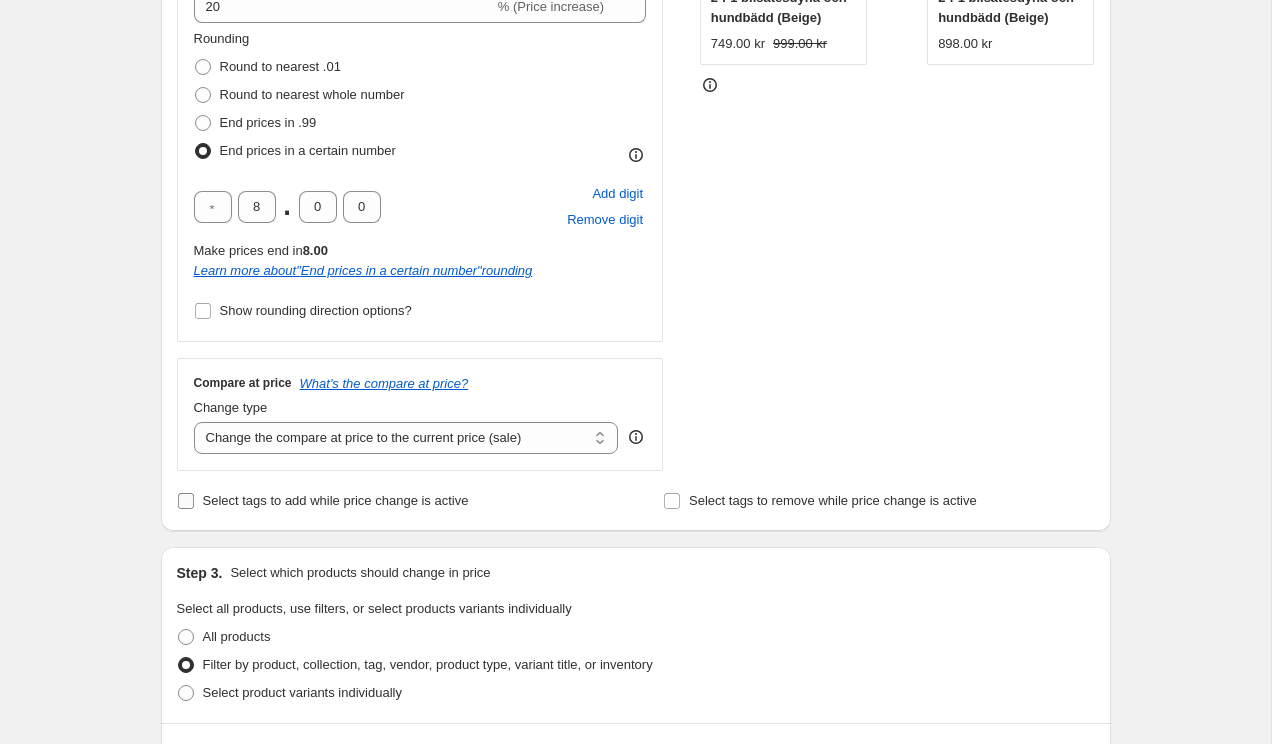 click on "Select tags to add while price change is active" at bounding box center (336, 501) 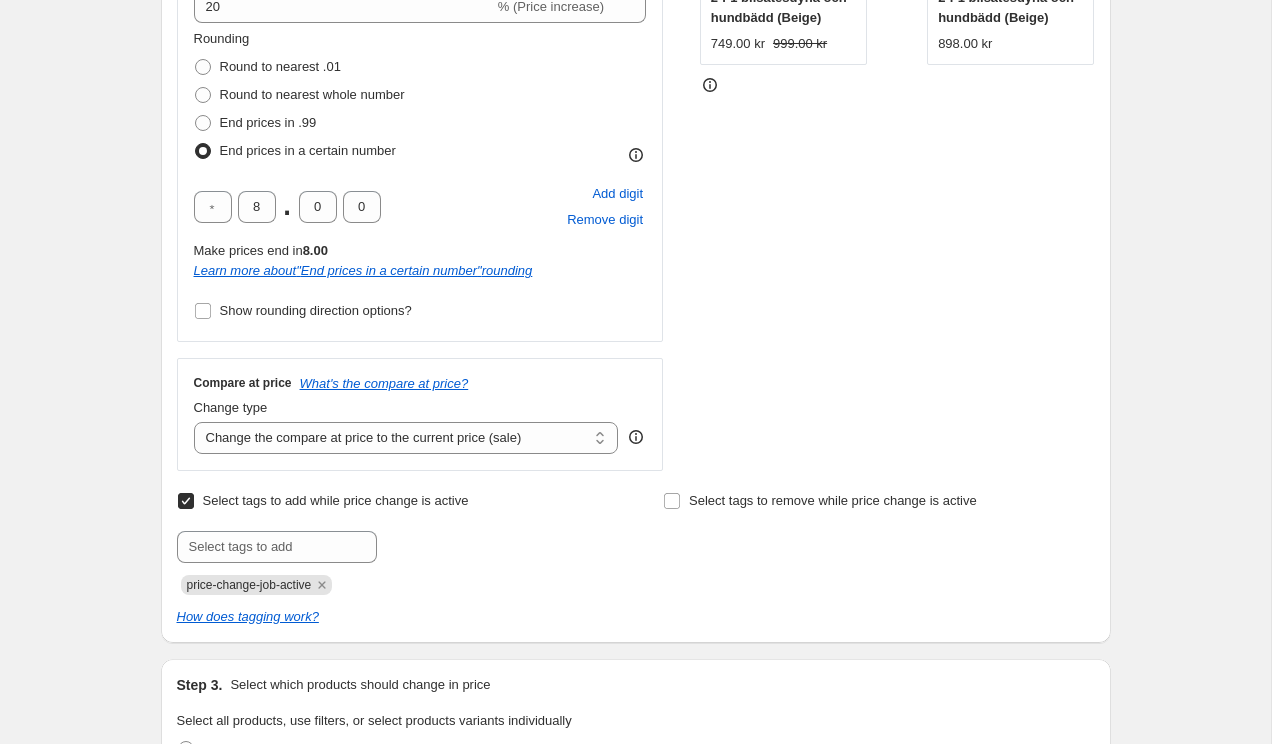 click on "Select tags to add while price change is active" at bounding box center (336, 501) 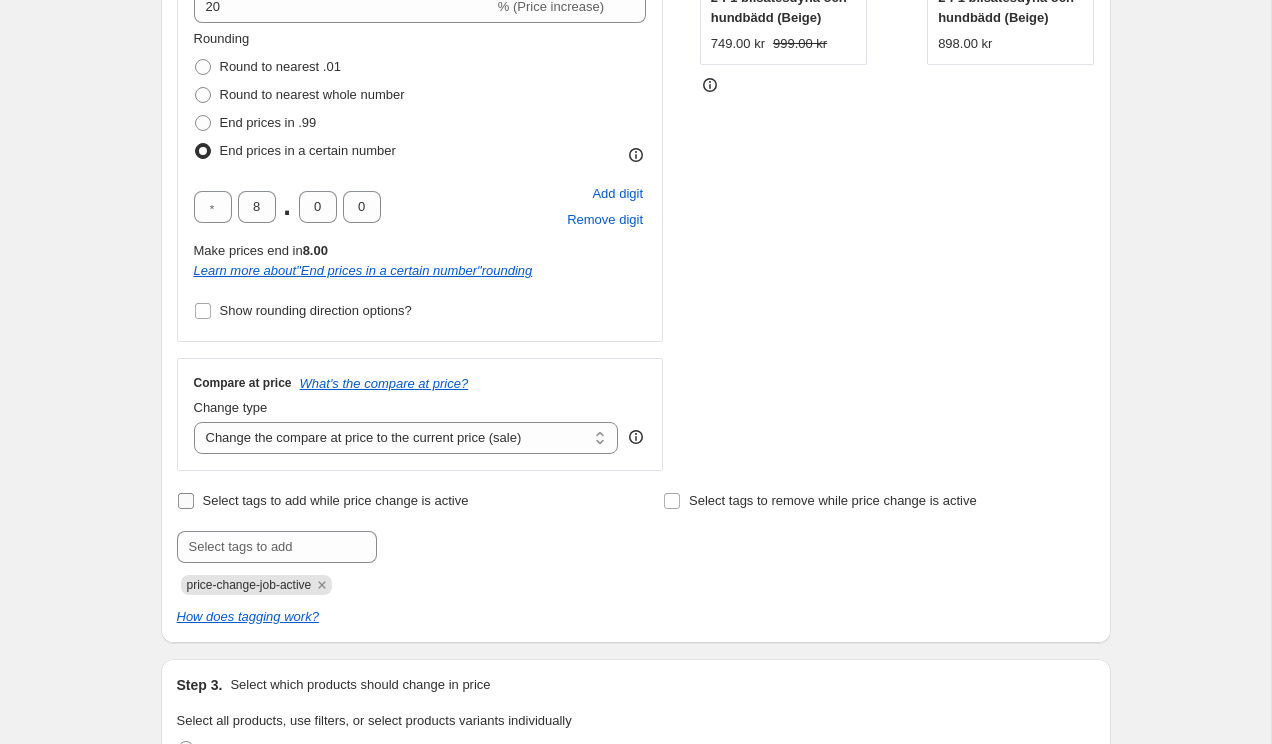 checkbox on "false" 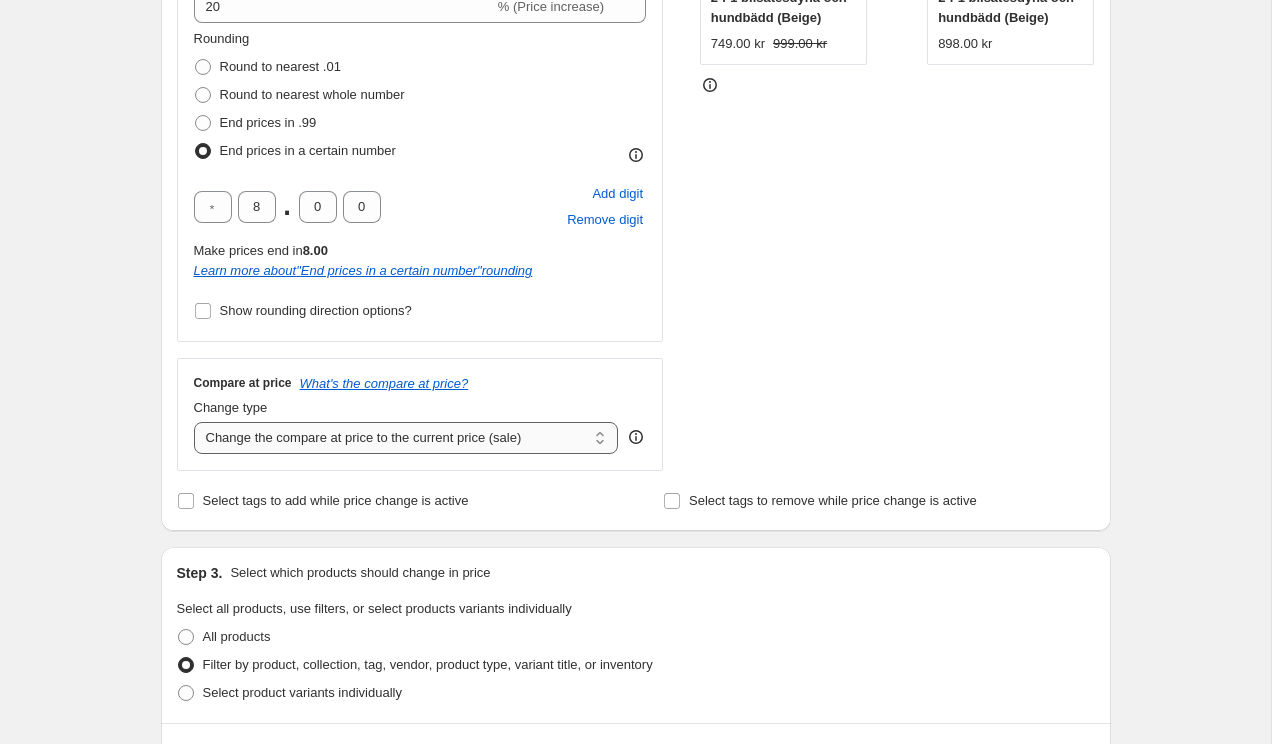 click on "Change the compare at price to the current price (sale) Change the compare at price to a certain amount Change the compare at price by a certain amount Change the compare at price by a certain percentage Change the compare at price by a certain amount relative to the actual price Change the compare at price by a certain percentage relative to the actual price Don't change the compare at price Remove the compare at price" at bounding box center [406, 438] 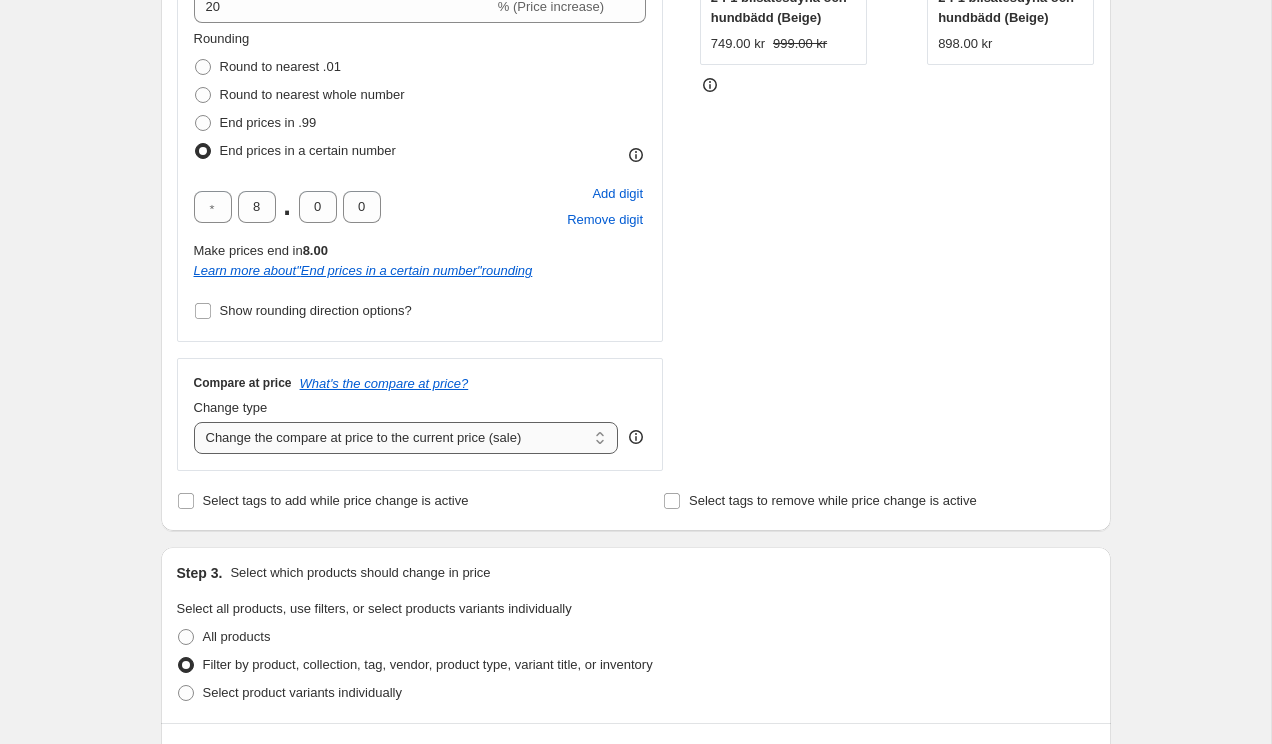 click on "Change the compare at price to the current price (sale) Change the compare at price to a certain amount Change the compare at price by a certain amount Change the compare at price by a certain percentage Change the compare at price by a certain amount relative to the actual price Change the compare at price by a certain percentage relative to the actual price Don't change the compare at price Remove the compare at price" at bounding box center (406, 438) 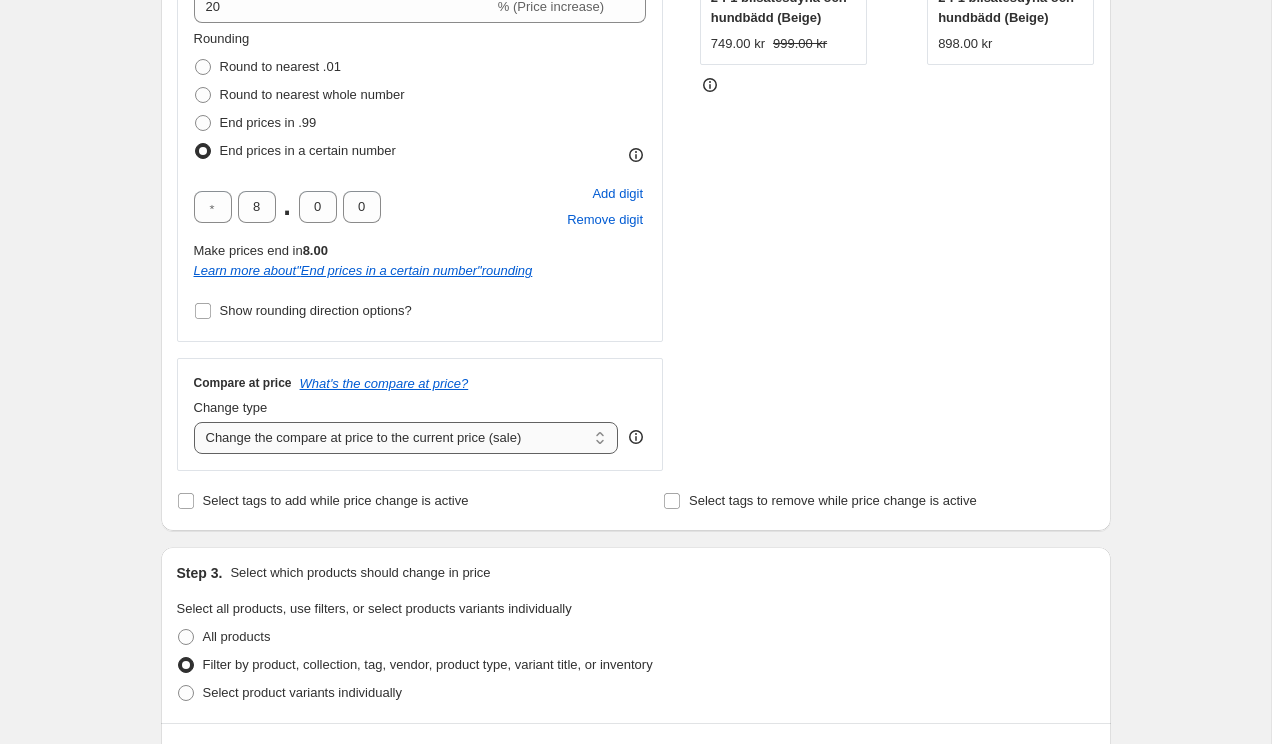 select on "by" 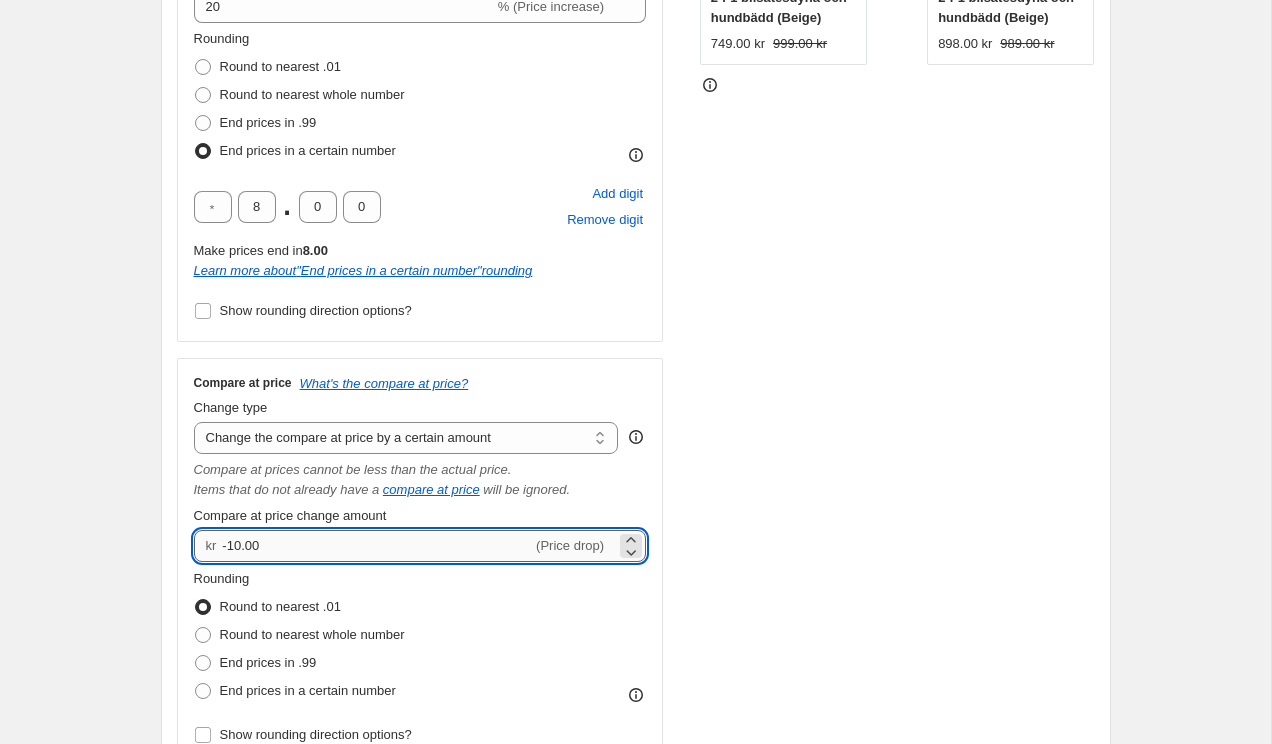 click on "-10.00" at bounding box center [377, 546] 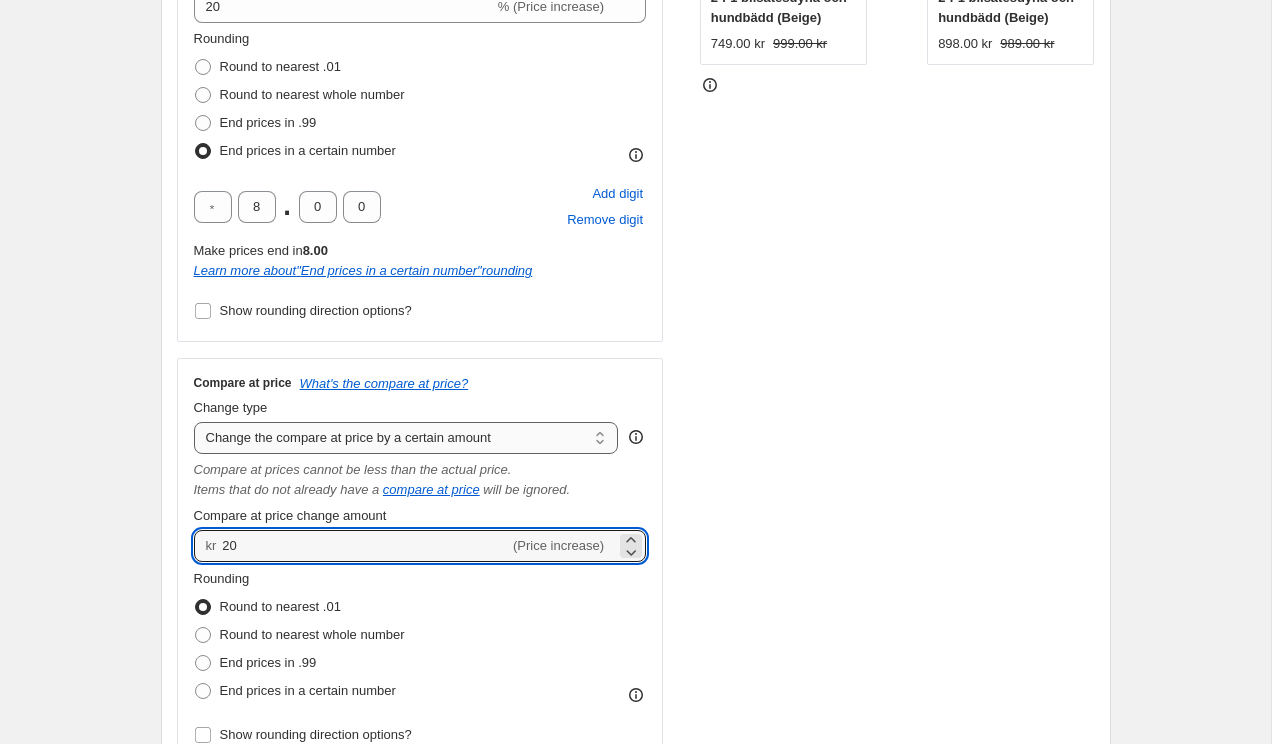 type on "20.00" 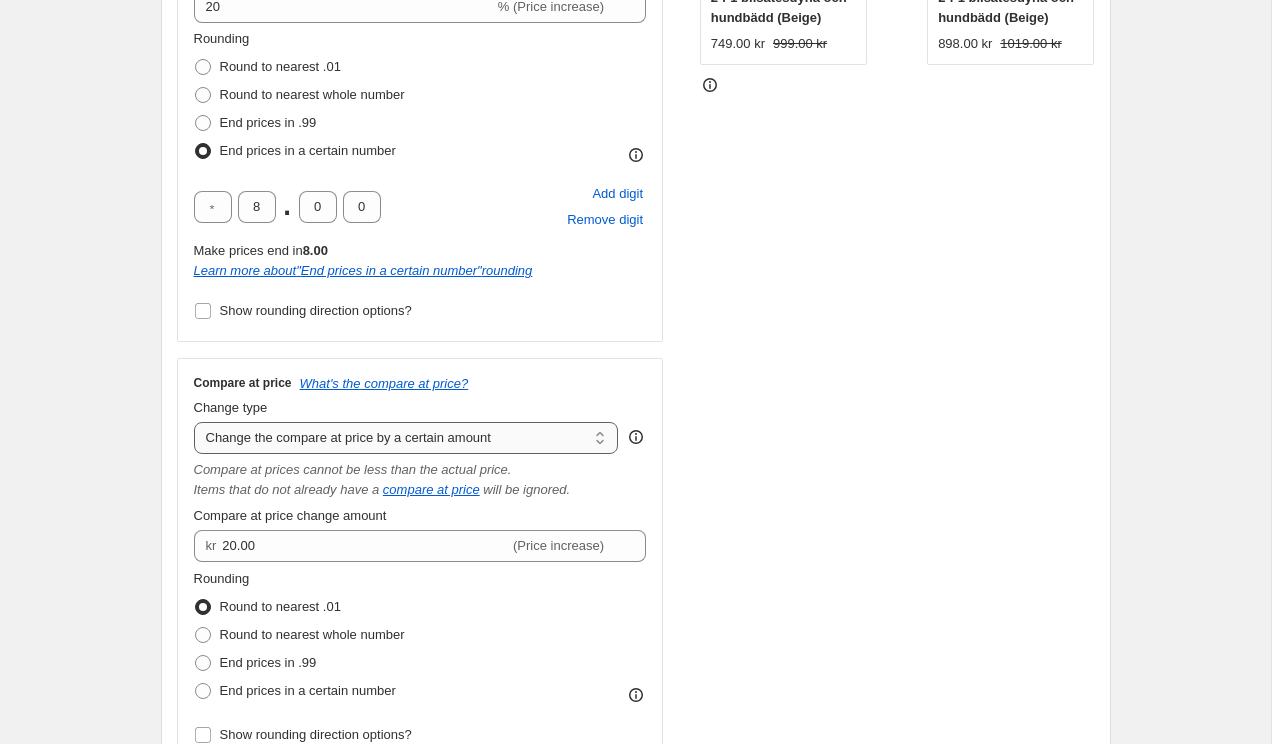select on "percentage" 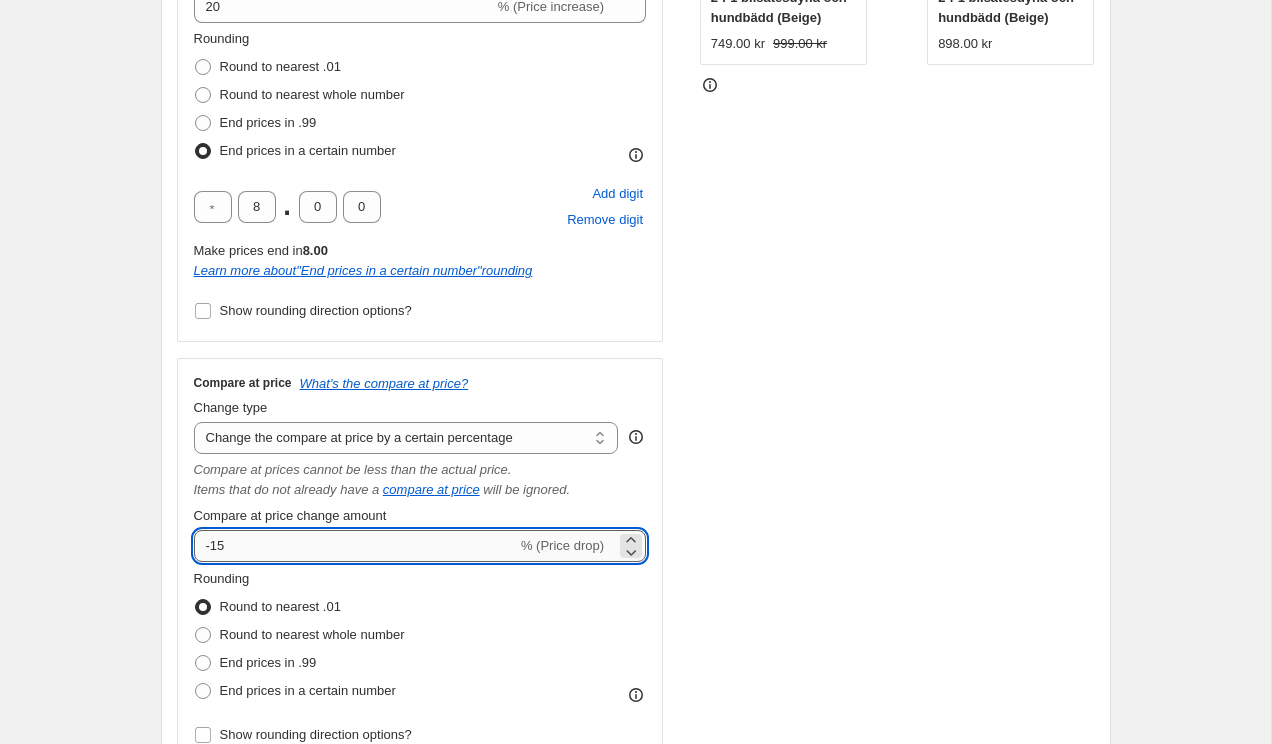 click on "-15" at bounding box center [355, 546] 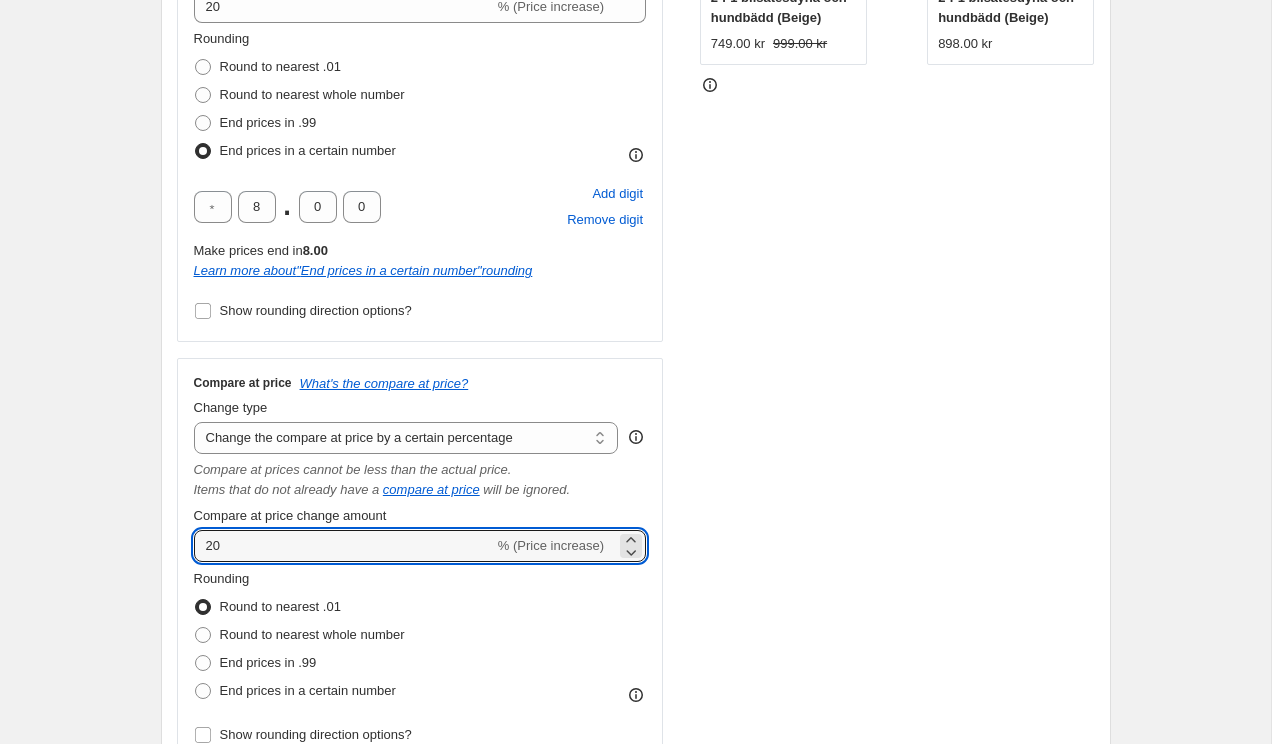 type on "20" 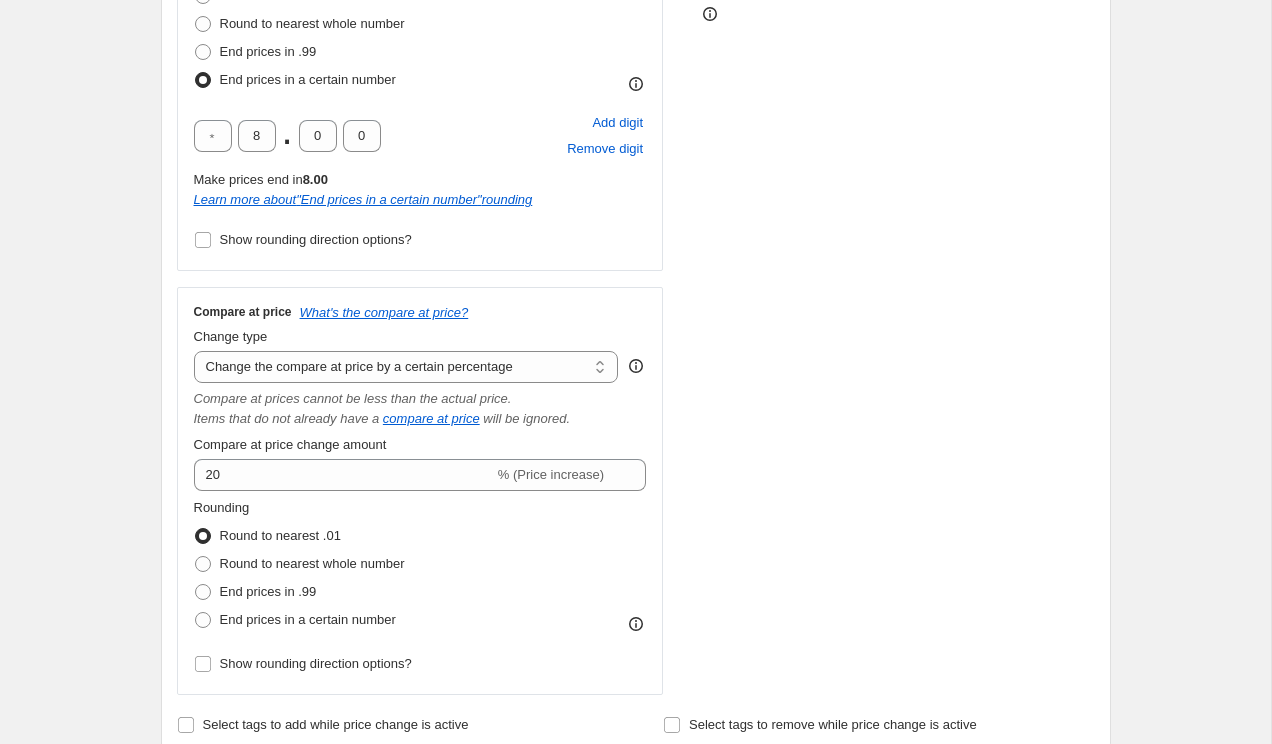 scroll, scrollTop: 596, scrollLeft: 0, axis: vertical 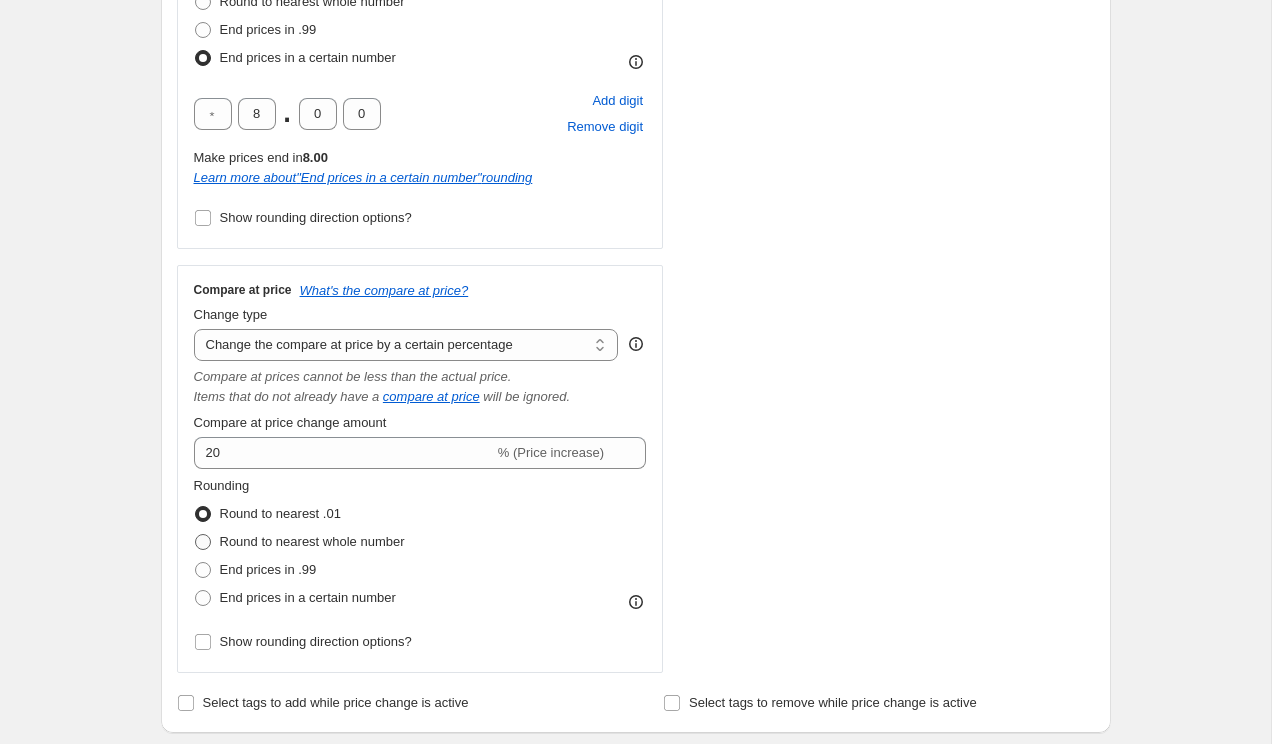 click on "Round to nearest whole number" at bounding box center [312, 541] 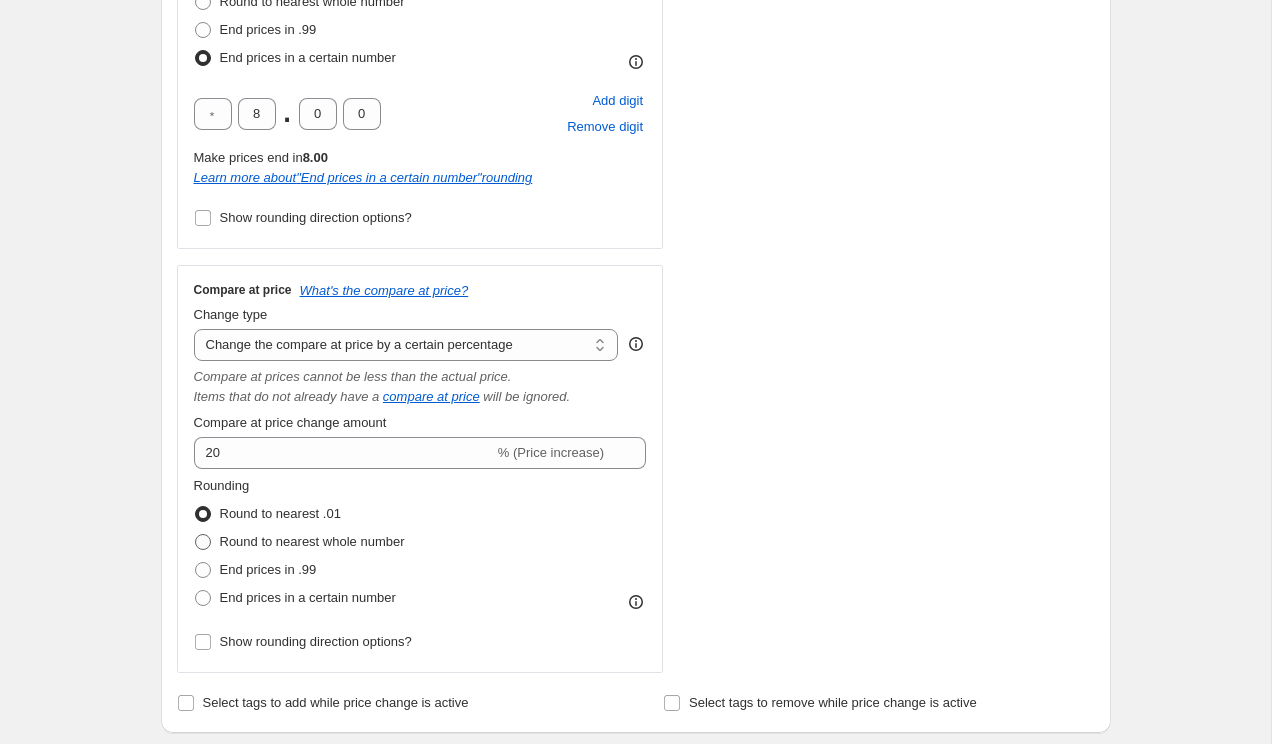 radio on "true" 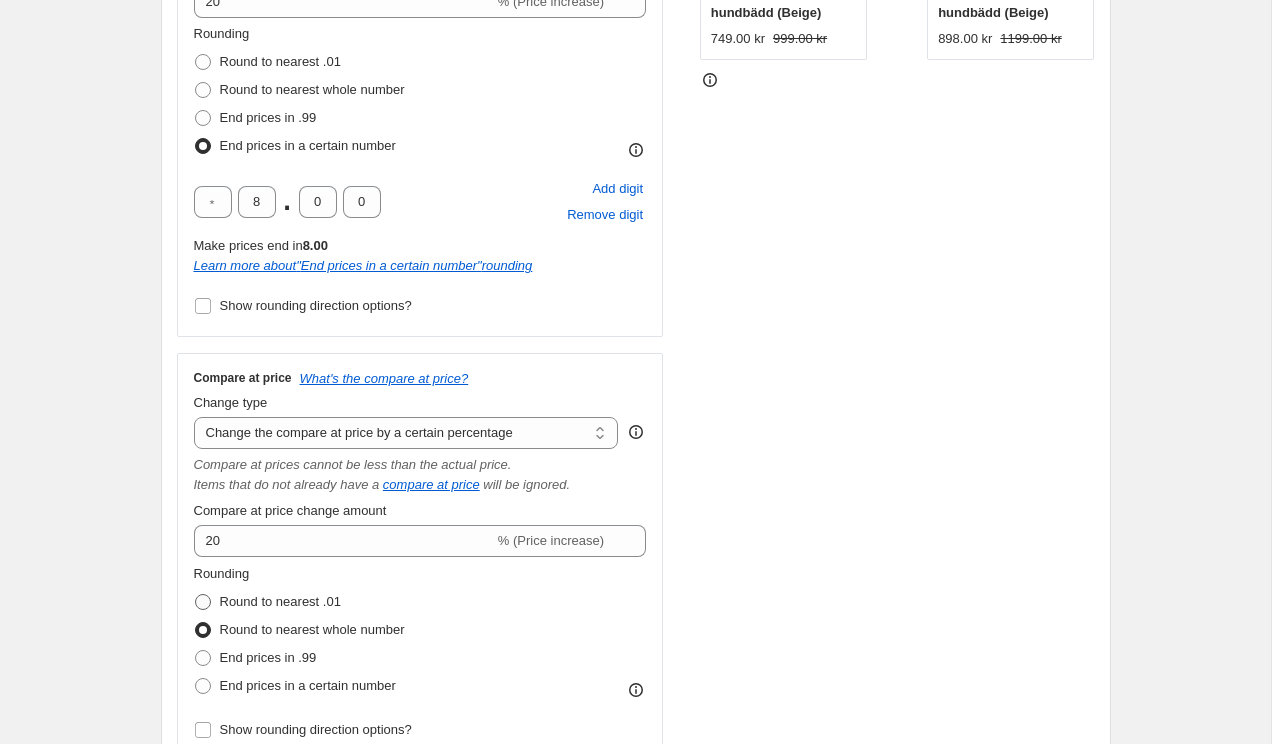 scroll, scrollTop: 503, scrollLeft: 0, axis: vertical 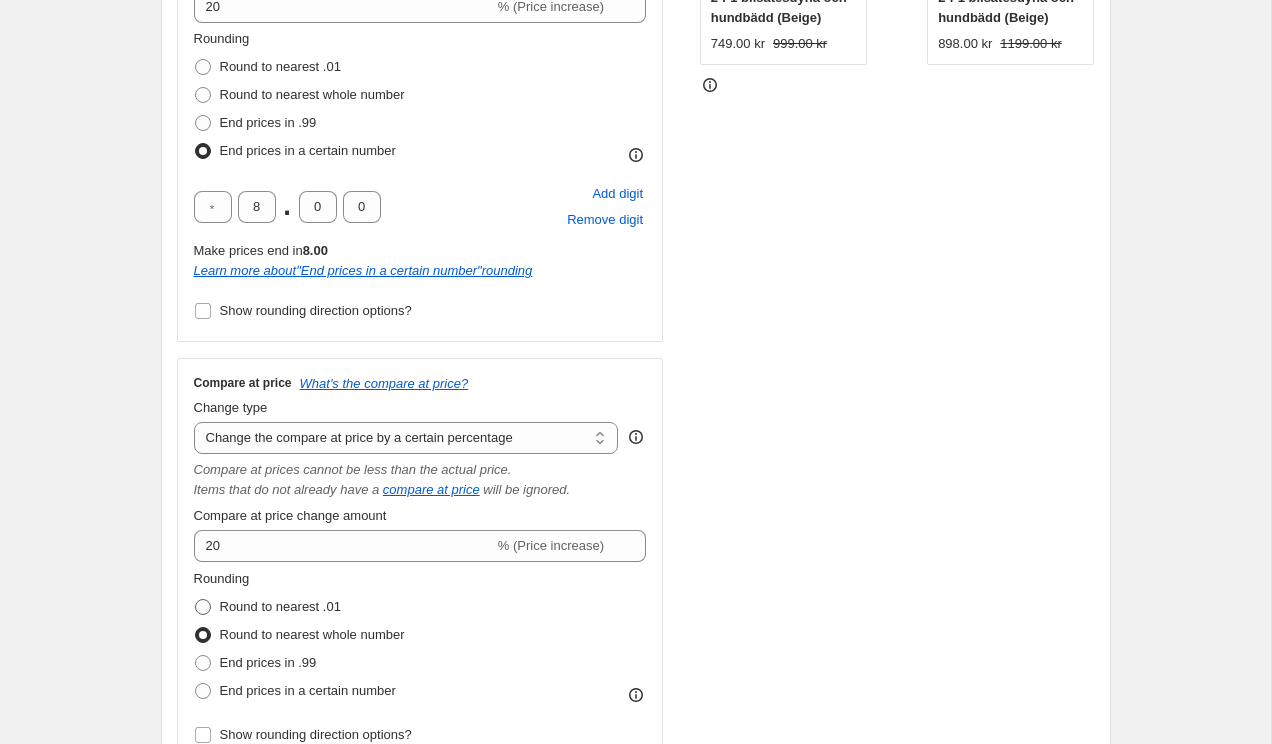 click on "Round to nearest .01" at bounding box center [280, 606] 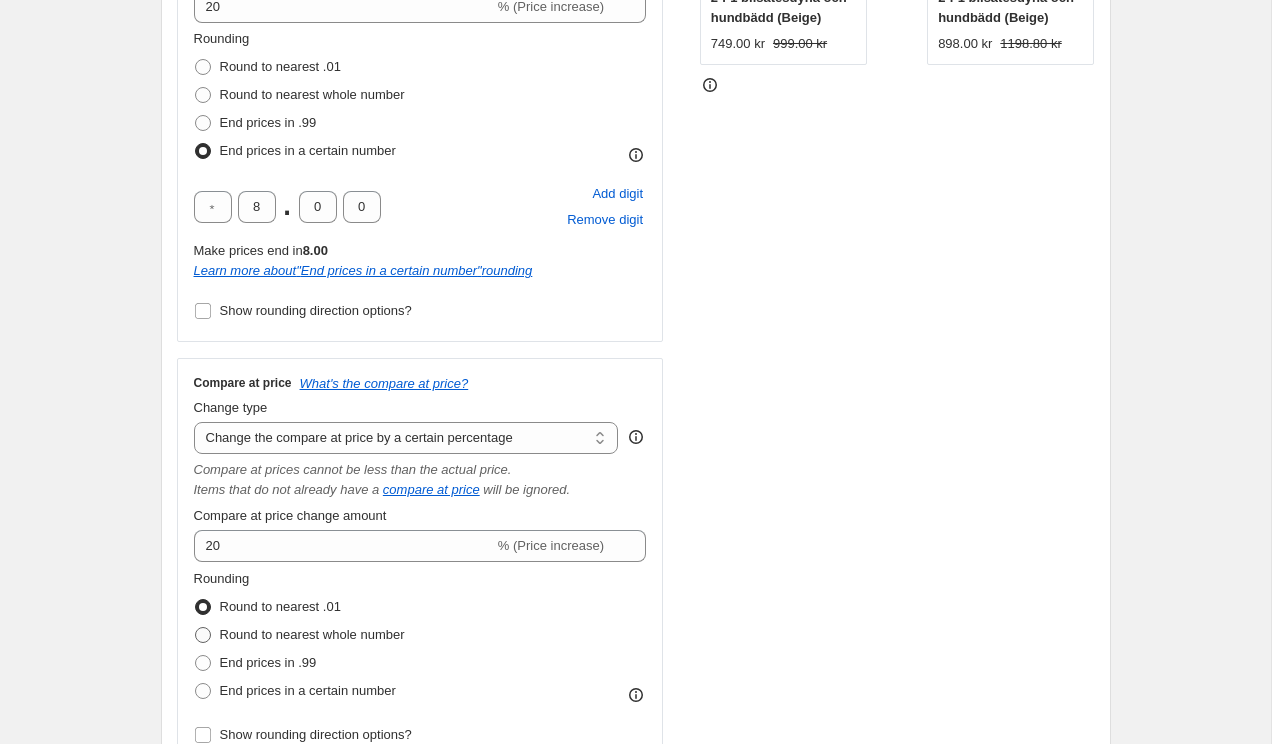click on "Round to nearest whole number" at bounding box center [312, 634] 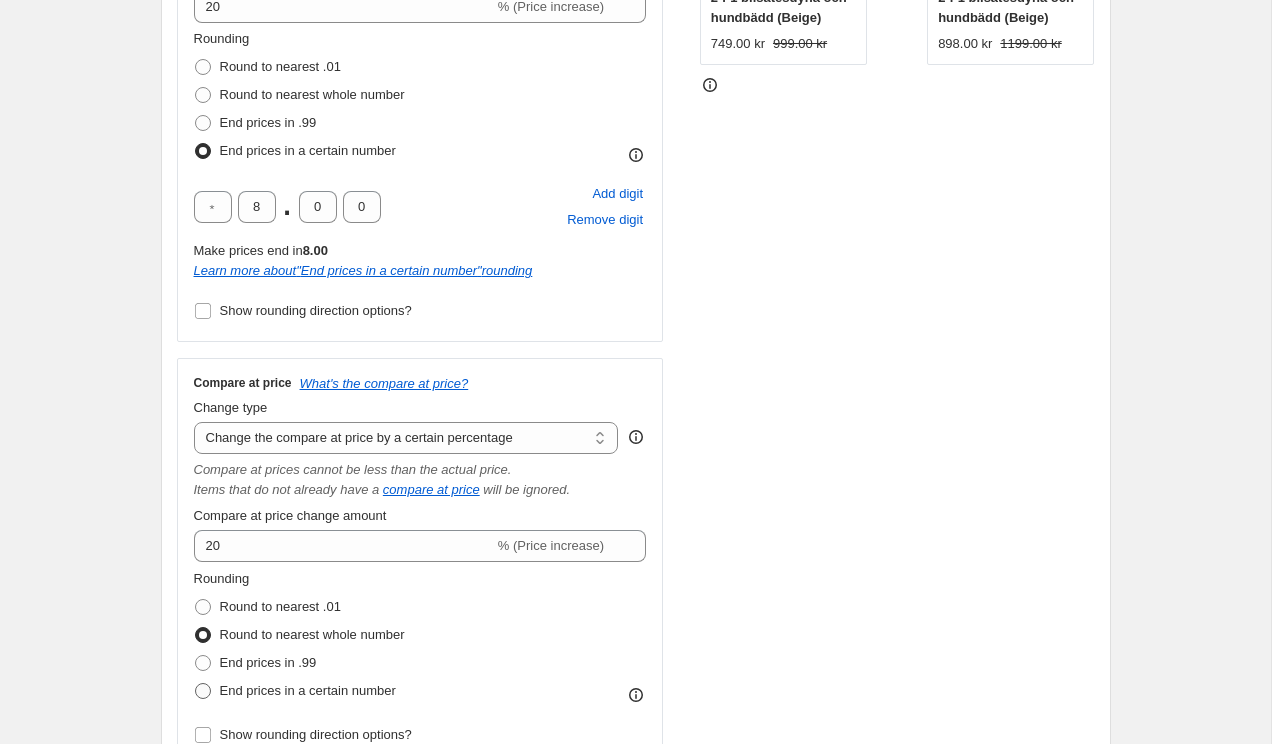 click on "End prices in a certain number" at bounding box center [308, 690] 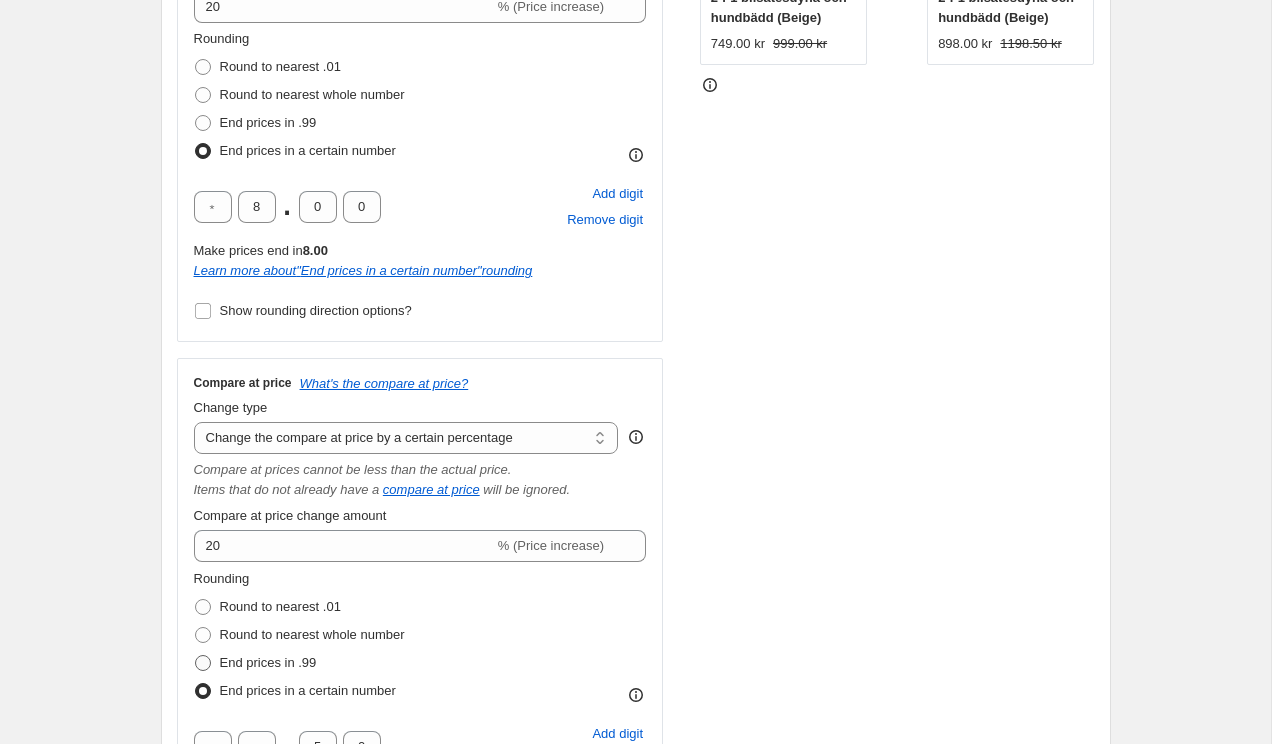 click on "End prices in .99" at bounding box center (268, 662) 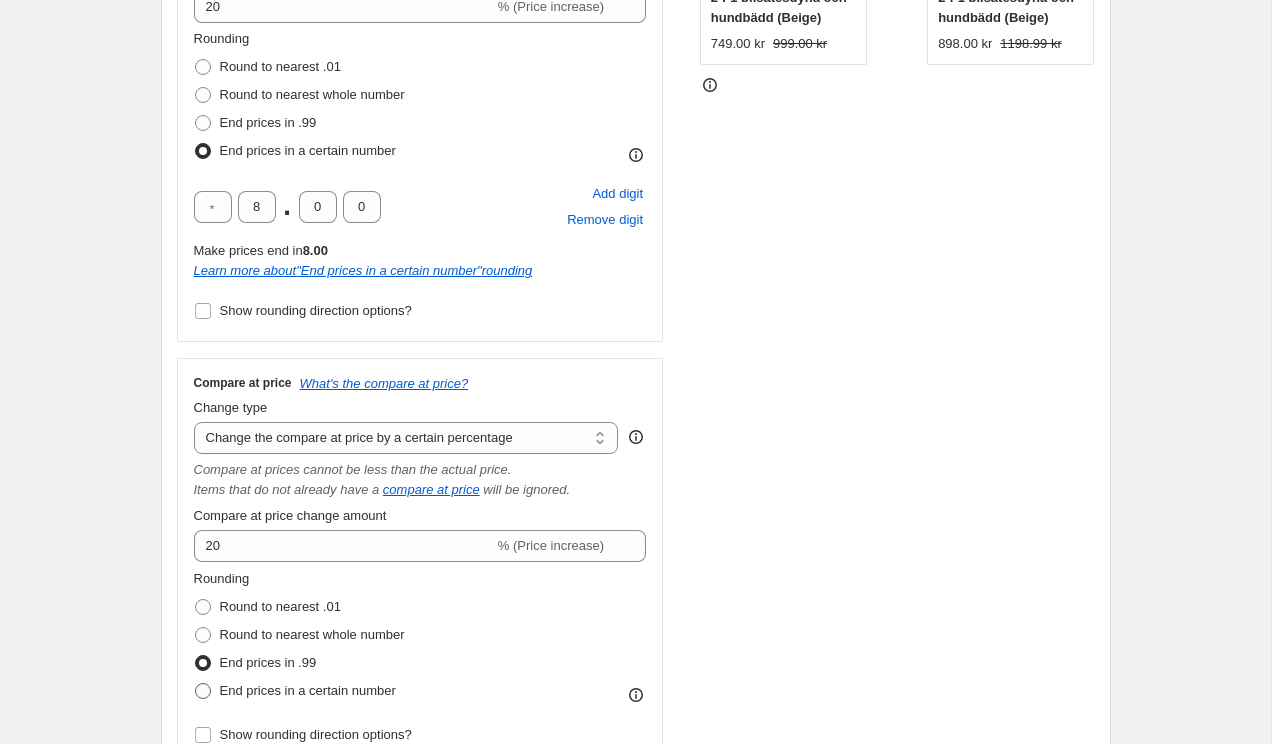 click on "End prices in a certain number" at bounding box center [308, 690] 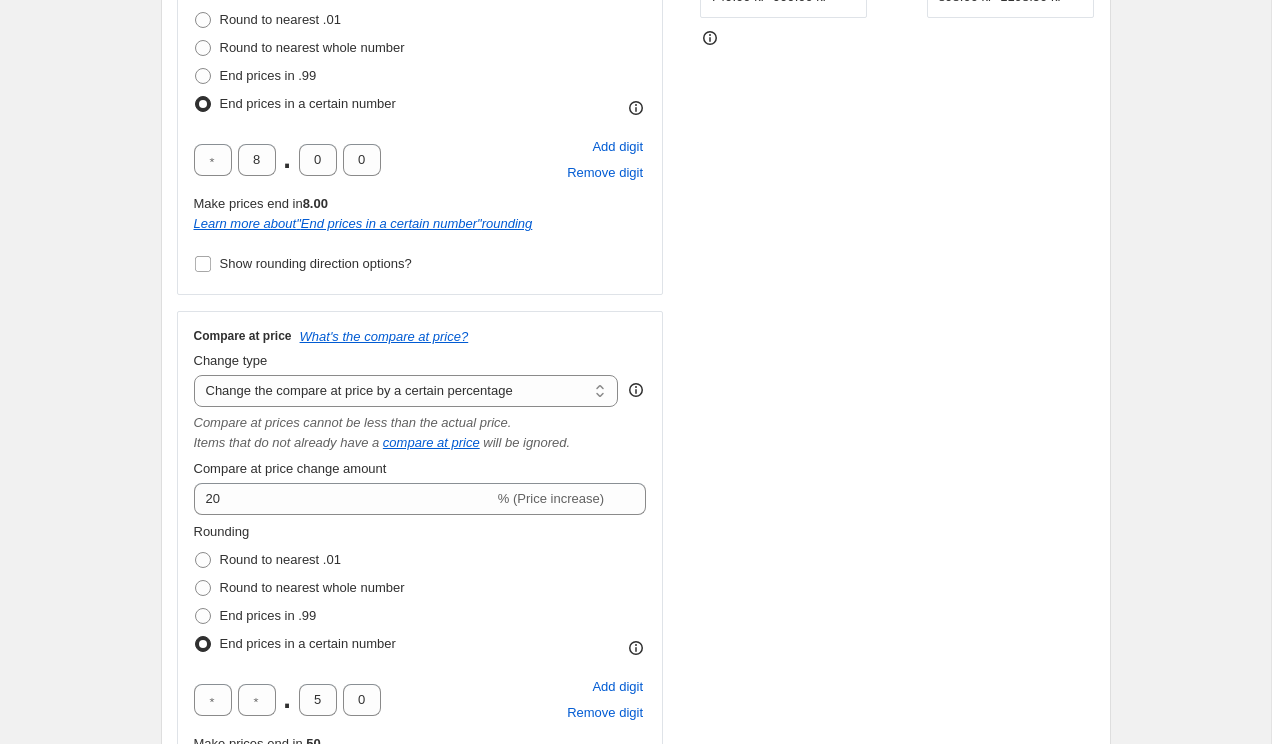 scroll, scrollTop: 538, scrollLeft: 0, axis: vertical 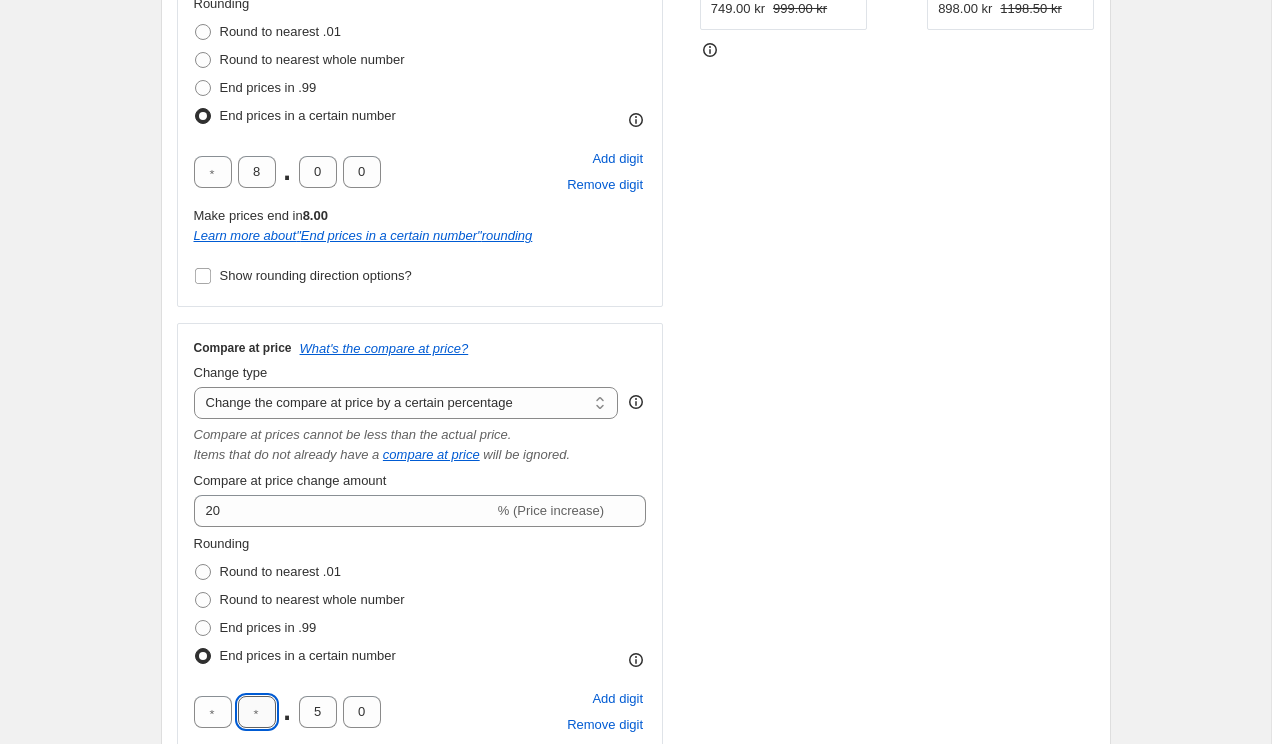 click at bounding box center (257, 712) 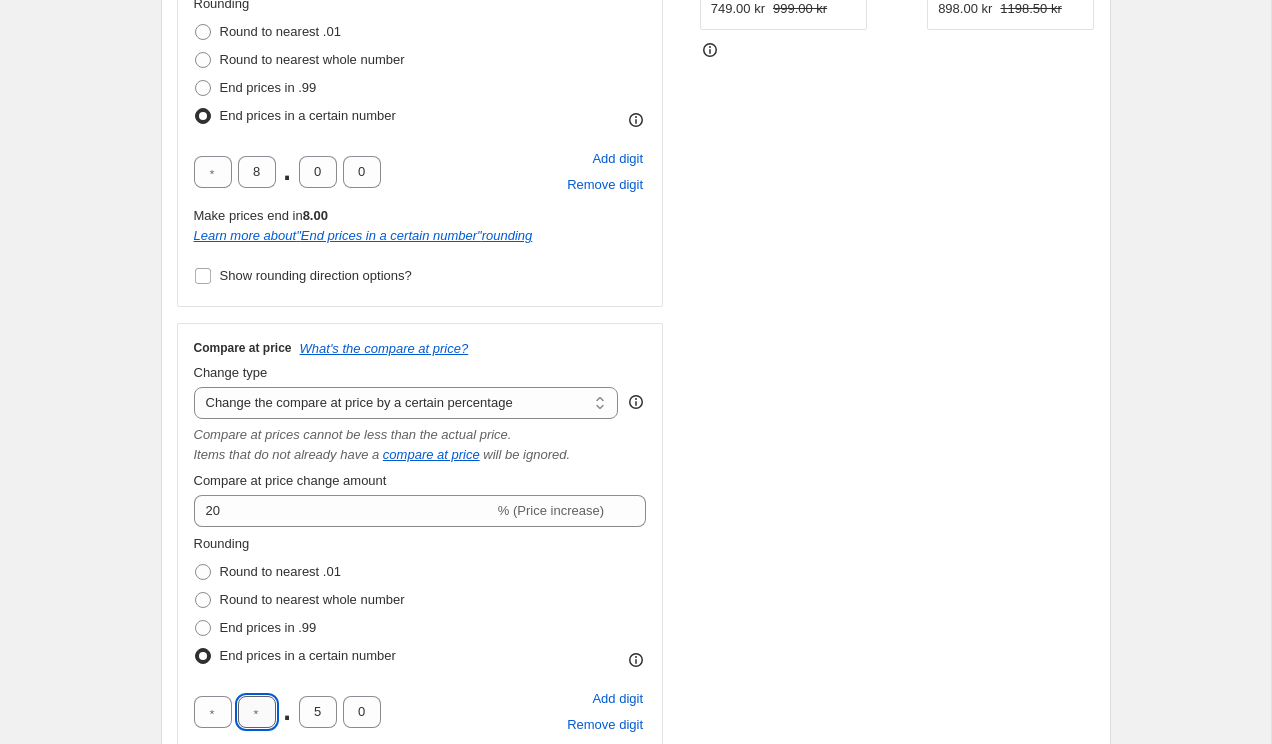 type on "0" 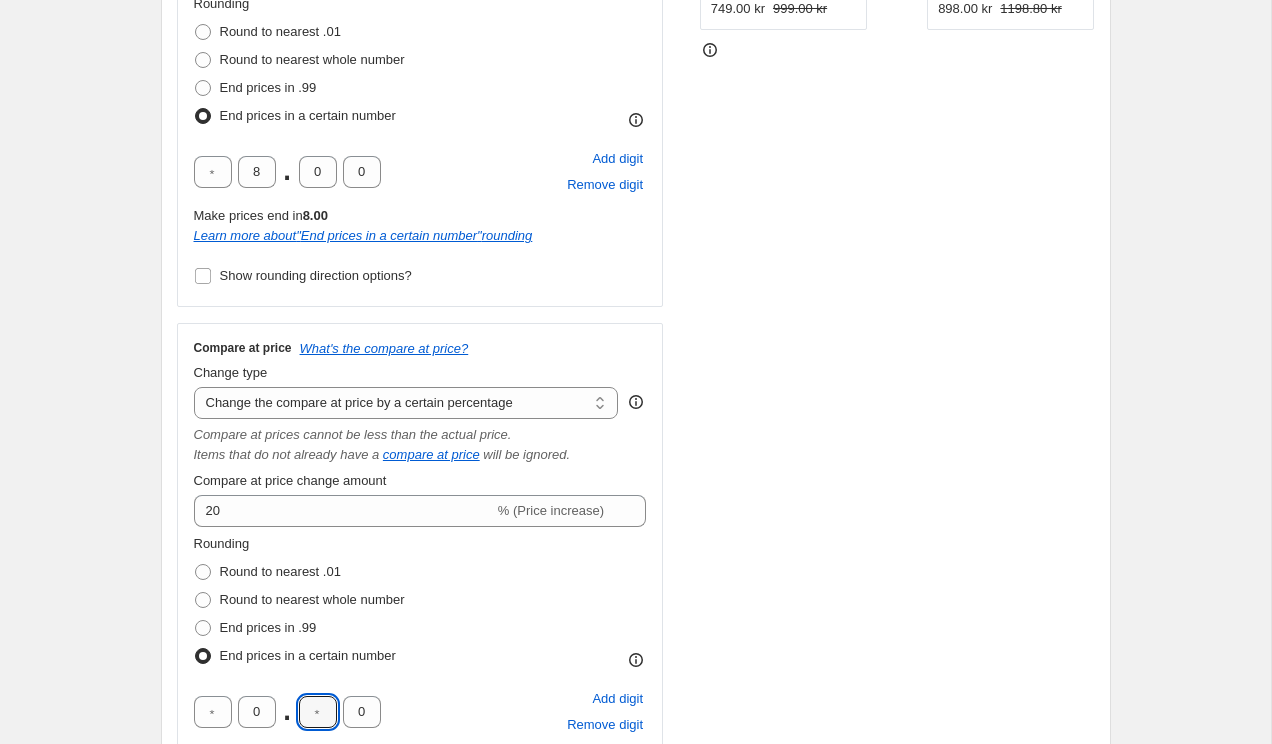 type on "0" 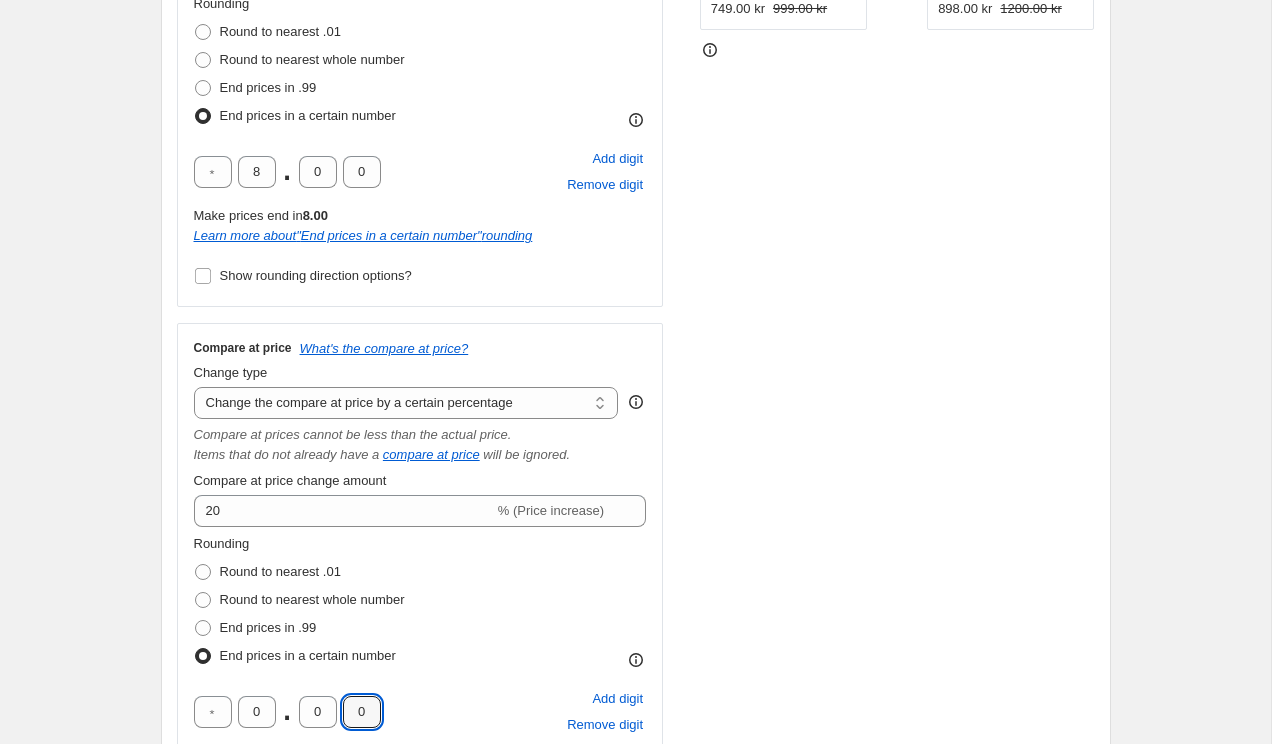 click on "Create new price change job. This page is ready Create new price change job Draft Step 1. Optionally give your price change job a title (eg "March 30% off sale on boots") Copy of ALLA VARUZ +20% This title is just for internal use, customers won't see it Step 2. Select how the prices should change Use bulk price change rules Set product prices individually Use CSV upload Price Change type Change the price to a certain amount Change the price by a certain amount Change the price by a certain percentage Change the price to the current compare at price (price before sale) Change the price by a certain amount relative to the compare at price Change the price by a certain percentage relative to the compare at price Don't change the price Change the price by a certain percentage relative to the cost per item Change price to certain cost margin Change the price by a certain percentage Price change amount 20 % (Price increase) Rounding Round to nearest .01 Round to nearest whole number End prices in .99 8 . 0 0 8.00" at bounding box center (636, 837) 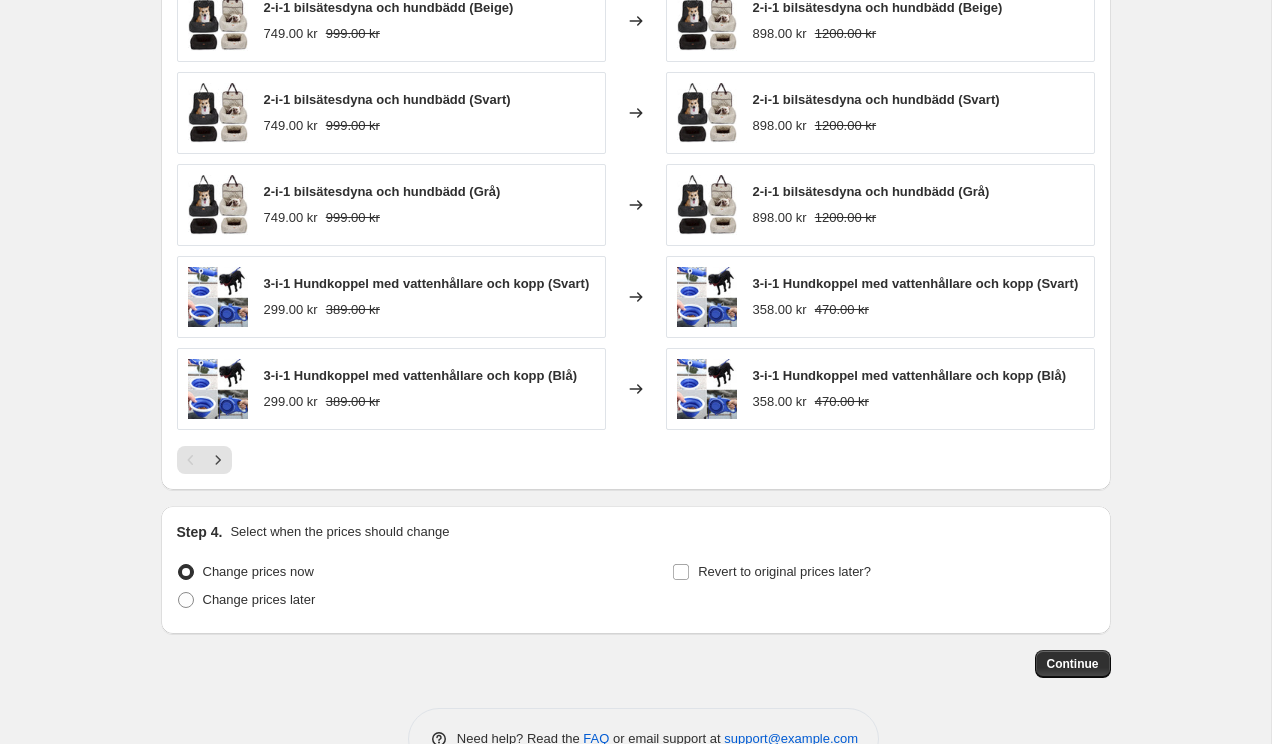 scroll, scrollTop: 1957, scrollLeft: 0, axis: vertical 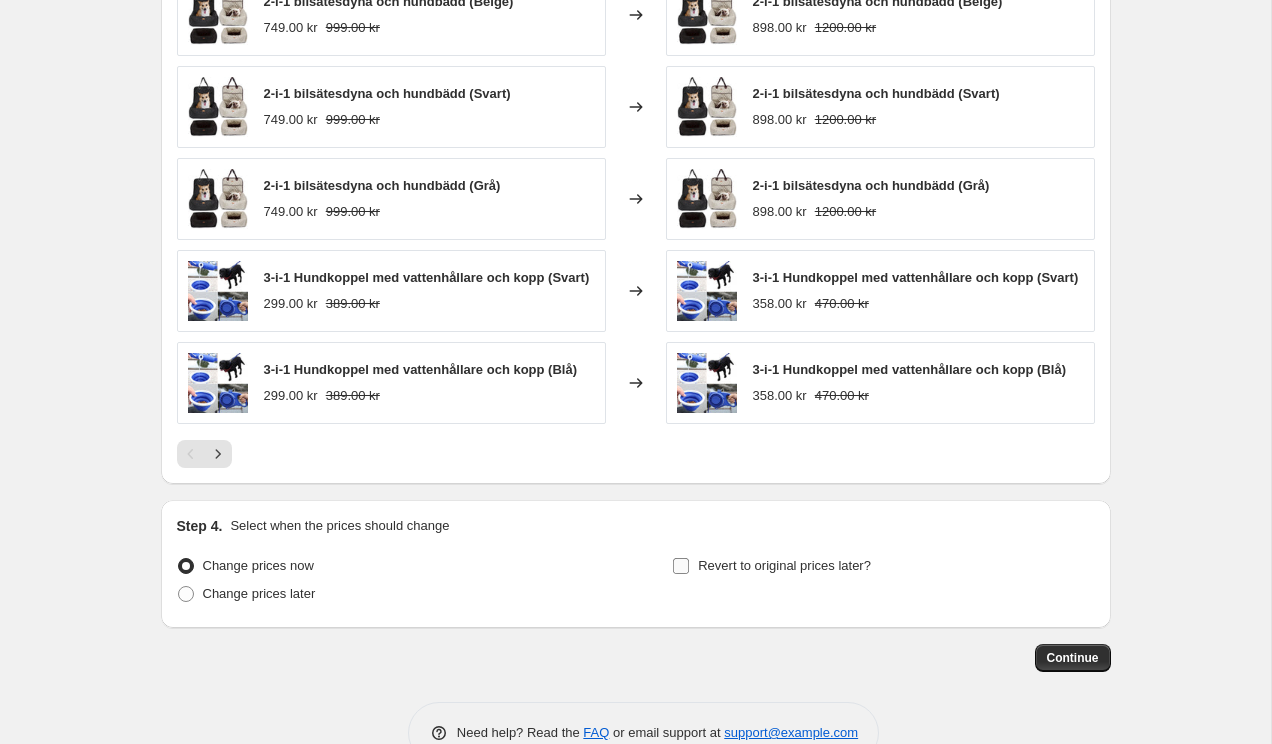 click on "Revert to original prices later?" at bounding box center [681, 566] 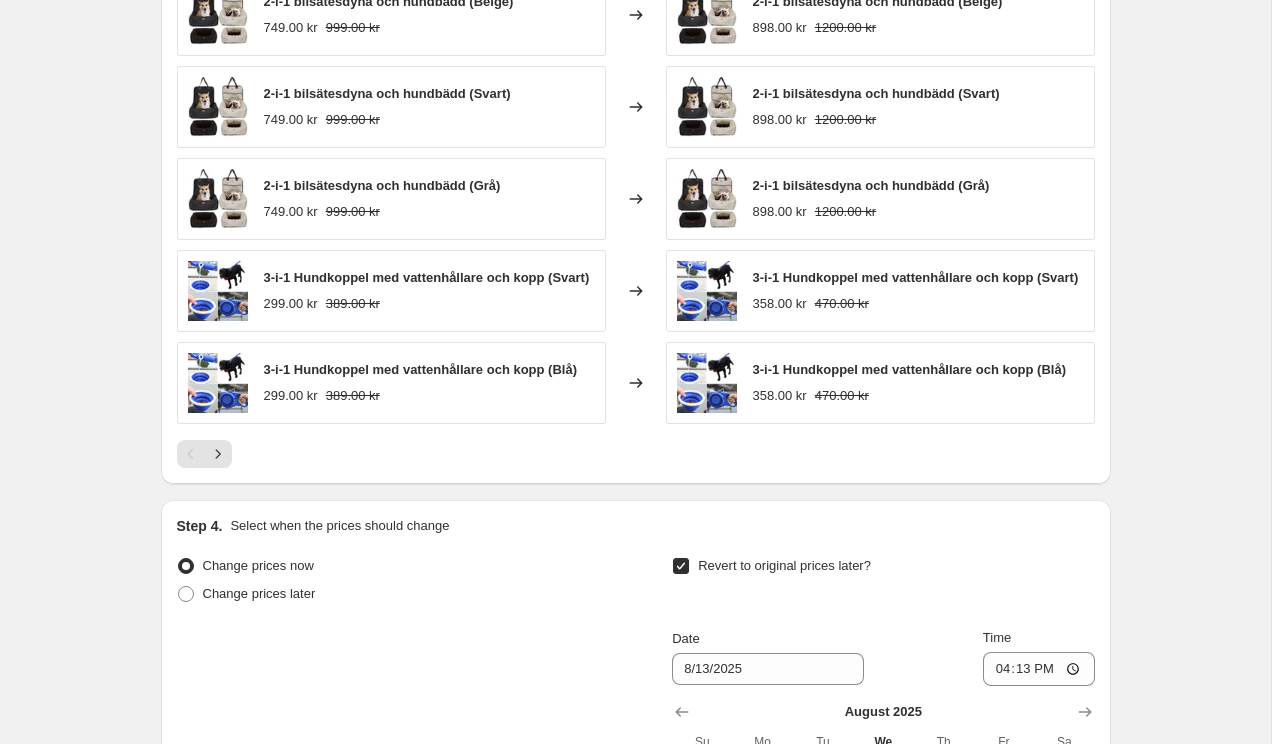 click on "Revert to original prices later?" at bounding box center [681, 566] 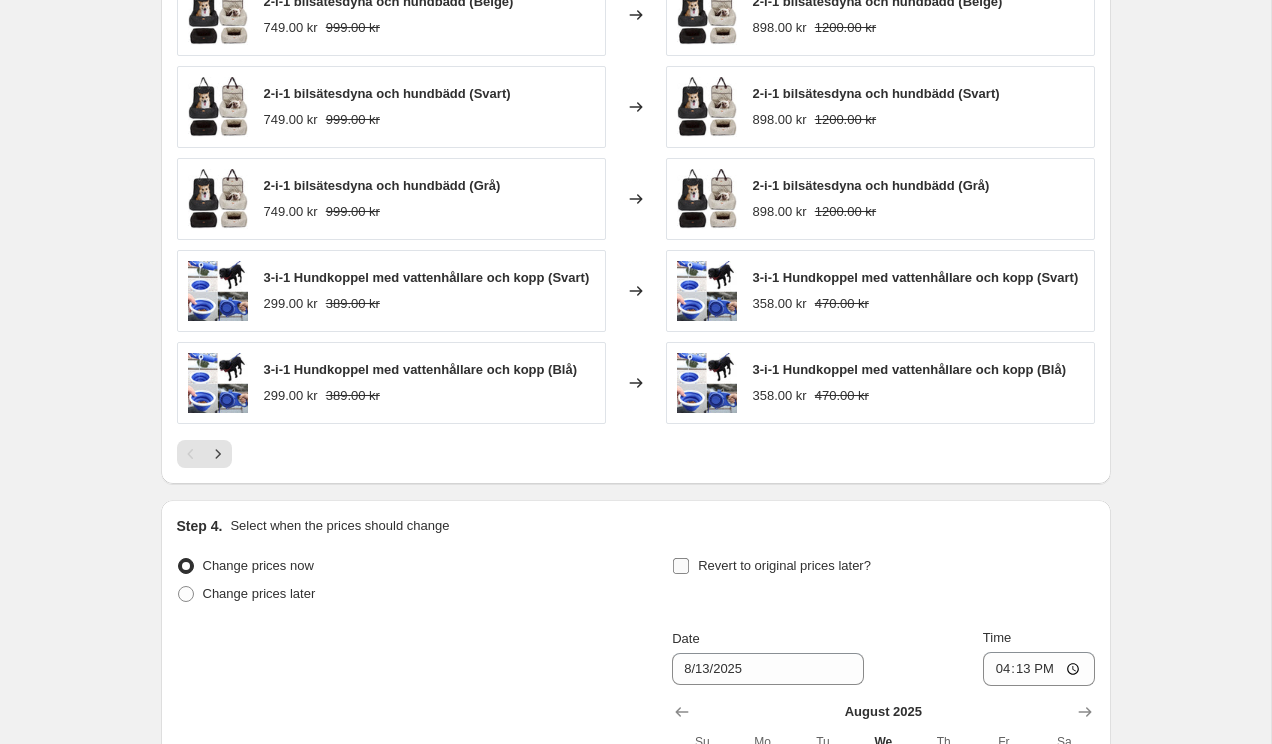 checkbox on "false" 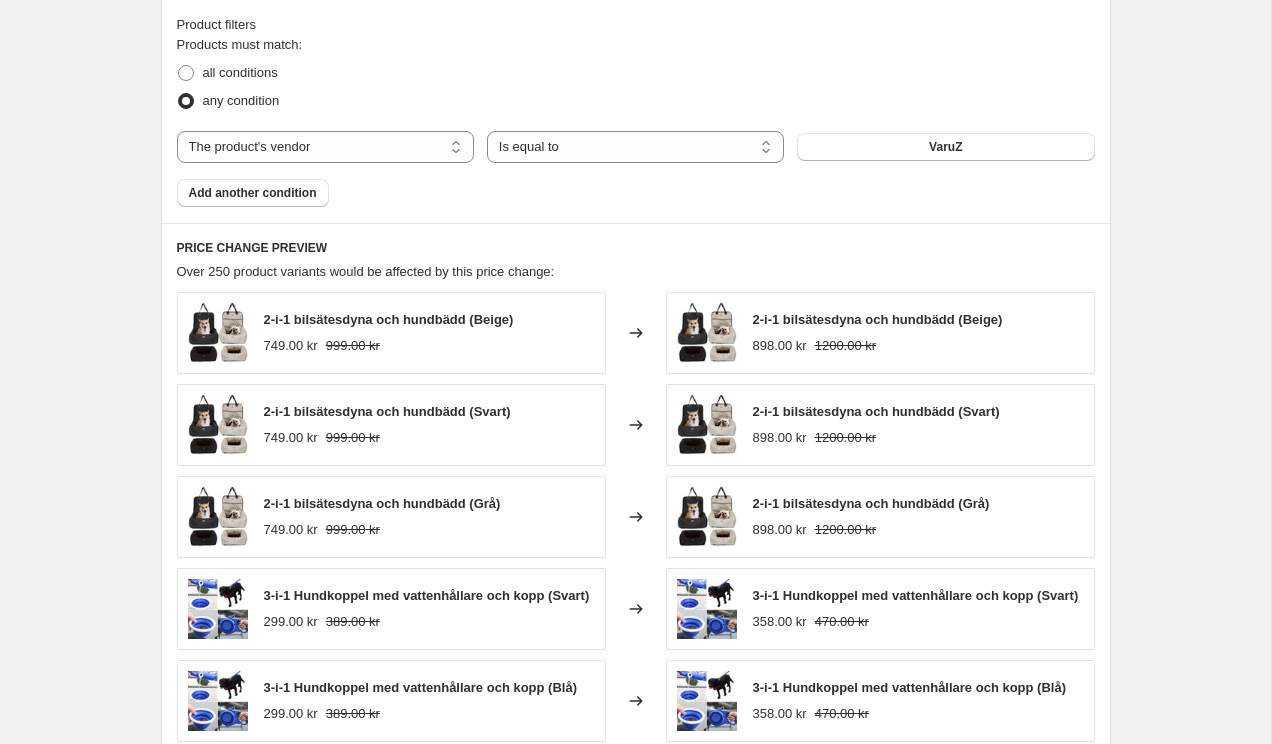 scroll, scrollTop: 2003, scrollLeft: 0, axis: vertical 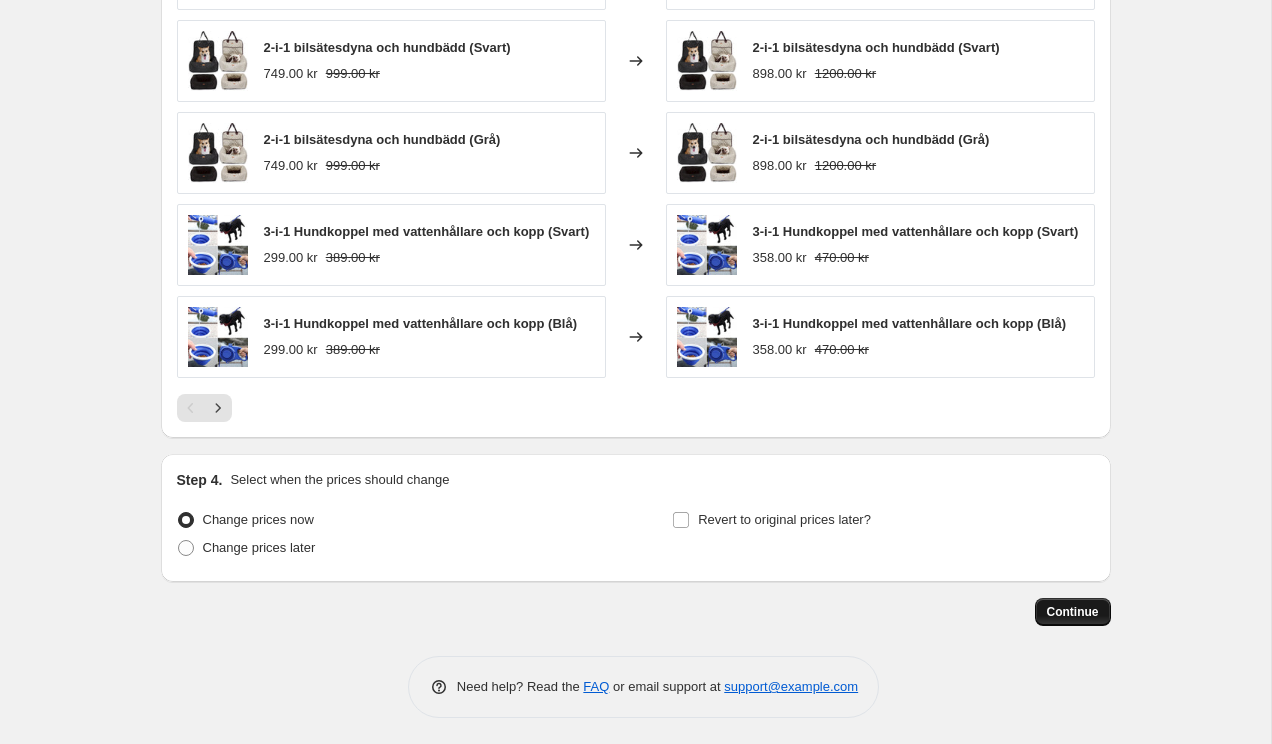 click on "Continue" at bounding box center (1073, 612) 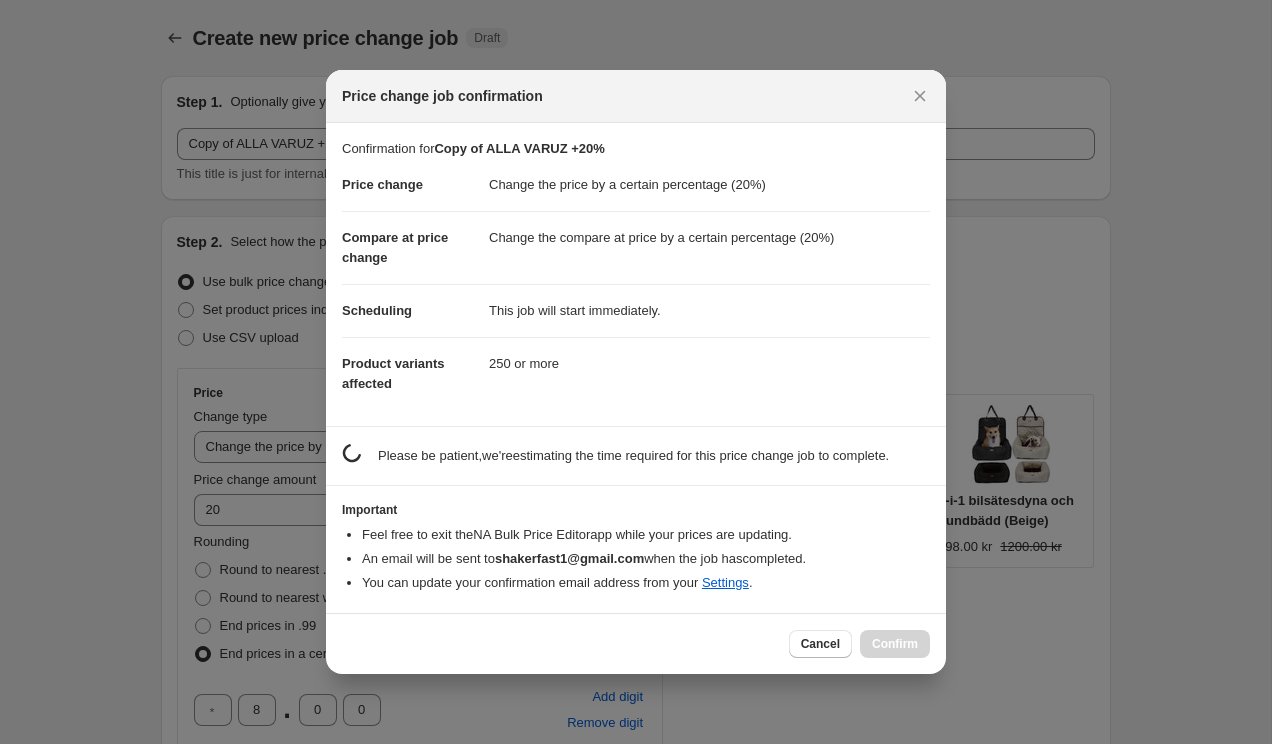 scroll, scrollTop: 0, scrollLeft: 0, axis: both 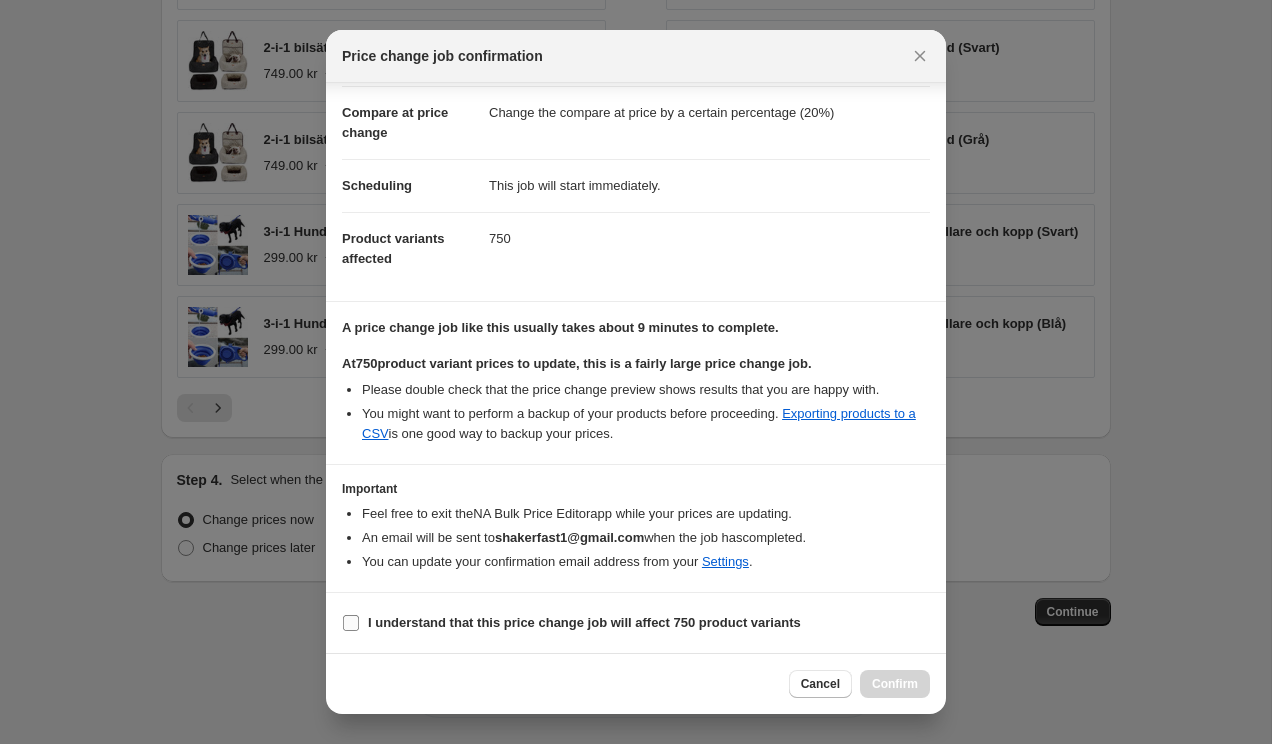 click on "I understand that this price change job will affect 750 product variants" at bounding box center (571, 623) 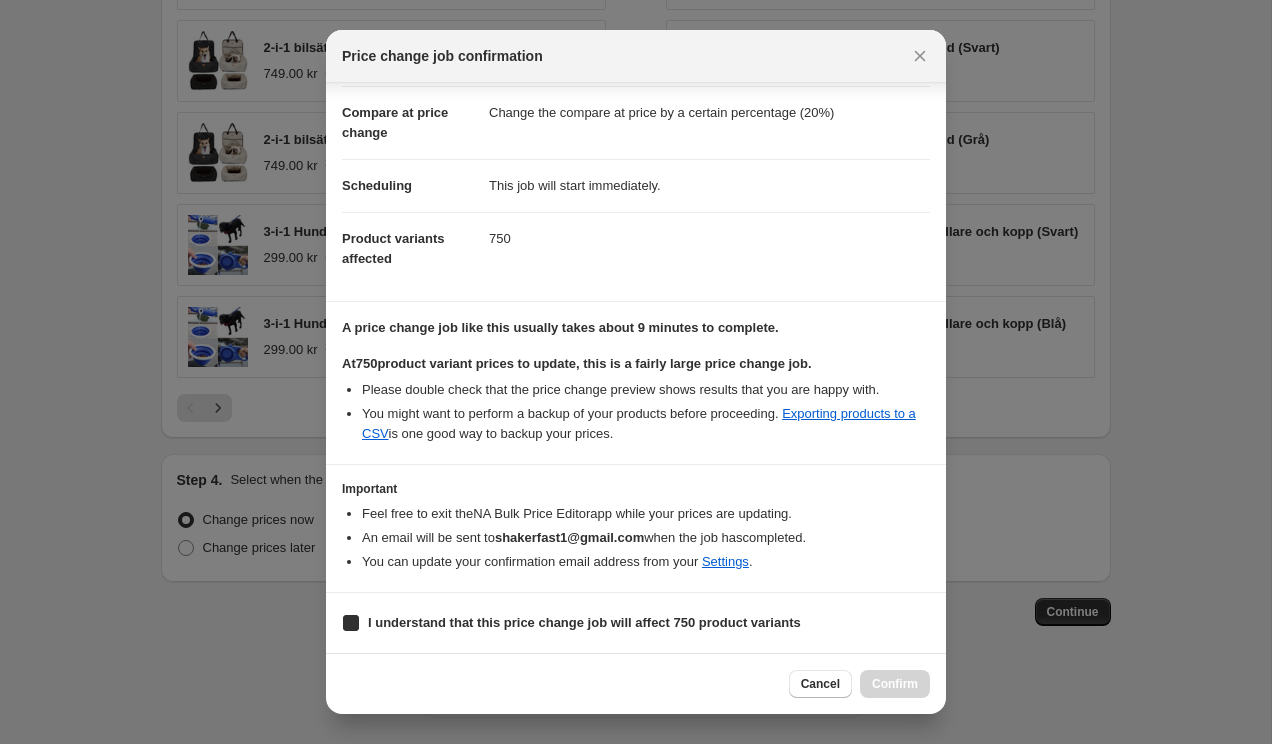 checkbox on "true" 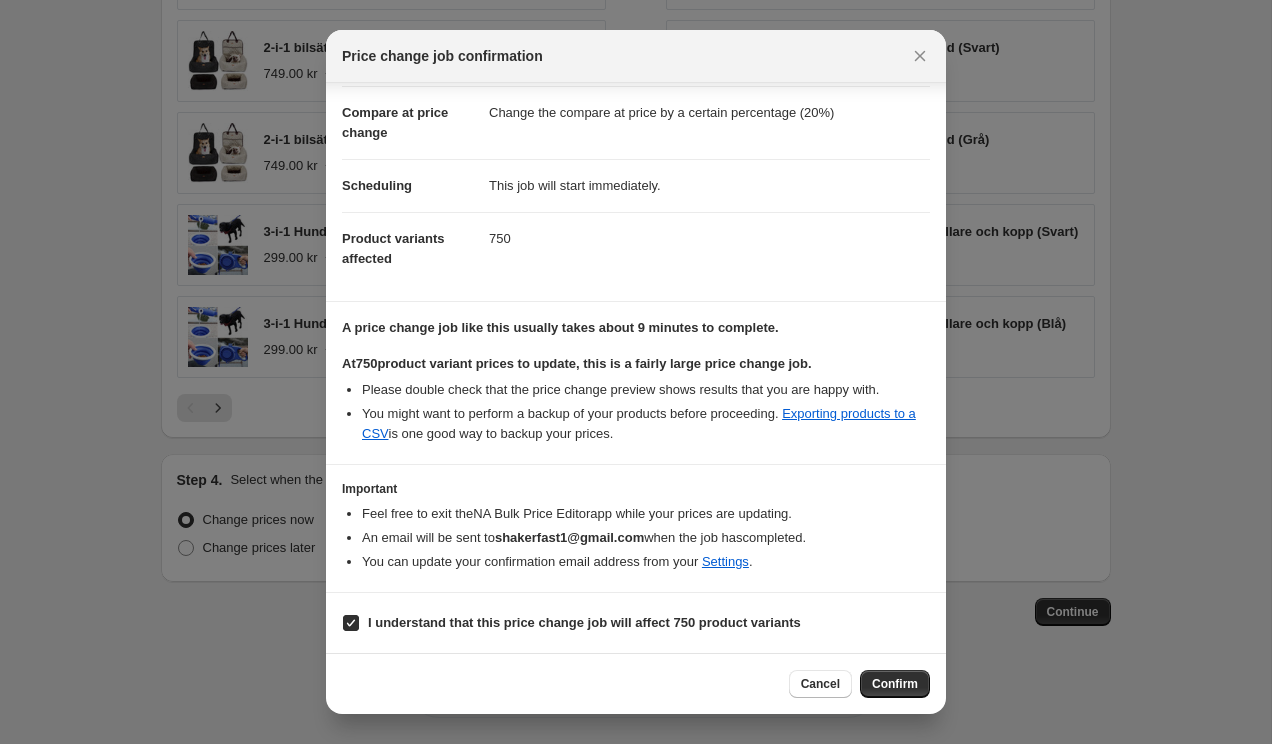 click on "Confirm" at bounding box center (895, 684) 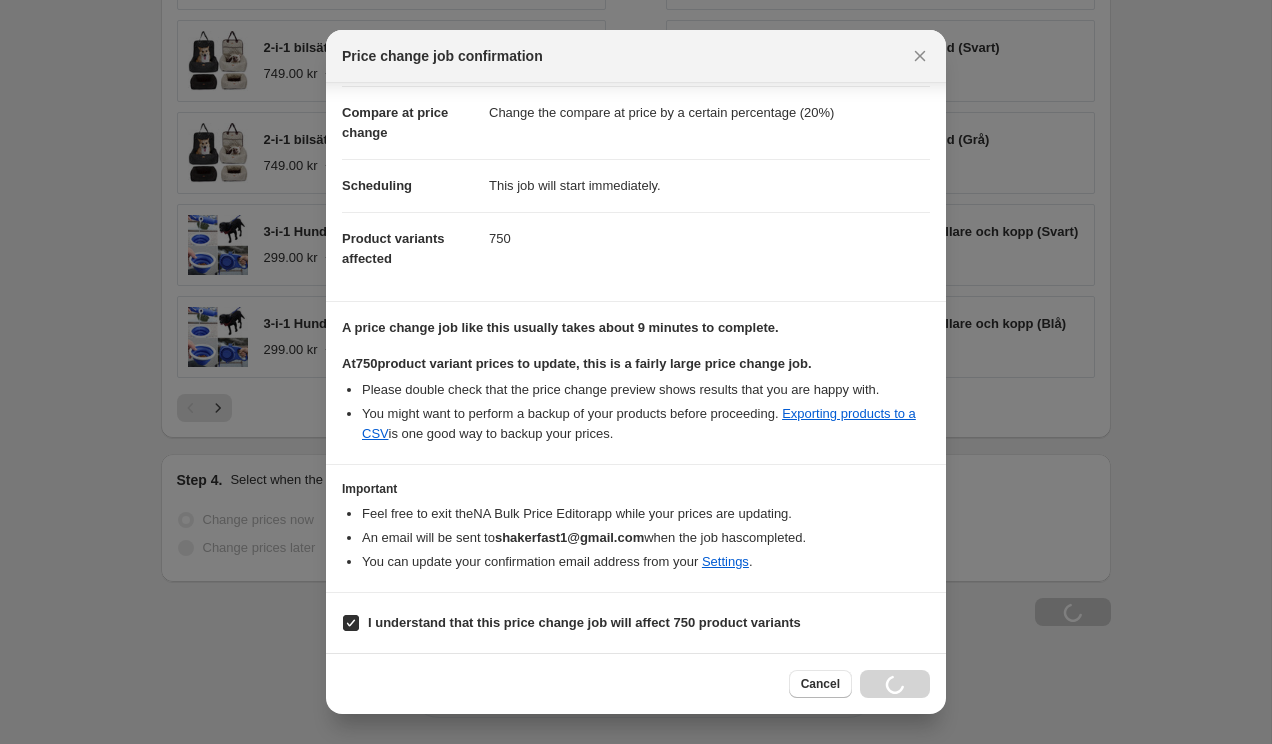 scroll, scrollTop: 2071, scrollLeft: 0, axis: vertical 